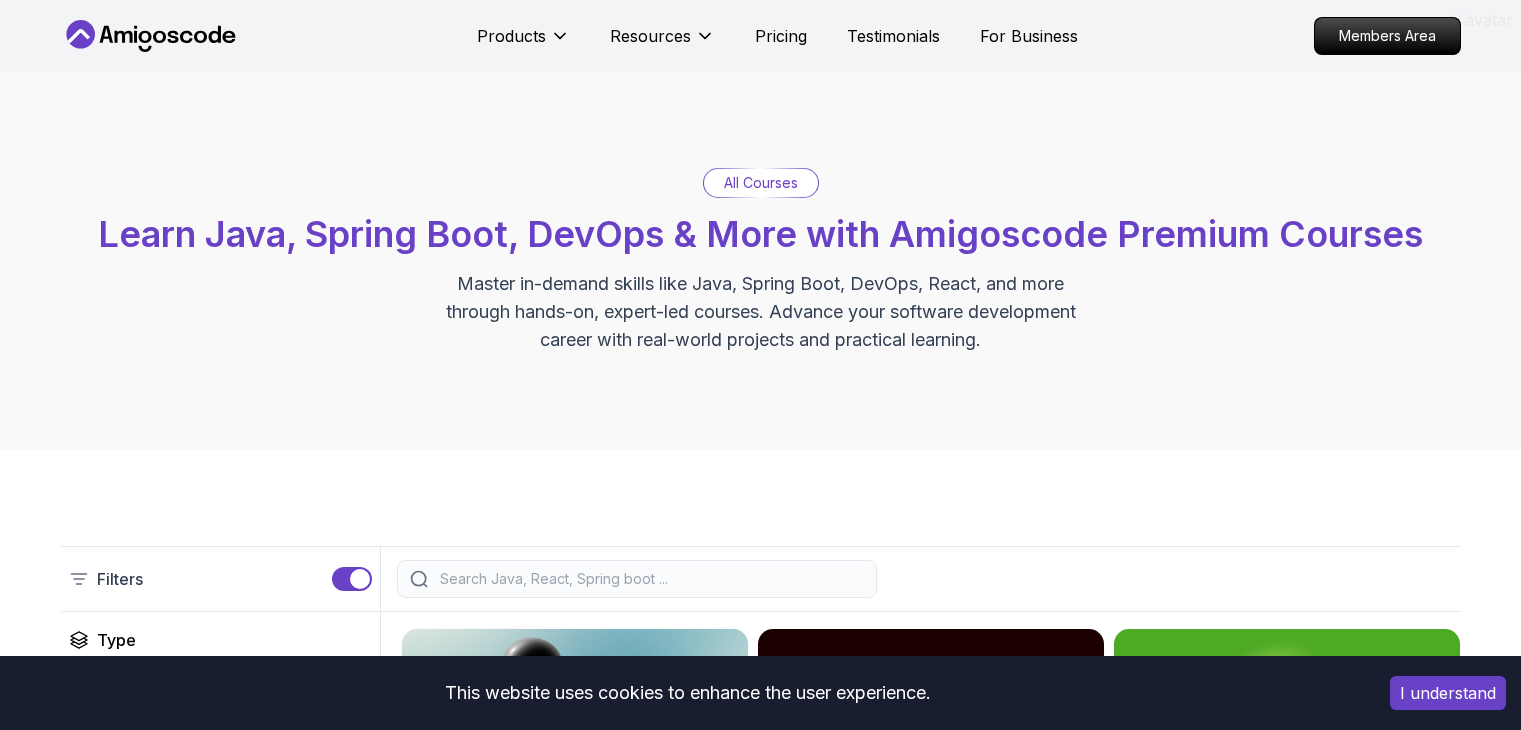 scroll, scrollTop: 0, scrollLeft: 0, axis: both 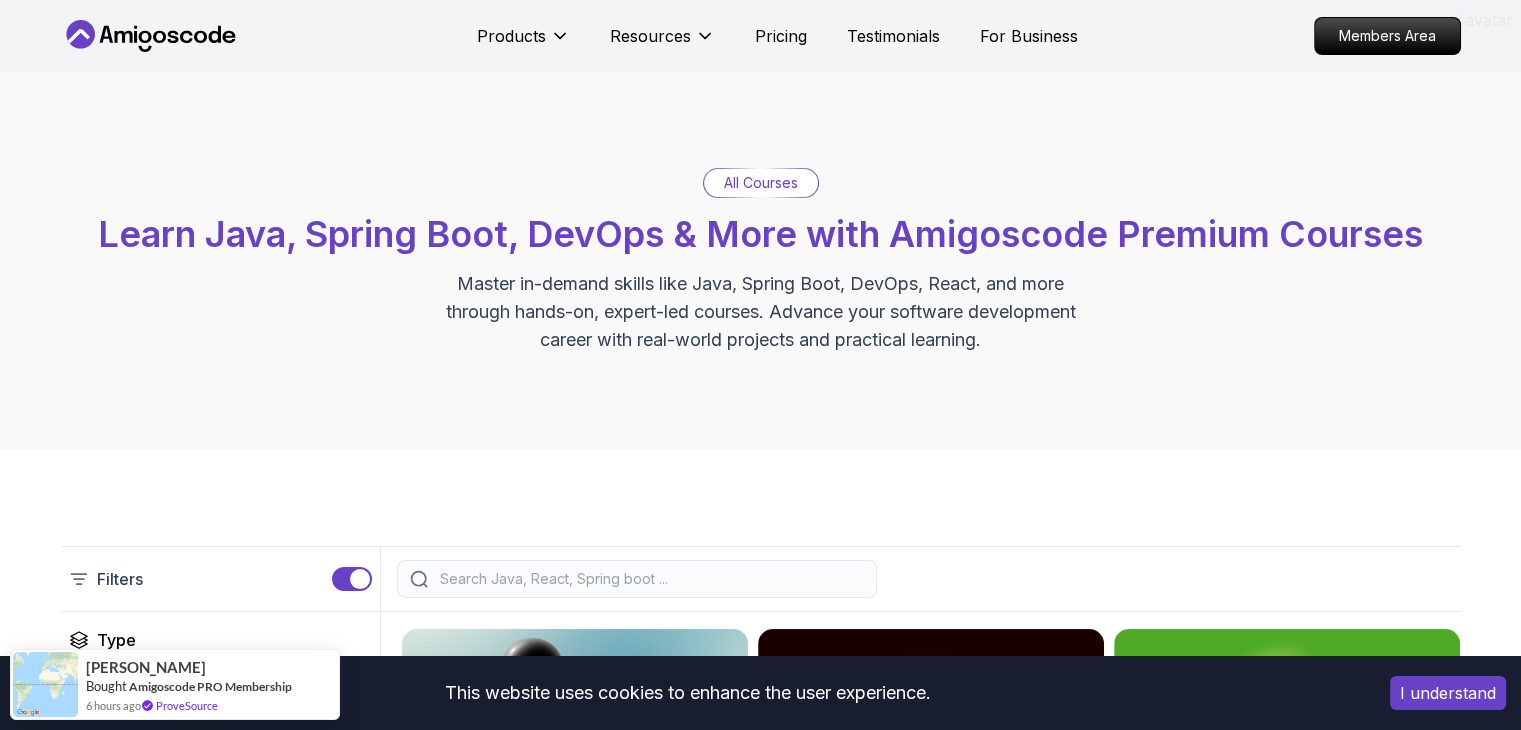 click on "This website uses cookies to enhance the user experience. I understand Products Resources Pricing Testimonials For Business Members Area Products Resources Pricing Testimonials For Business Members Area All Courses Learn Java, Spring Boot, DevOps & More with Amigoscode Premium Courses Master in-demand skills like Java, Spring Boot, DevOps, React, and more through hands-on, expert-led courses. Advance your software development career with real-world projects and practical learning. Filters Filters Type Course Build Price Pro Free Instructors Nelson Djalo Richard Abz Duration 0-1 Hour 1-3 Hours +3 Hours Track Front End Back End Dev Ops Full Stack Level Junior Mid-level Senior 6.00h Linux Fundamentals Pro Learn the fundamentals of Linux and how to use the command line 5.18h Advanced Spring Boot Pro Dive deep into Spring Boot with our advanced course, designed to take your skills from intermediate to expert level. 3.30h Building APIs with Spring Boot Pro 1.67h NEW Spring Boot for Beginners 6.65h NEW Pro 2.41h Pro" at bounding box center [760, 3405] 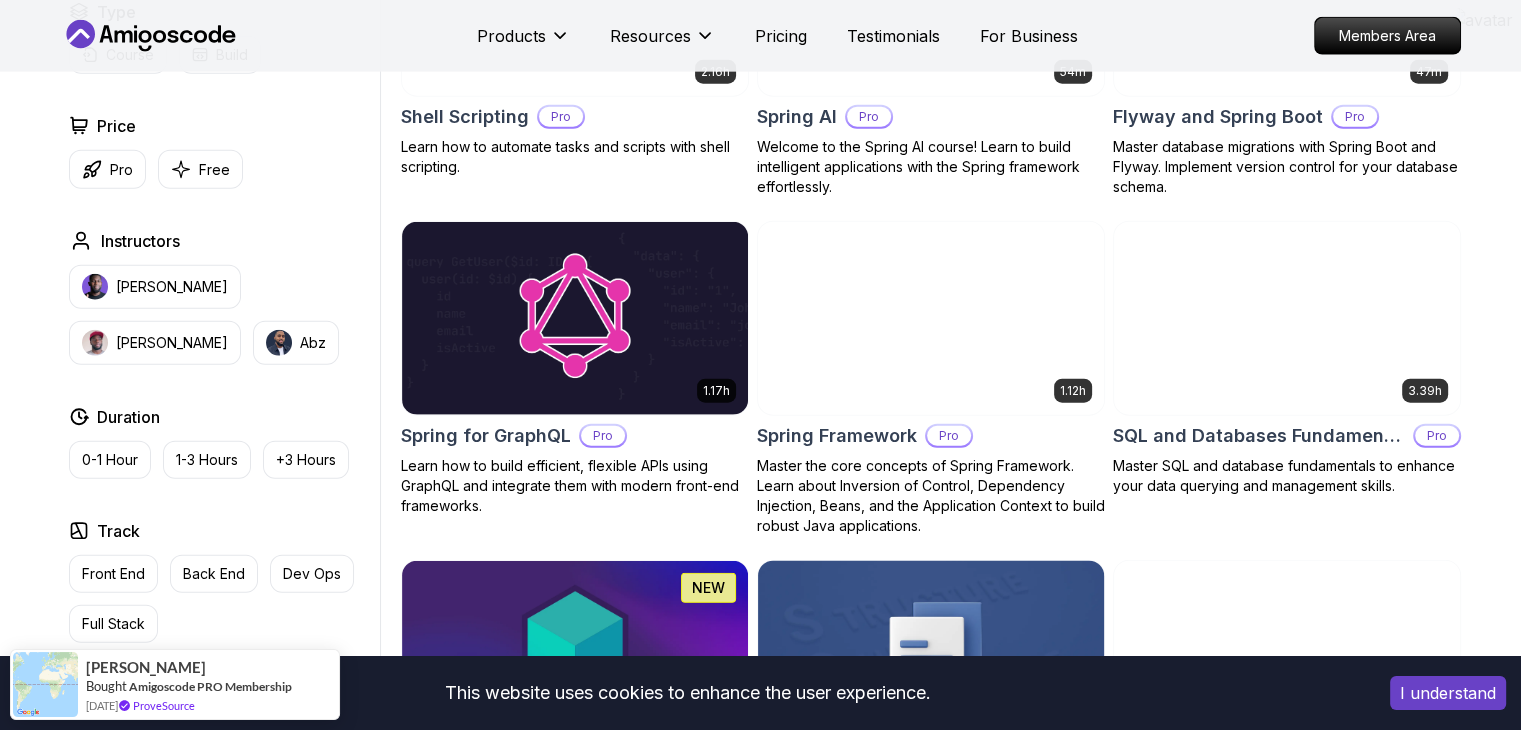 scroll, scrollTop: 4860, scrollLeft: 0, axis: vertical 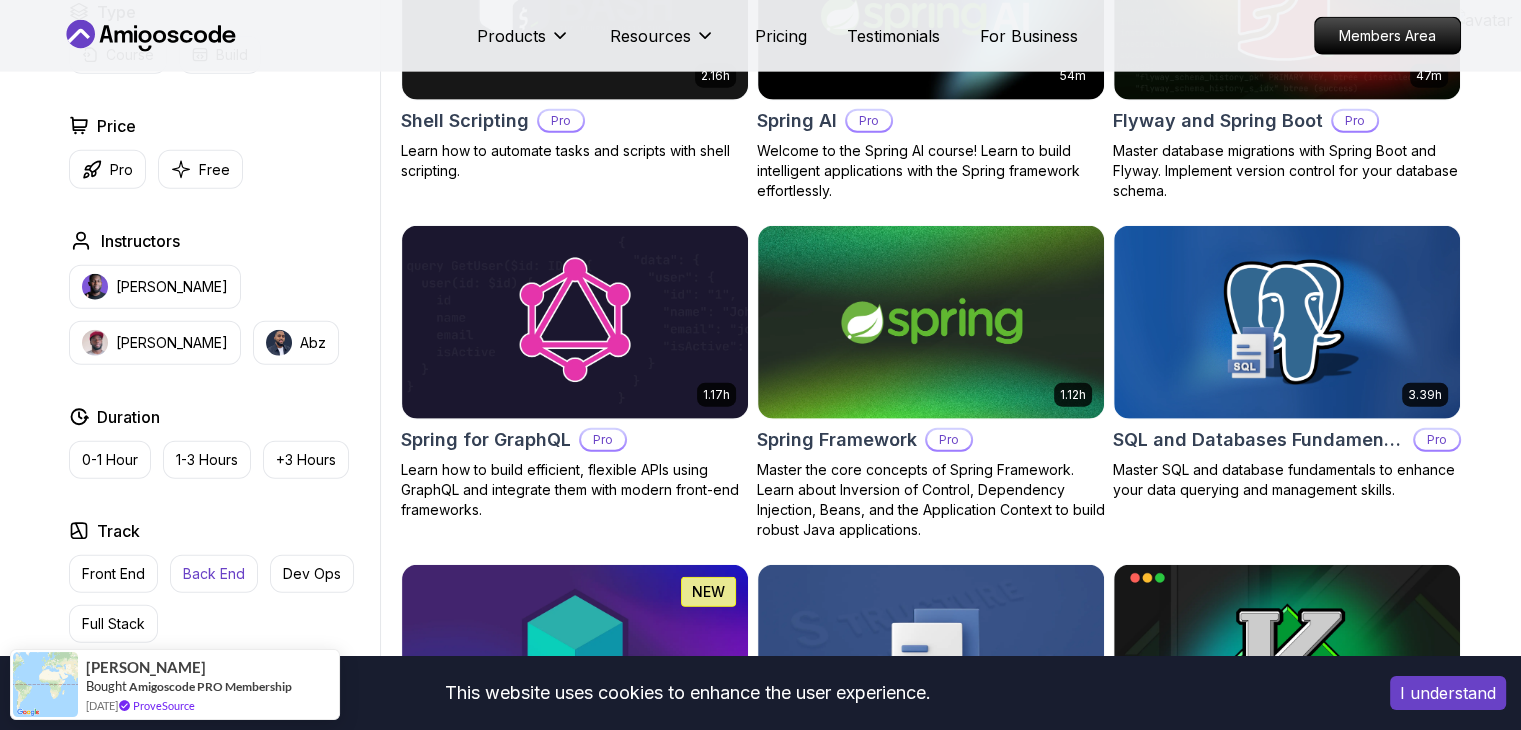click on "Back End" at bounding box center [214, 574] 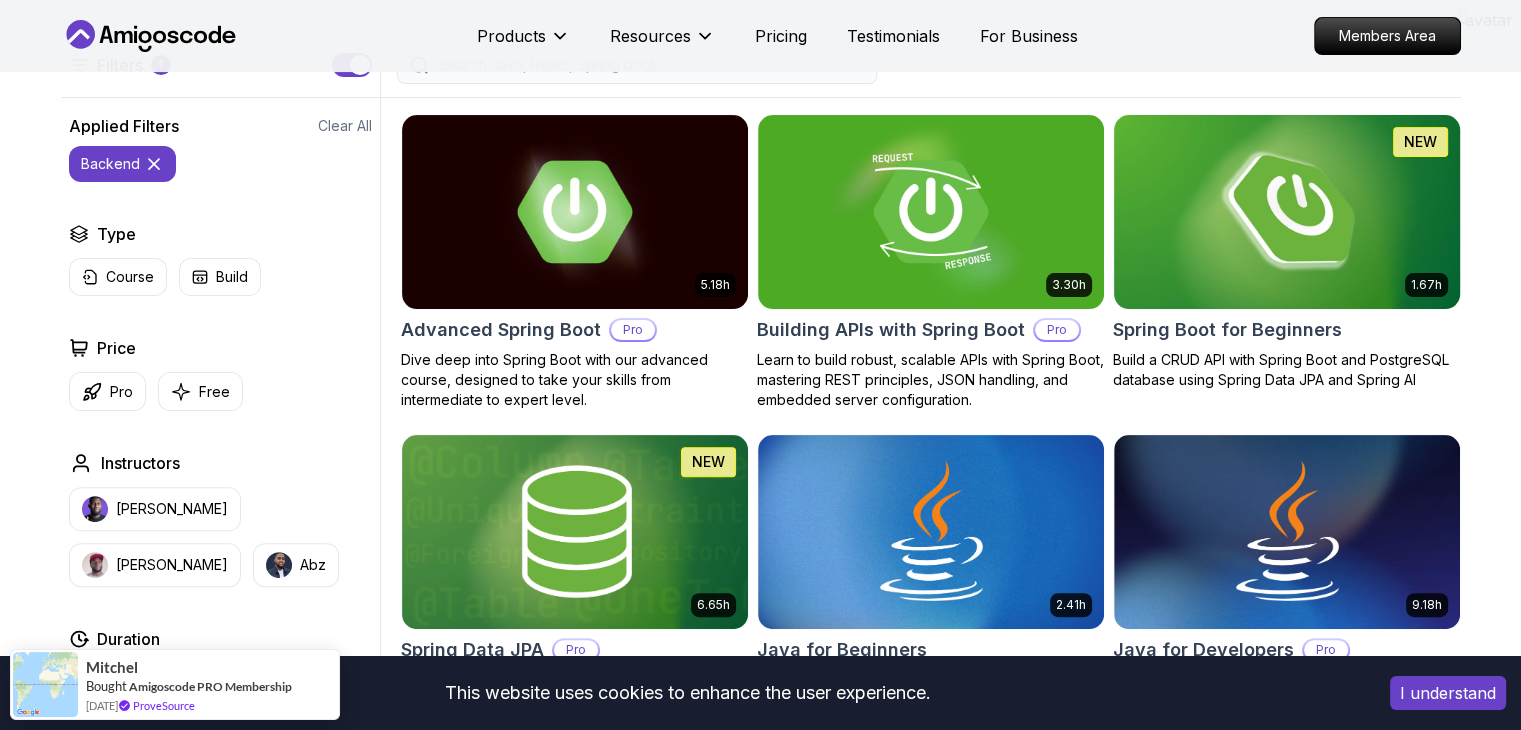 scroll, scrollTop: 711, scrollLeft: 0, axis: vertical 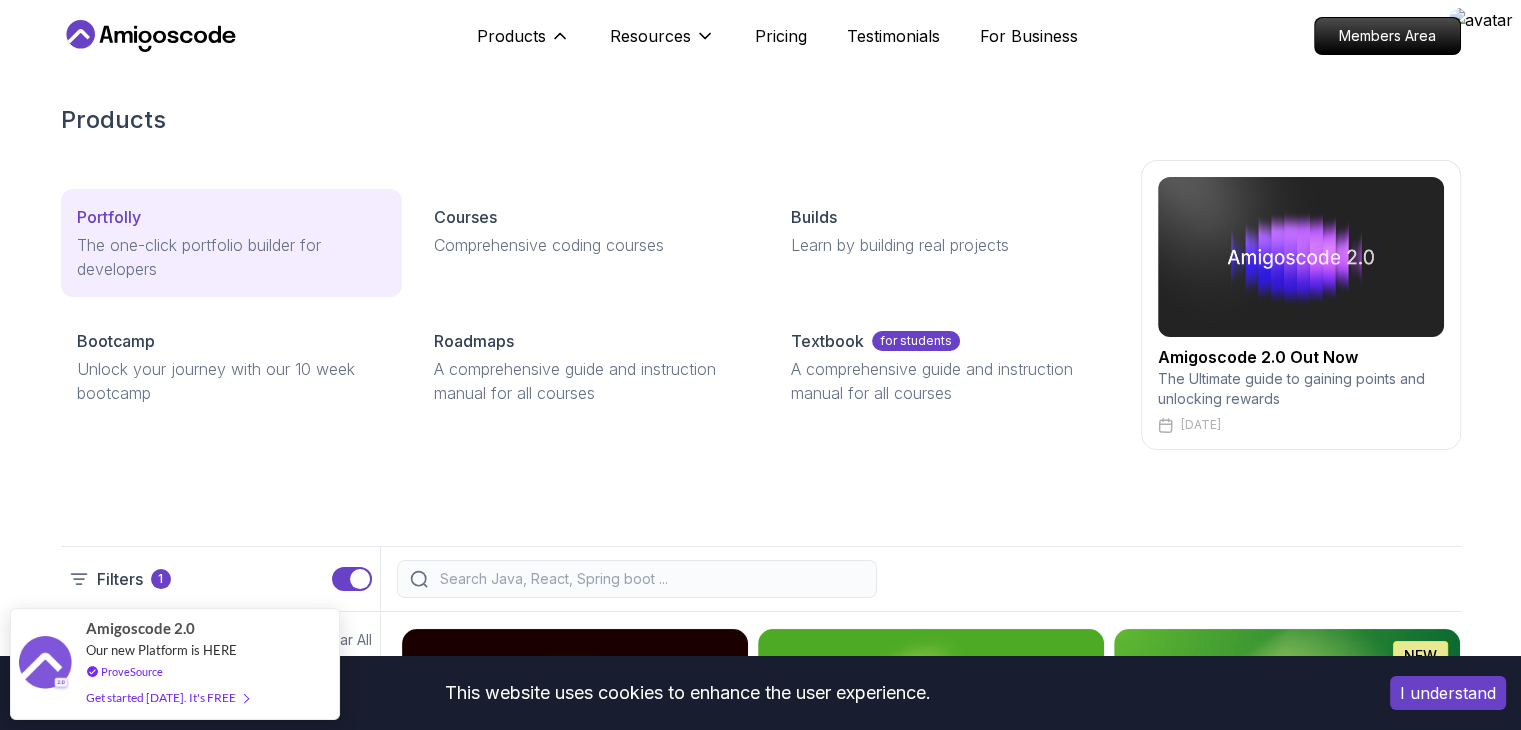 click on "The one-click portfolio builder for developers" at bounding box center (231, 257) 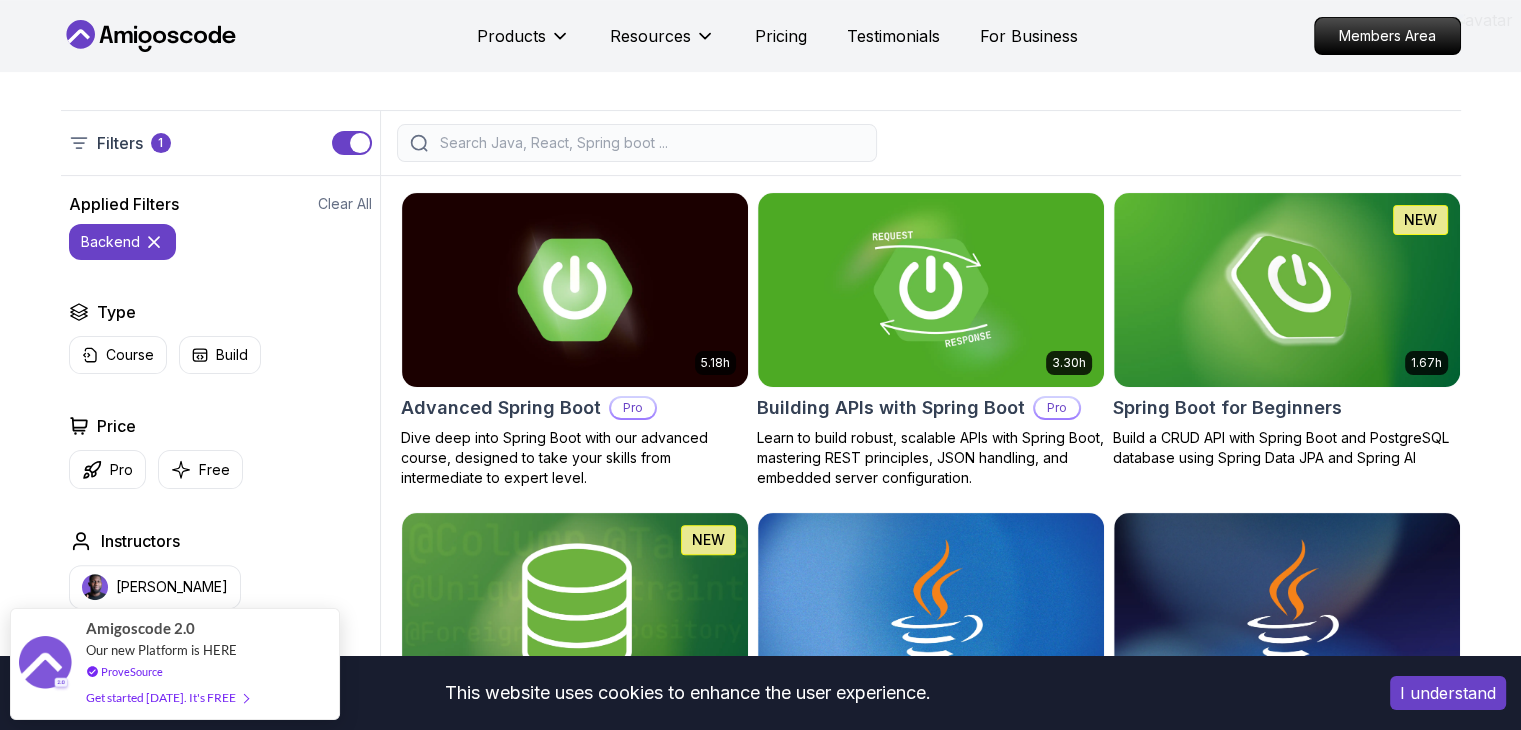 scroll, scrollTop: 524, scrollLeft: 0, axis: vertical 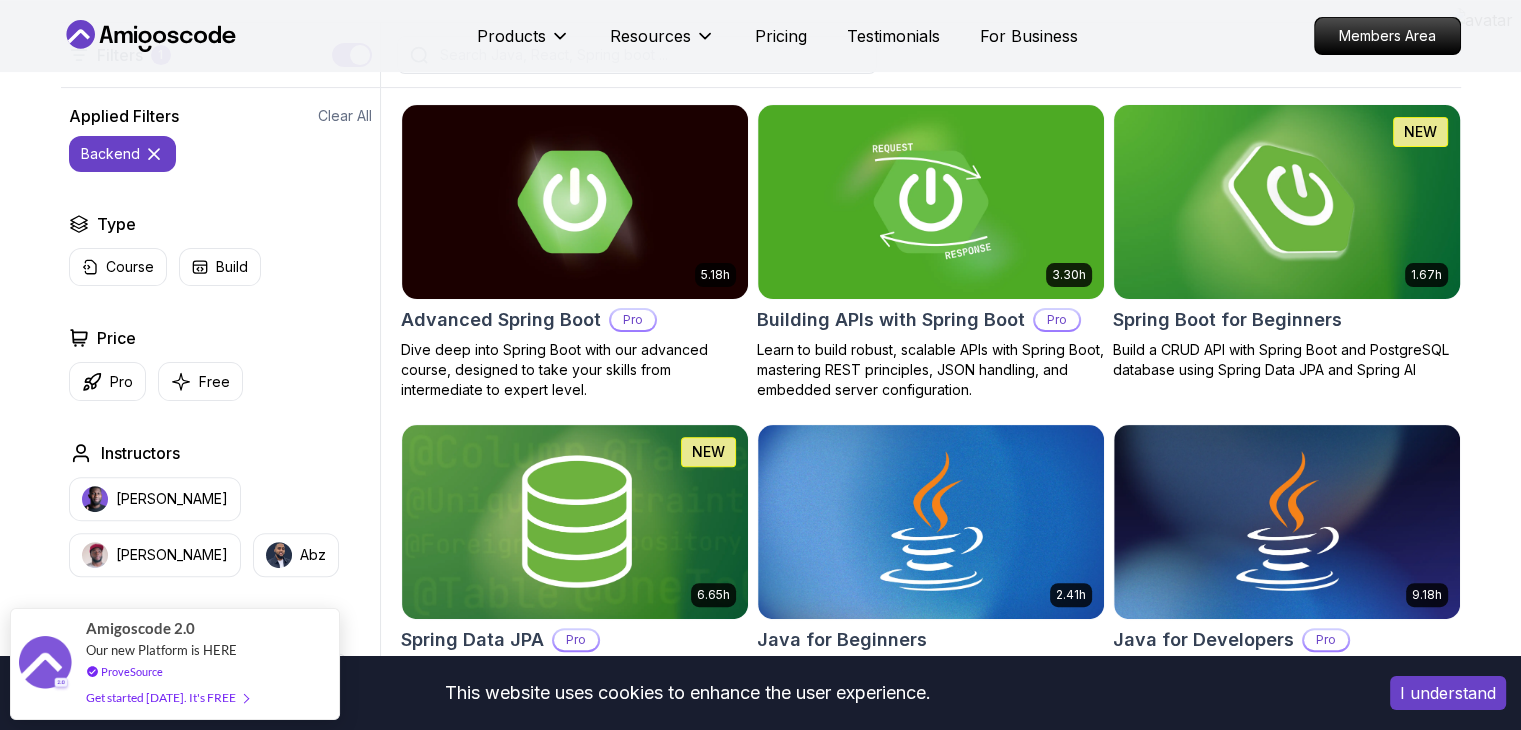 click at bounding box center (1286, 201) 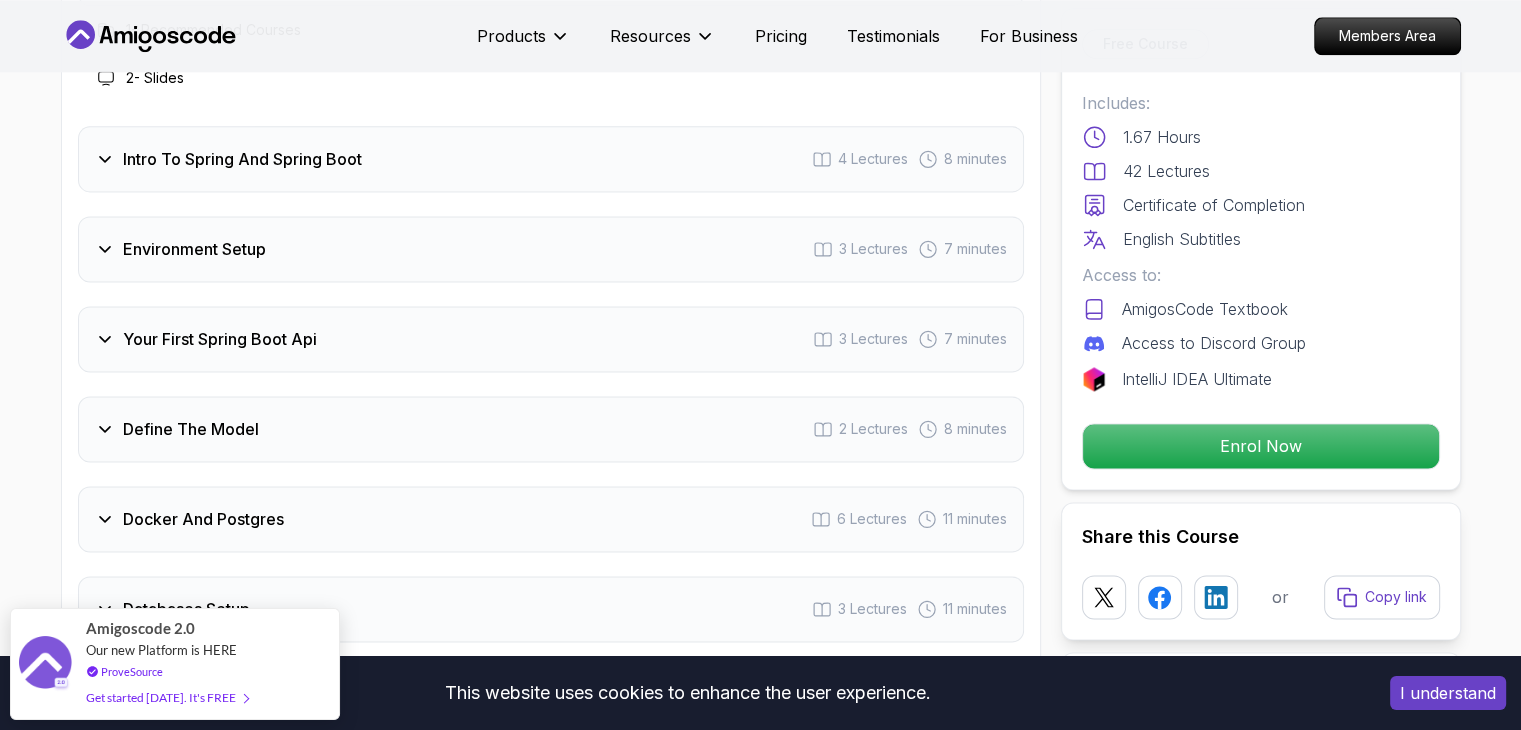 scroll, scrollTop: 2716, scrollLeft: 0, axis: vertical 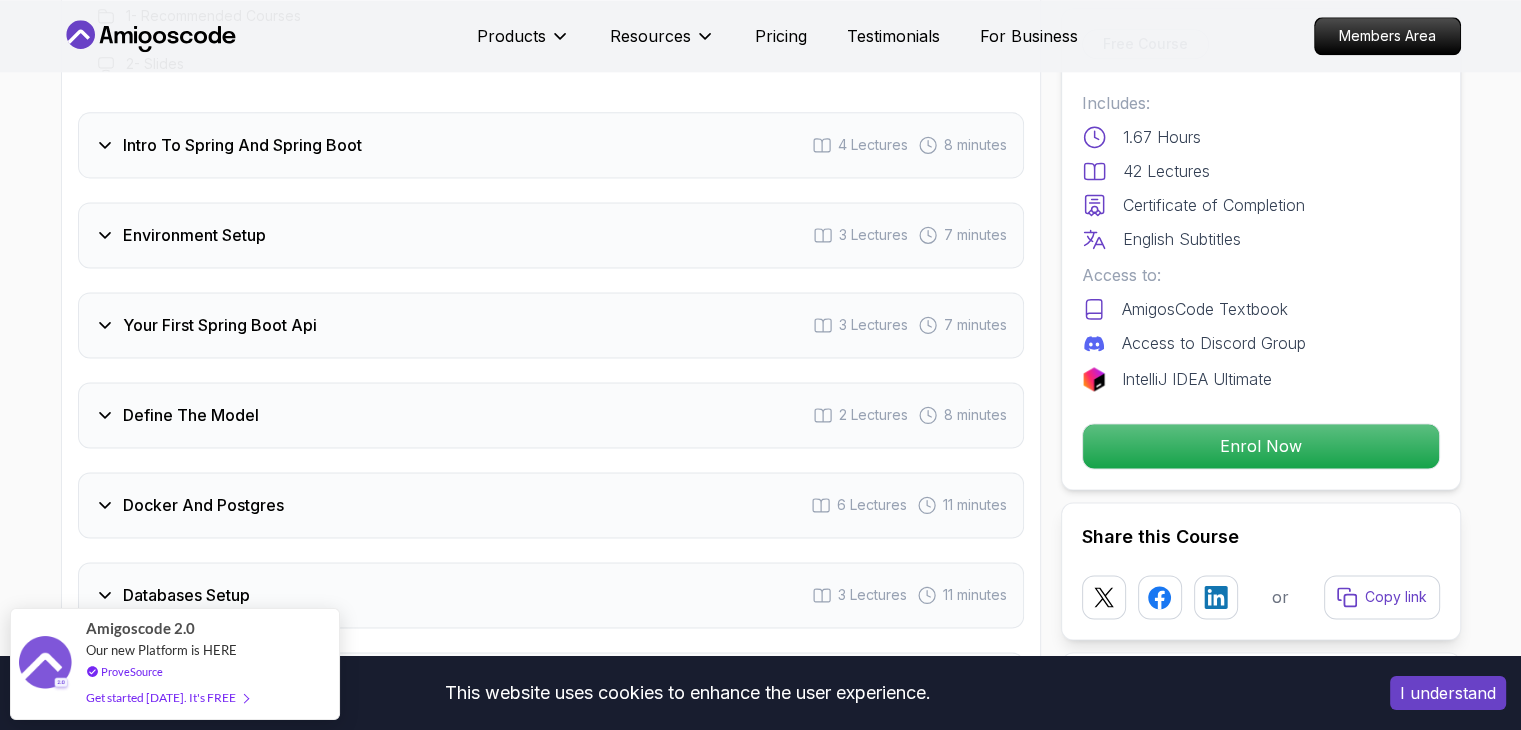 click on "Your First Spring Boot Api 3   Lectures     7 minutes" at bounding box center [551, 325] 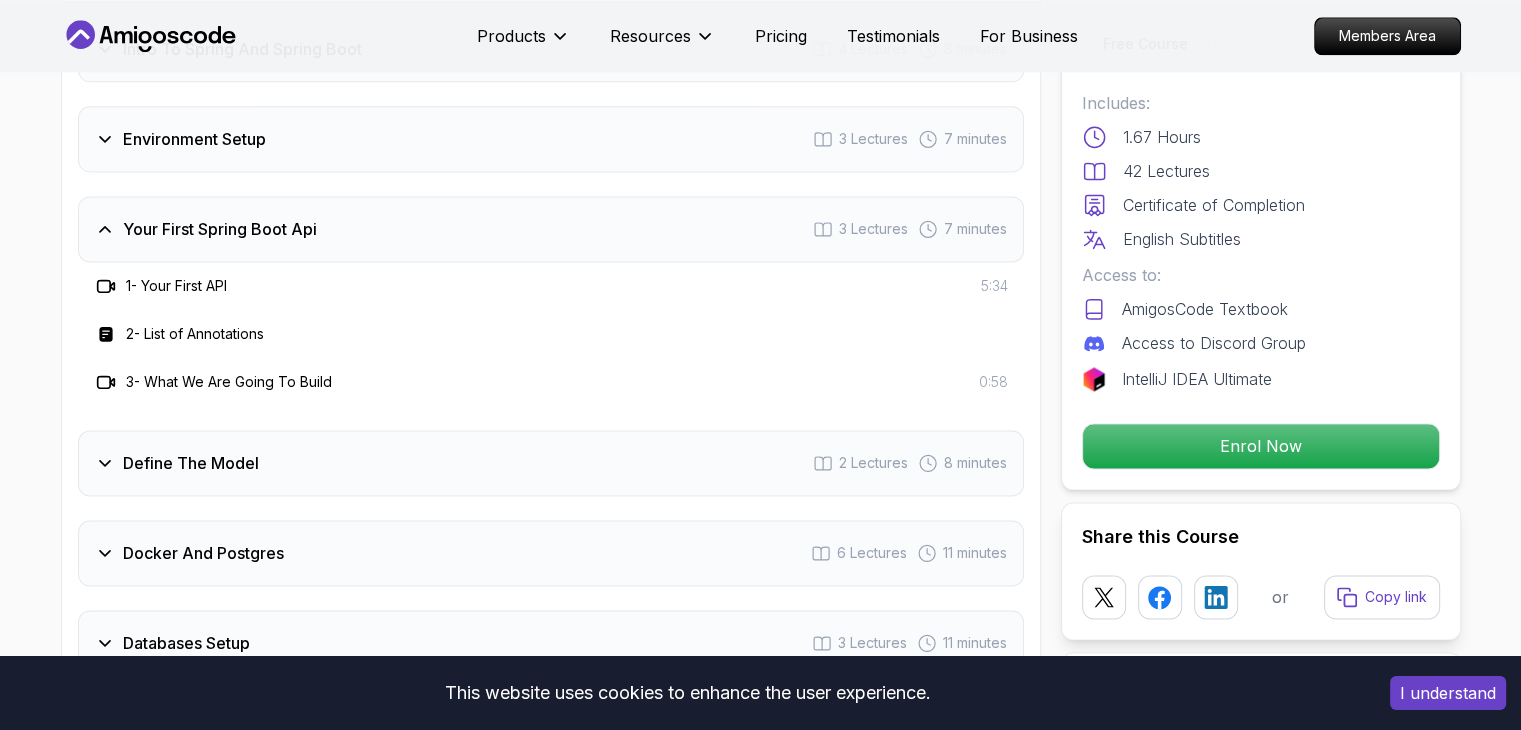 click on "Your First Spring Boot Api" at bounding box center [220, 229] 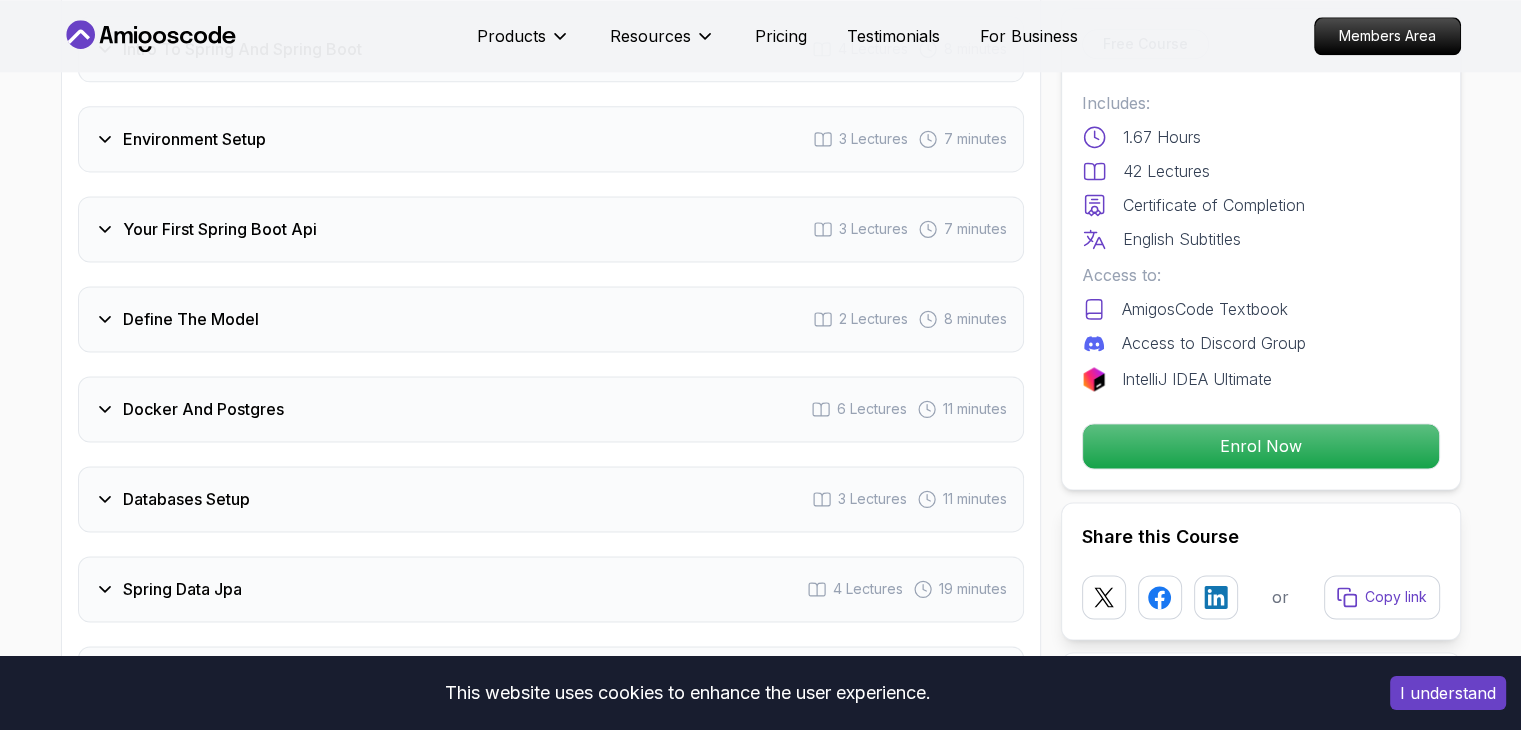 click on "Define The Model" at bounding box center [191, 319] 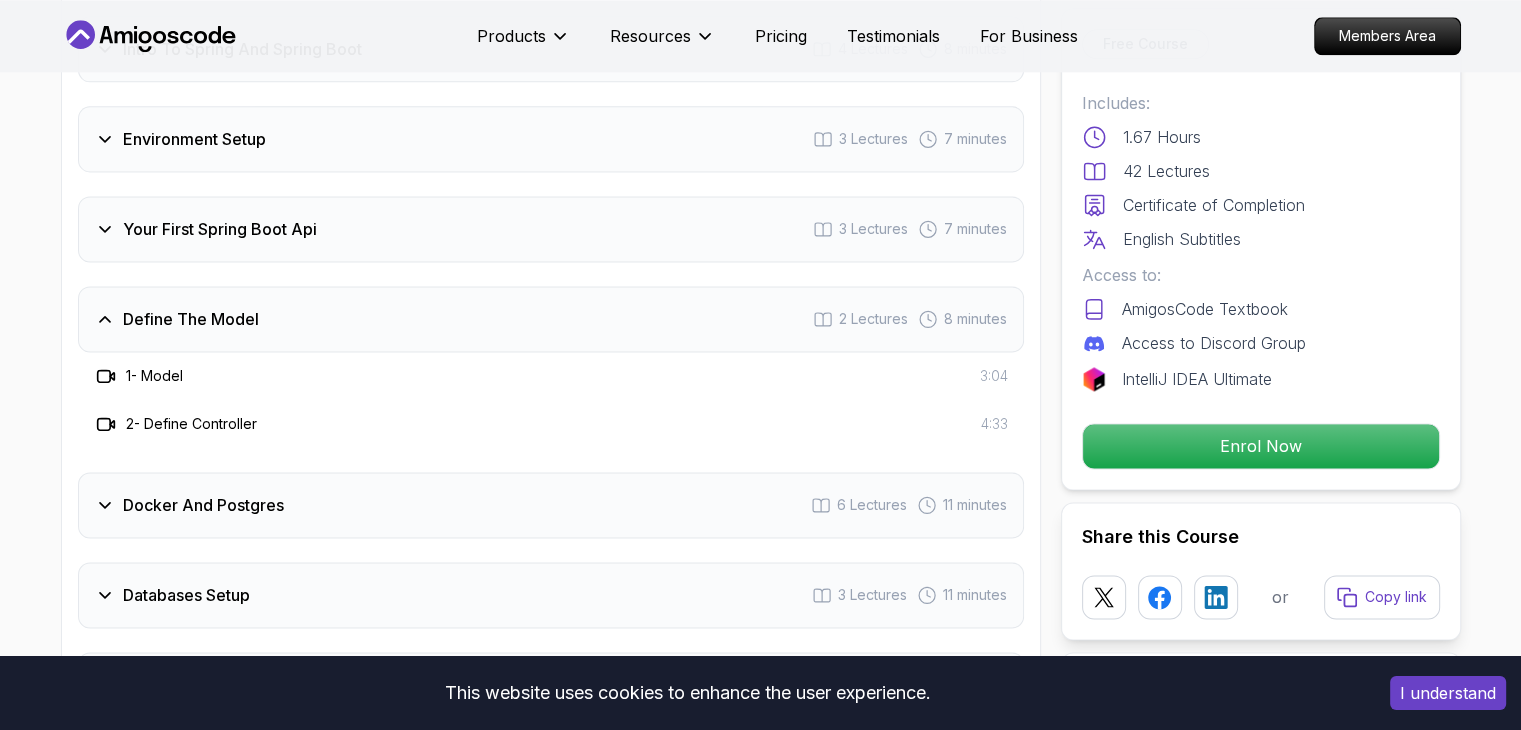 click on "Define The Model 2   Lectures     8 minutes" at bounding box center [551, 319] 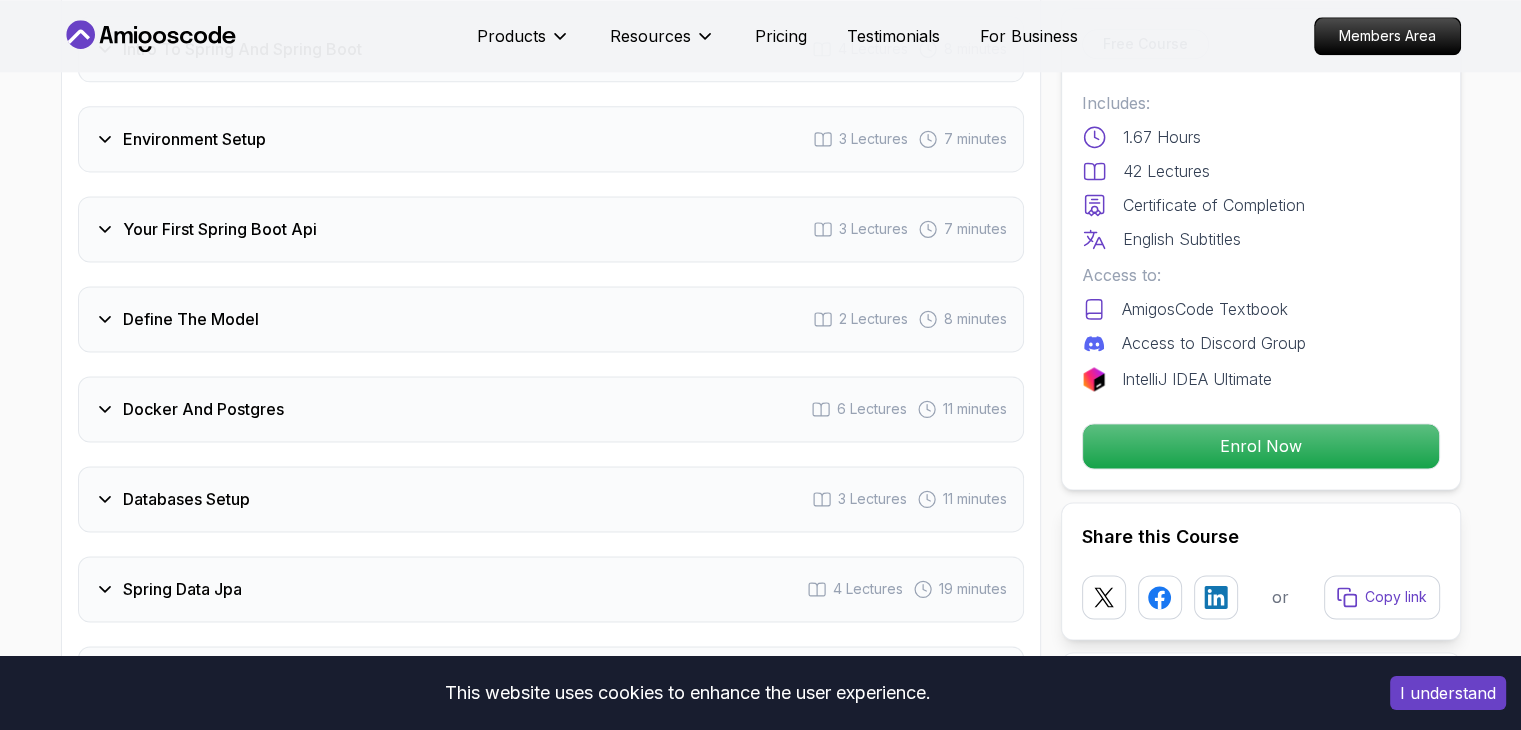 click on "Docker And Postgres 6   Lectures     11 minutes" at bounding box center (551, 409) 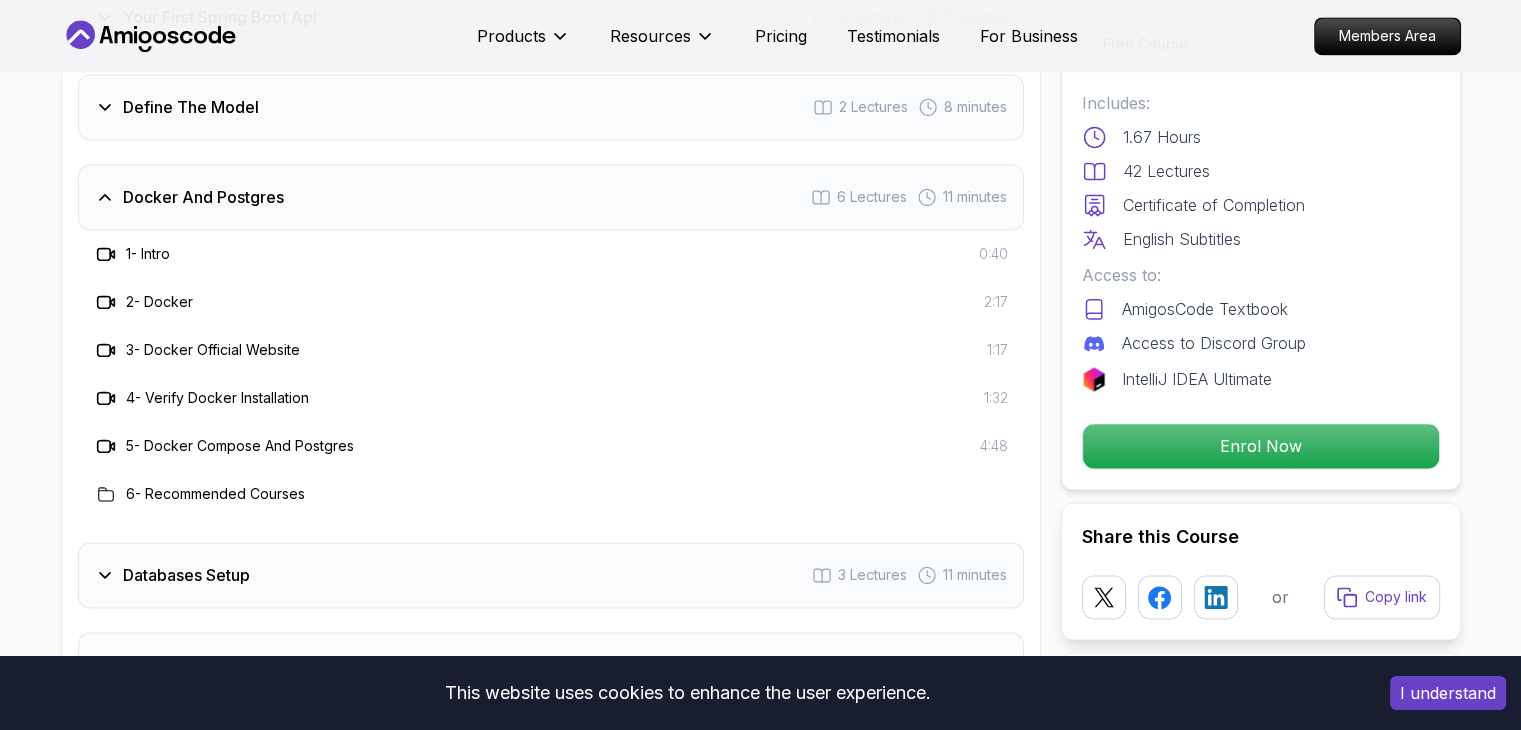 scroll, scrollTop: 2926, scrollLeft: 0, axis: vertical 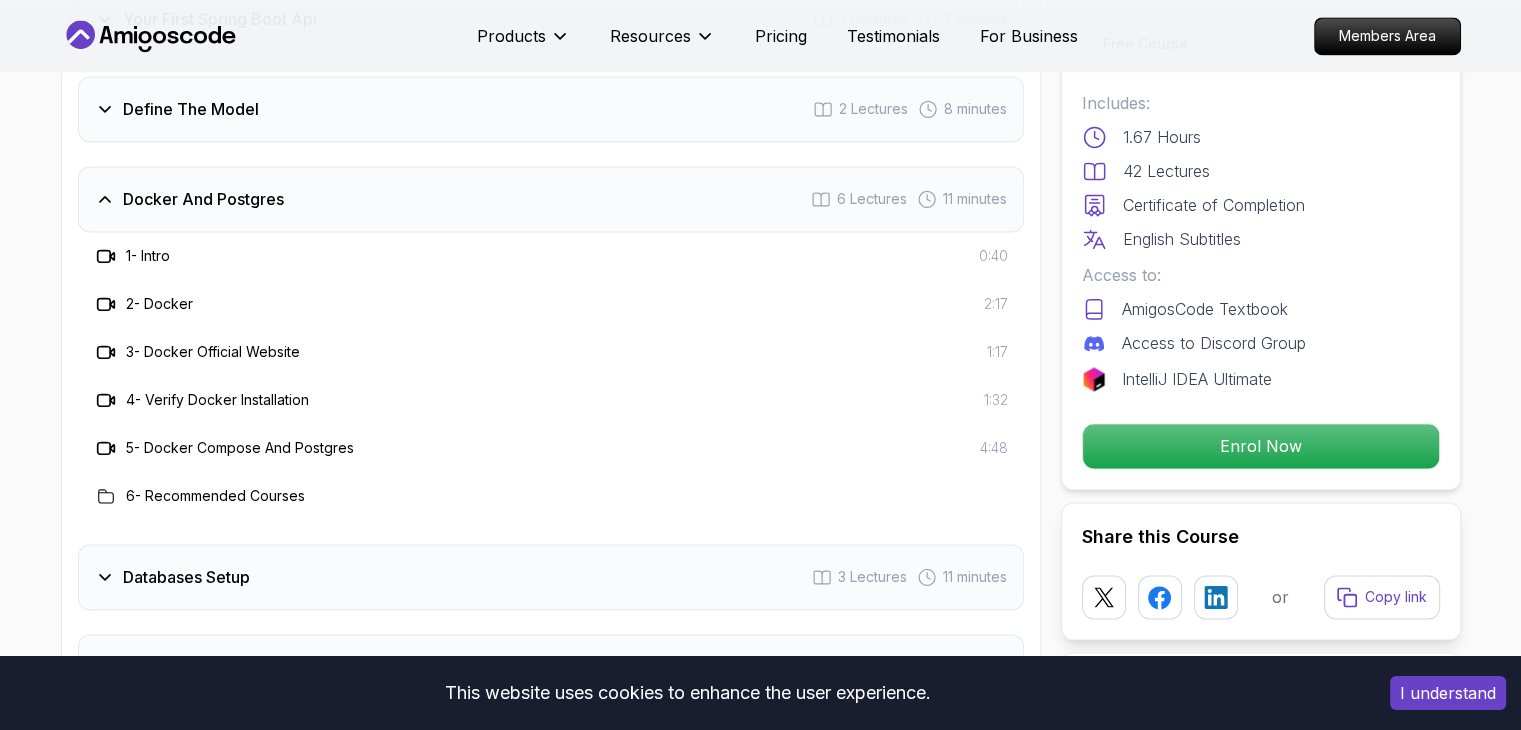 click on "Docker And Postgres 6   Lectures     11 minutes" at bounding box center (551, 199) 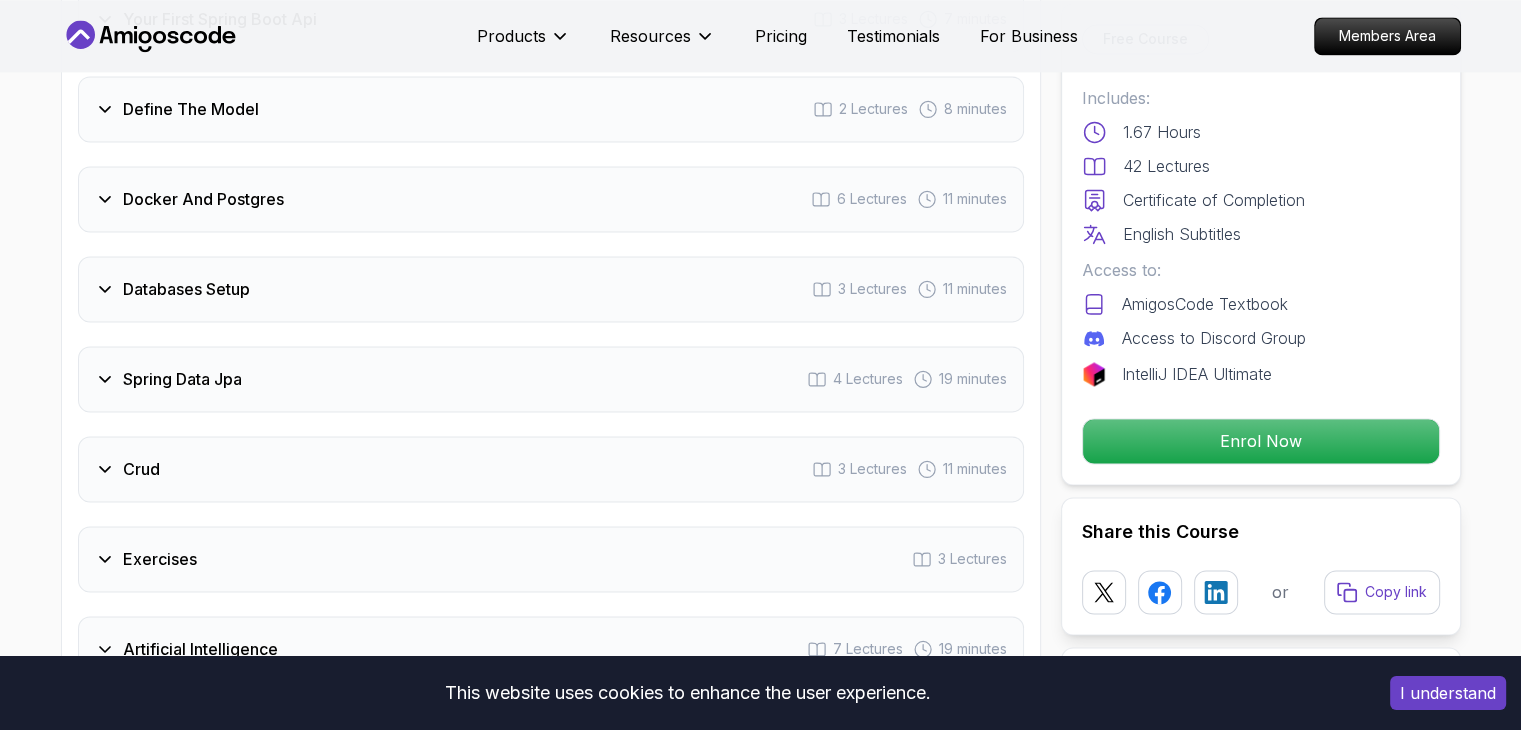 click on "Databases Setup 3   Lectures     11 minutes" at bounding box center (551, 289) 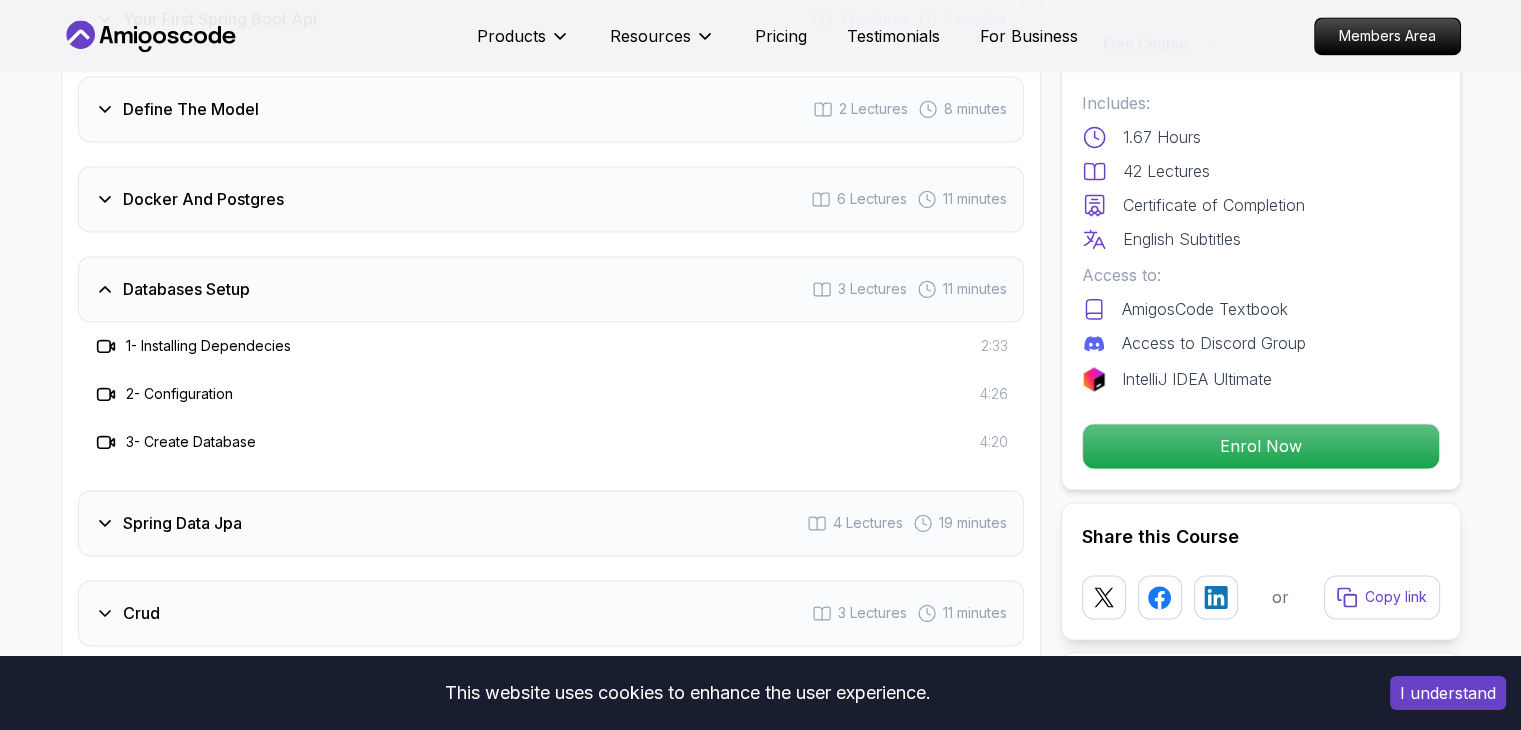 click on "Databases Setup 3   Lectures     11 minutes" at bounding box center [551, 289] 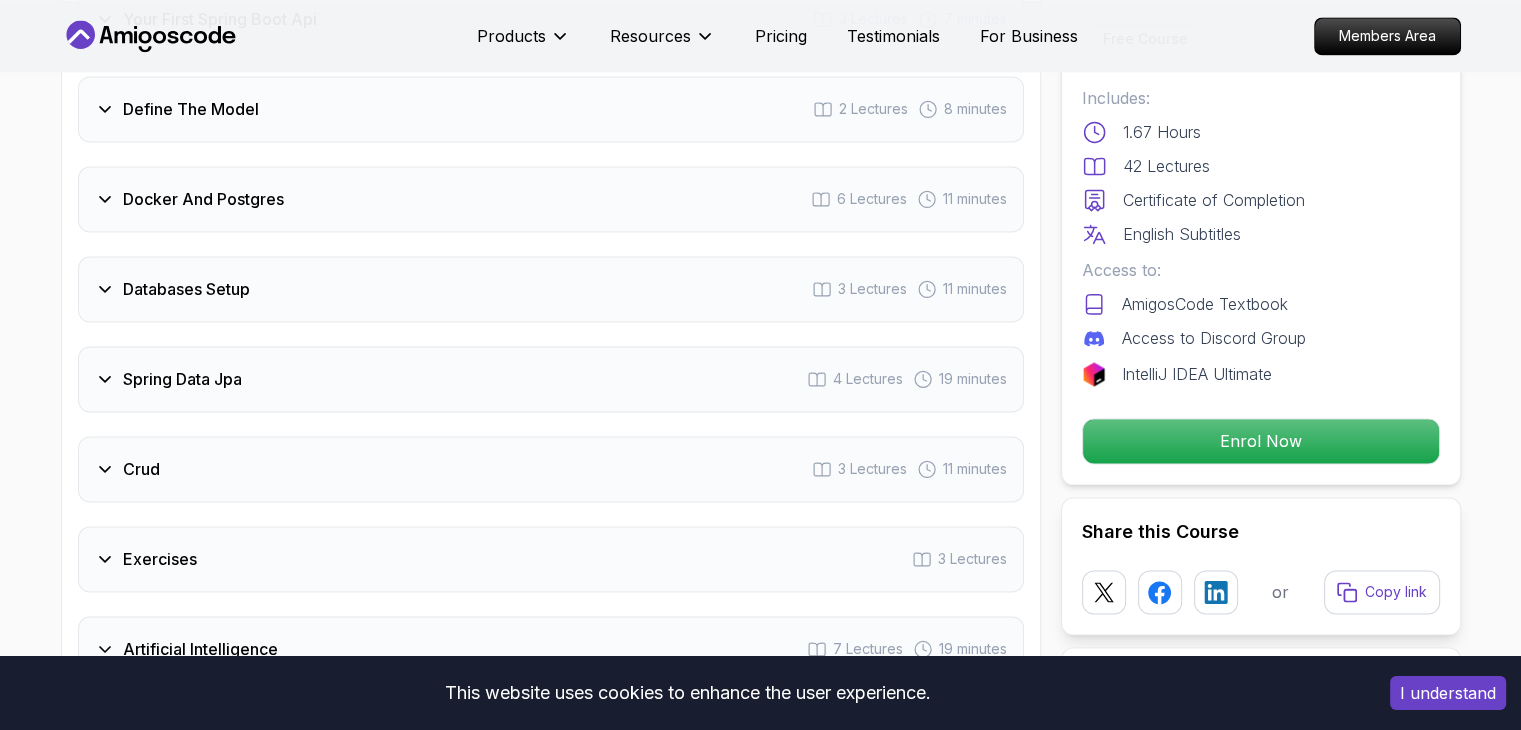 click on "Spring Data Jpa 4   Lectures     19 minutes" at bounding box center [551, 379] 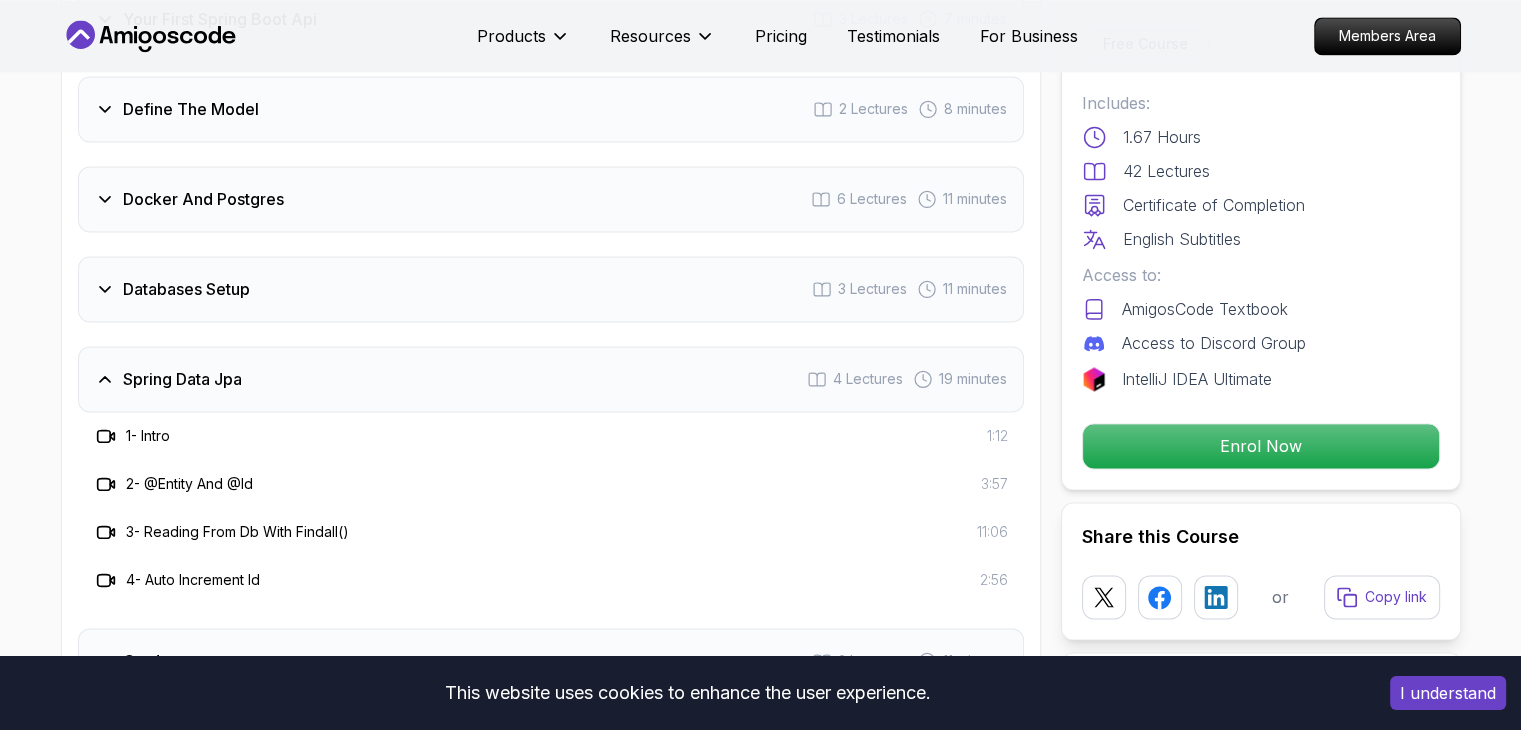 click on "Spring Data Jpa 4   Lectures     19 minutes" at bounding box center [551, 379] 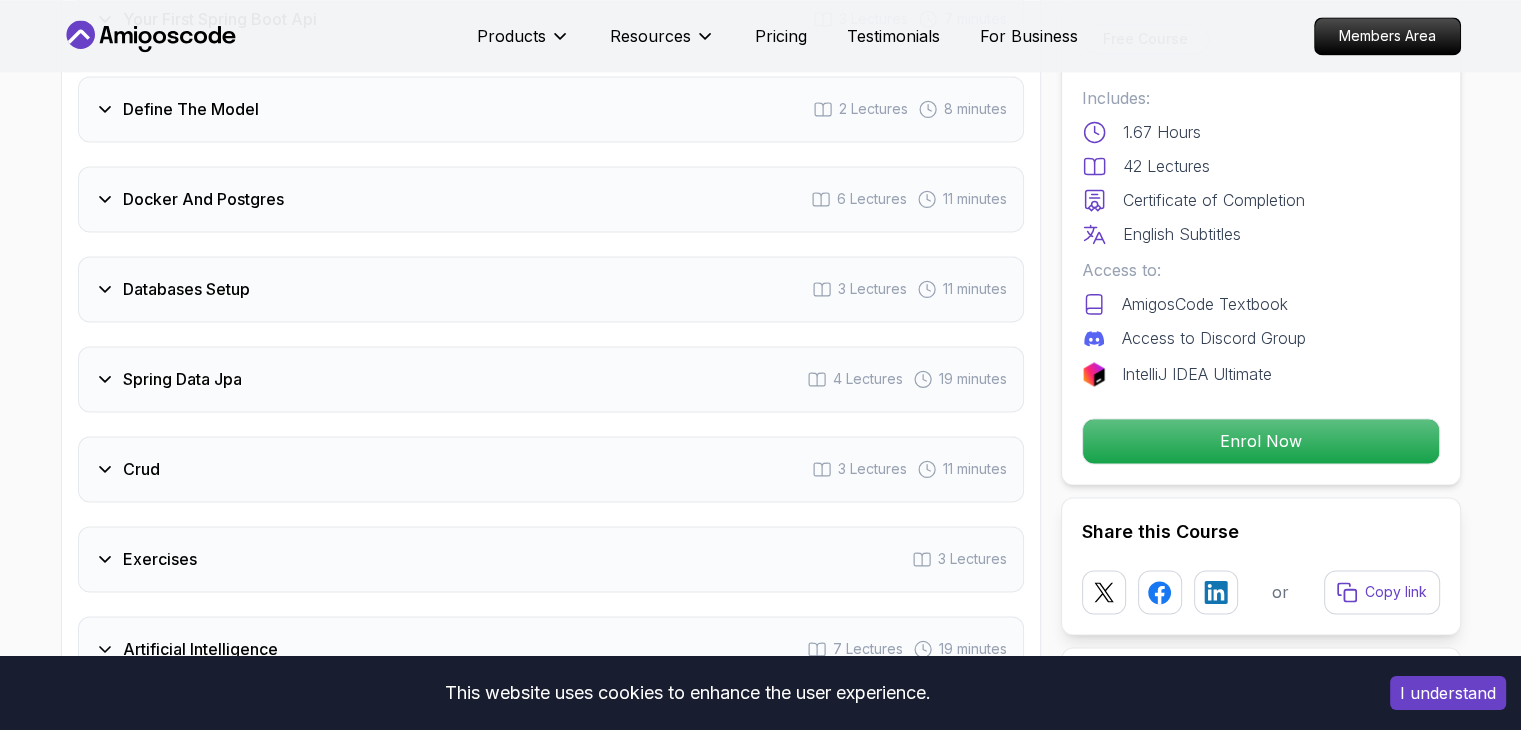 click on "Crud 3   Lectures     11 minutes" at bounding box center [551, 469] 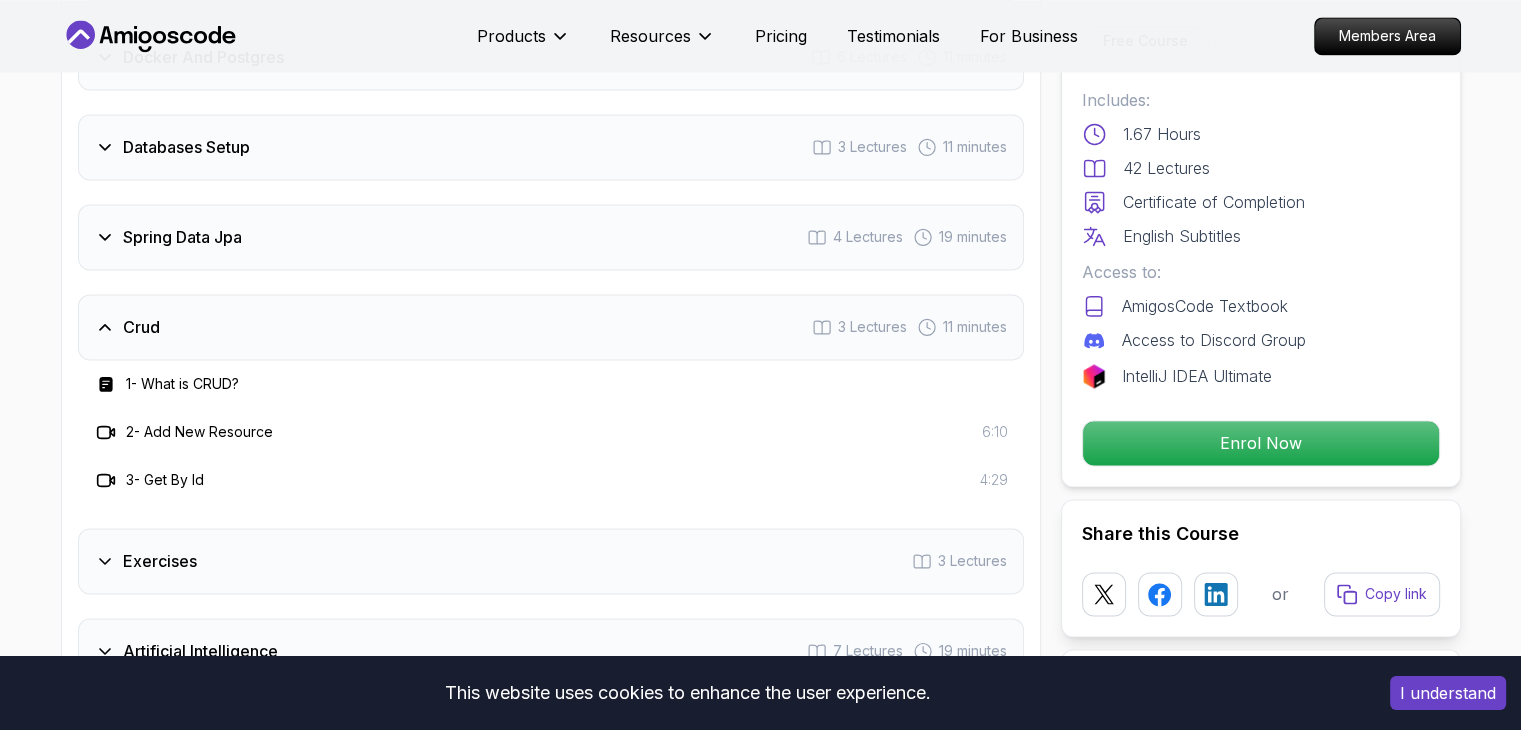 scroll, scrollTop: 3070, scrollLeft: 0, axis: vertical 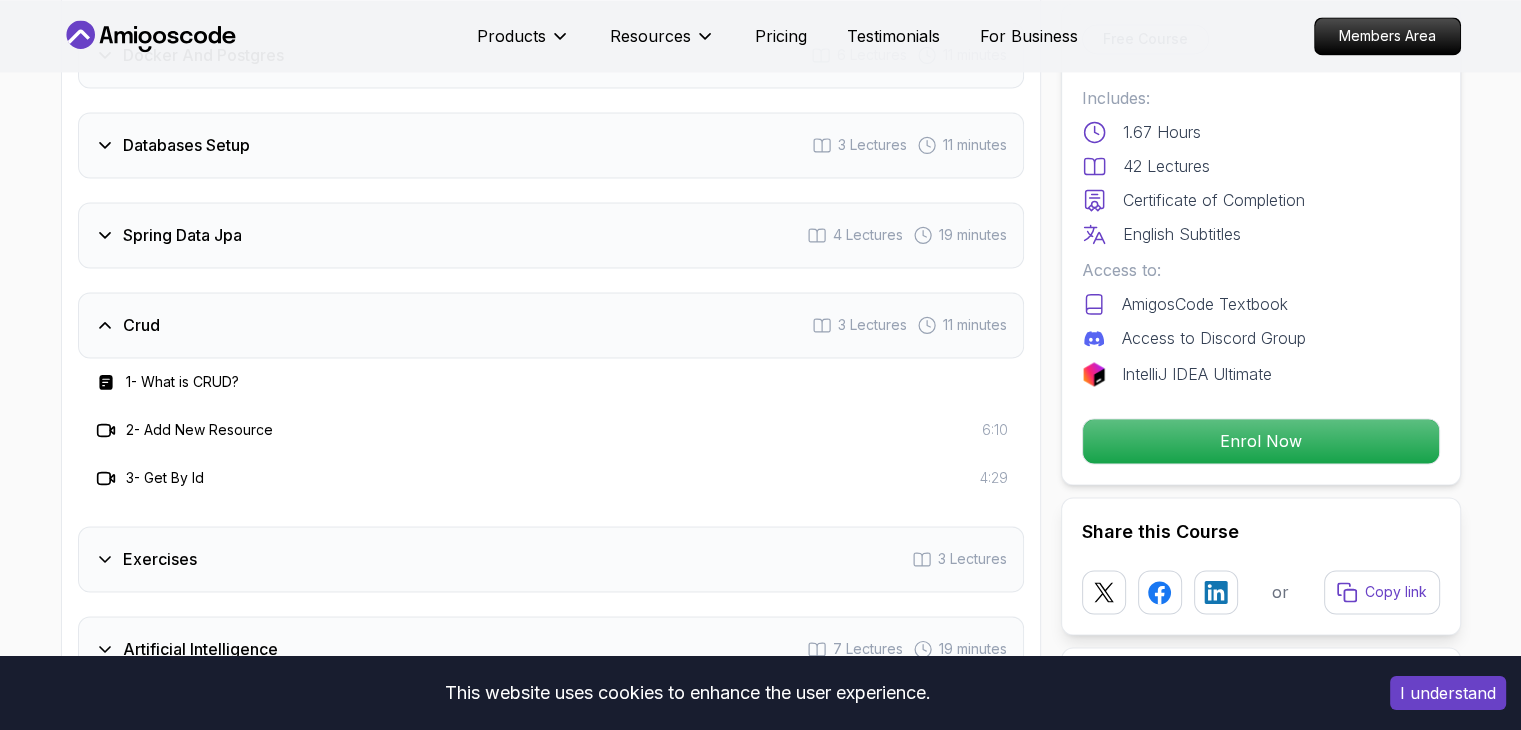 click on "Crud 3   Lectures     11 minutes" at bounding box center [551, 325] 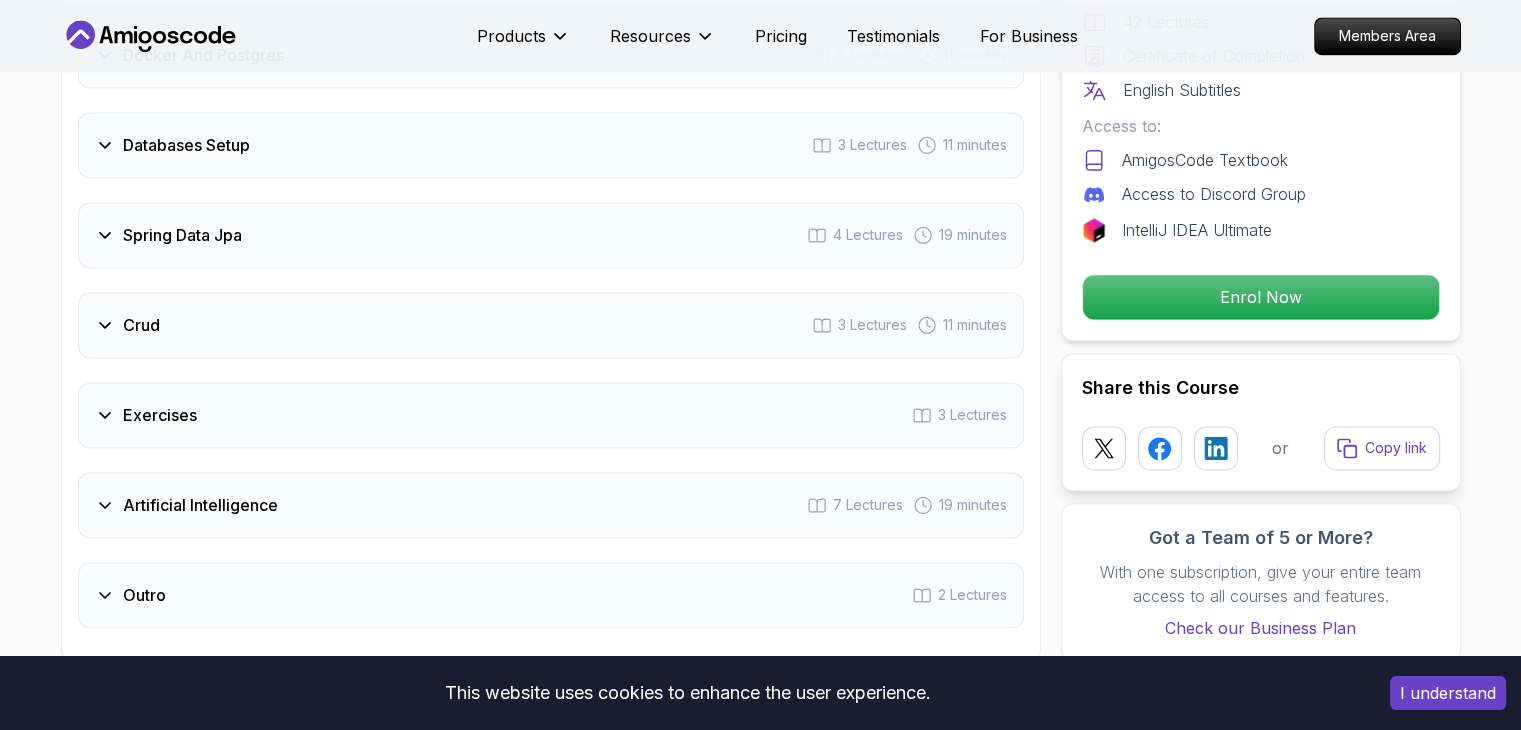 scroll, scrollTop: 3231, scrollLeft: 0, axis: vertical 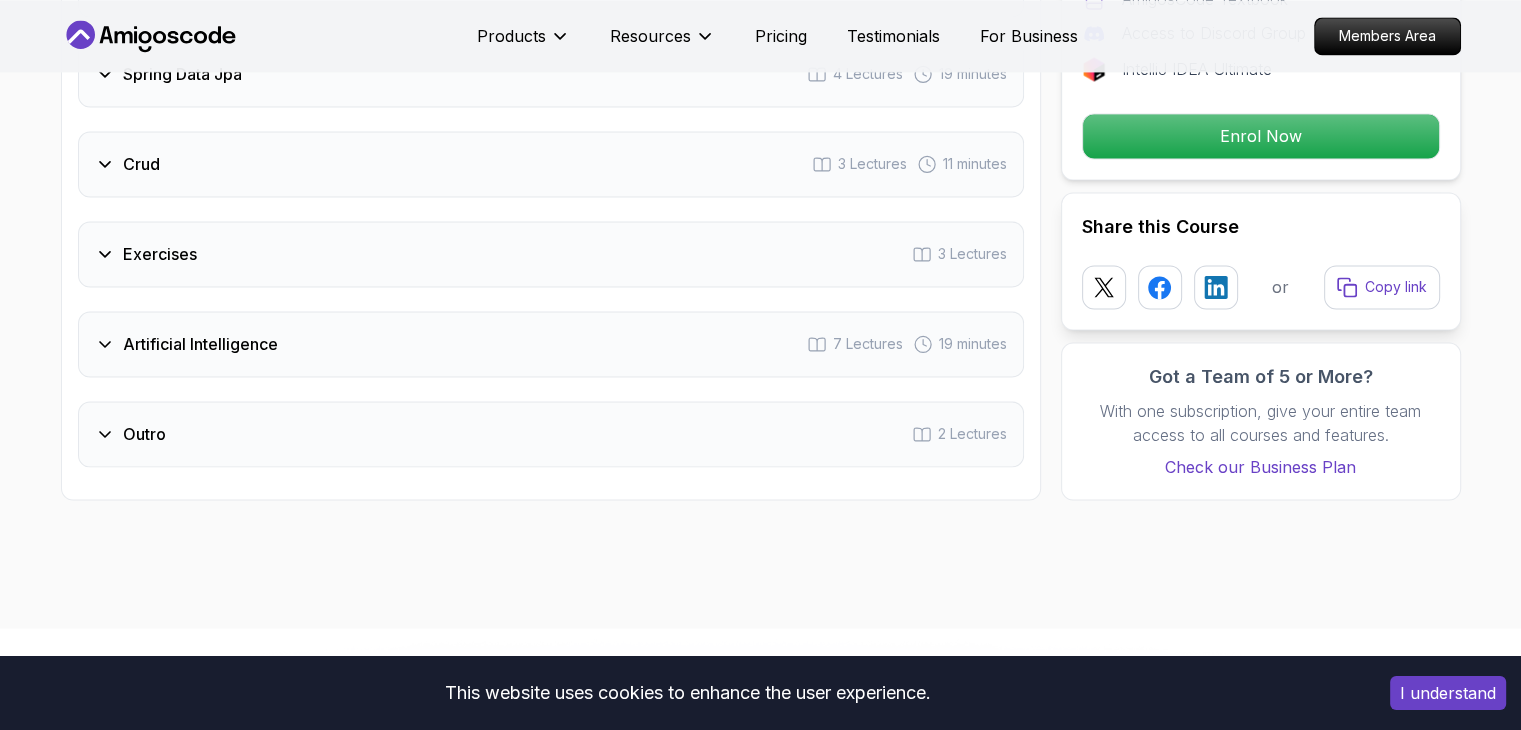 click on "Exercises" at bounding box center [160, 254] 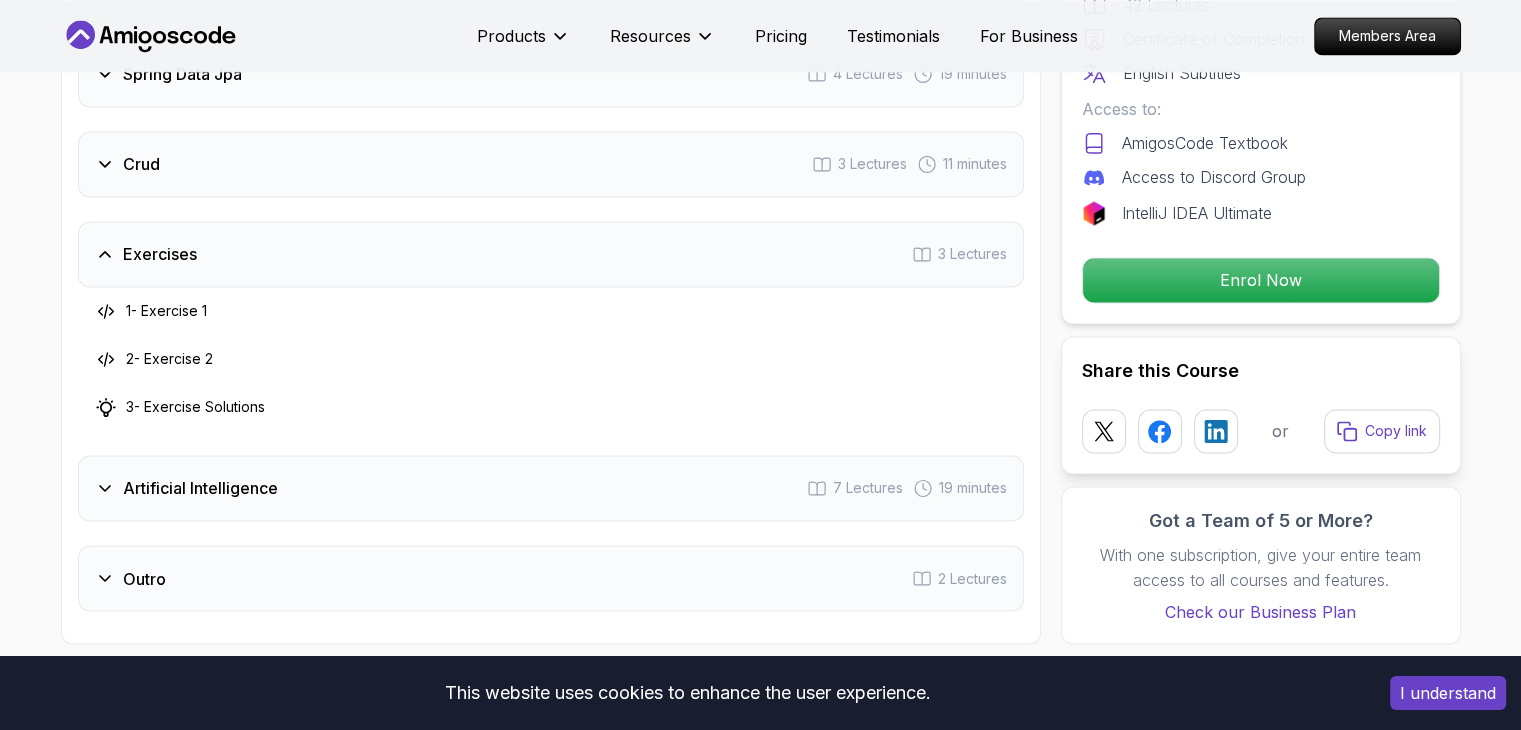click on "Exercises 3   Lectures" at bounding box center [551, 254] 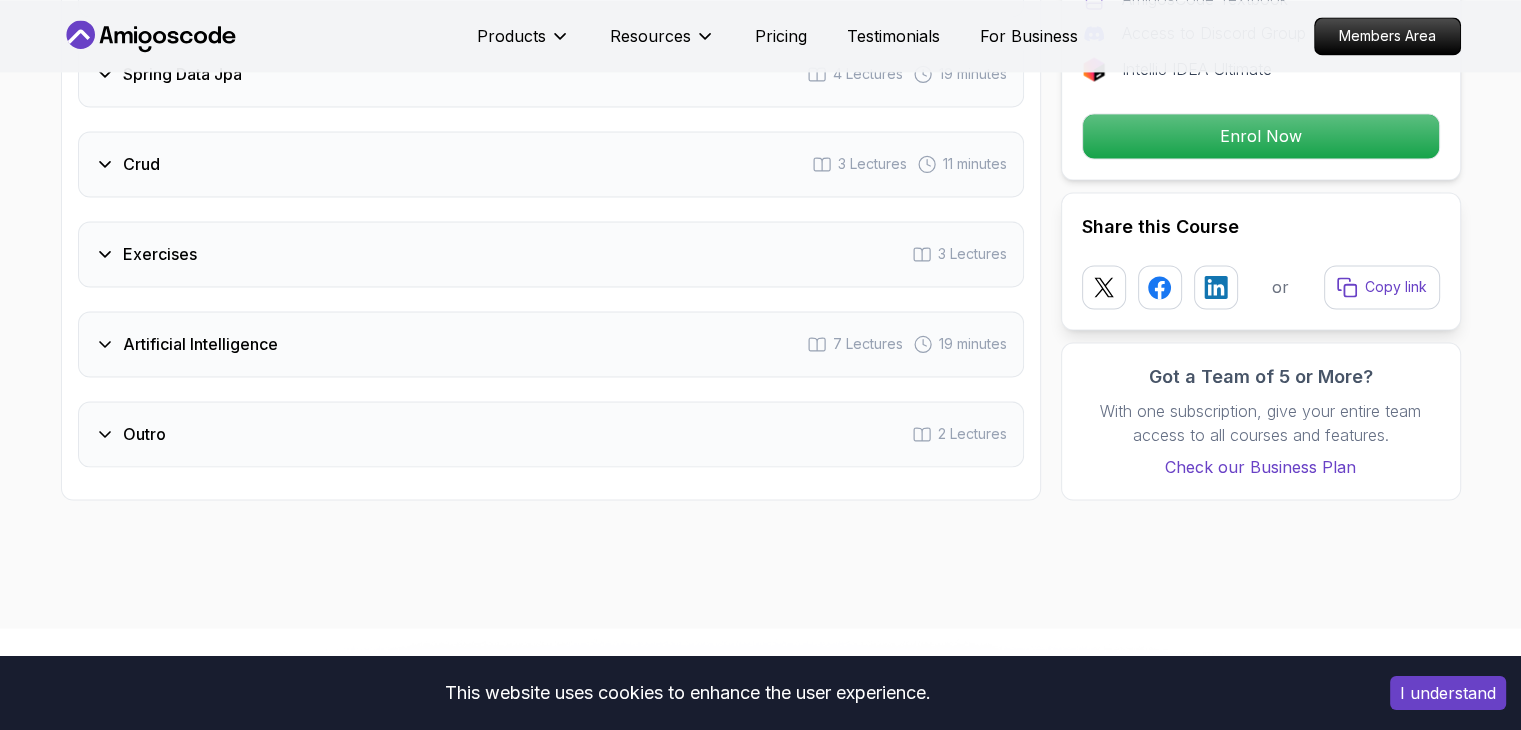 click on "Artificial Intelligence 7   Lectures     19 minutes" at bounding box center (551, 344) 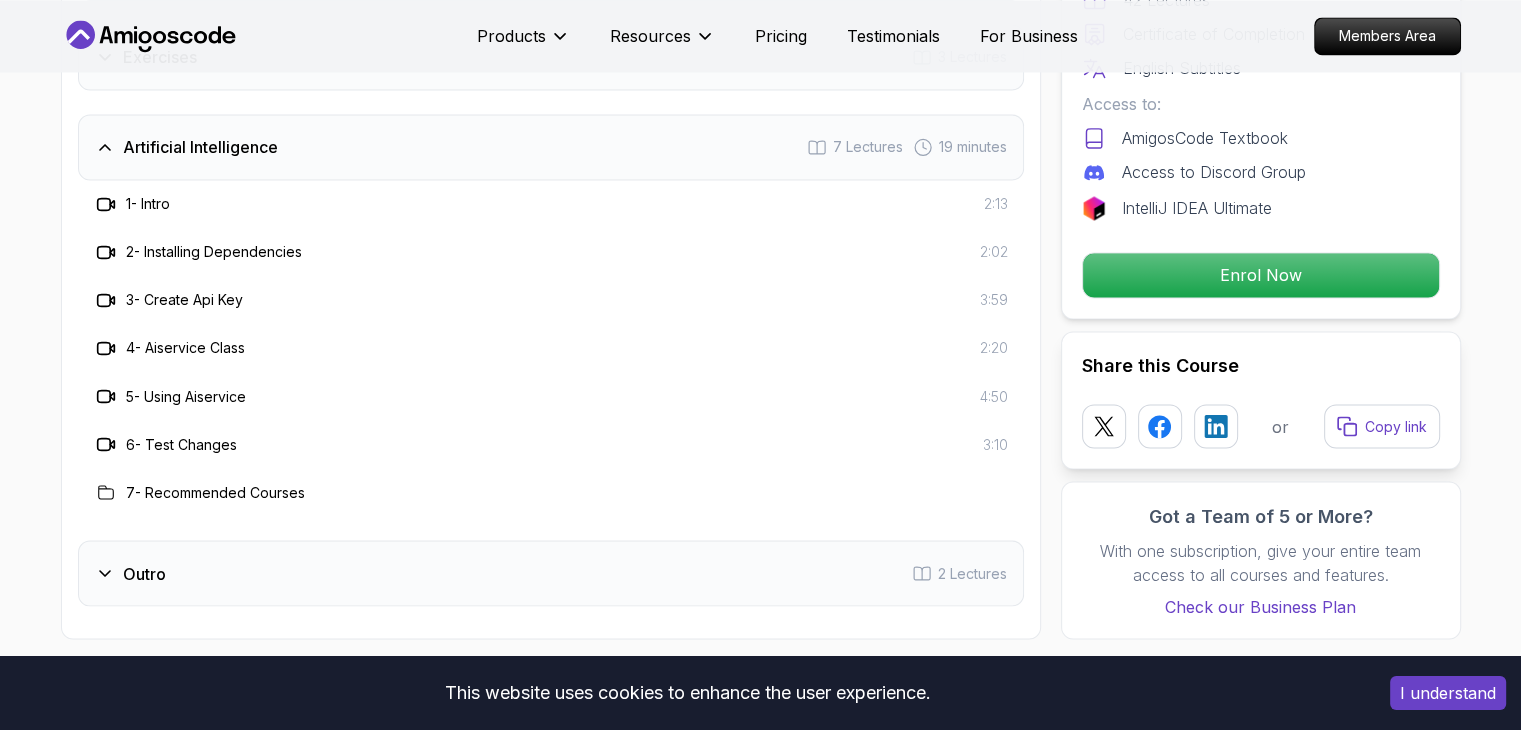 scroll, scrollTop: 3420, scrollLeft: 0, axis: vertical 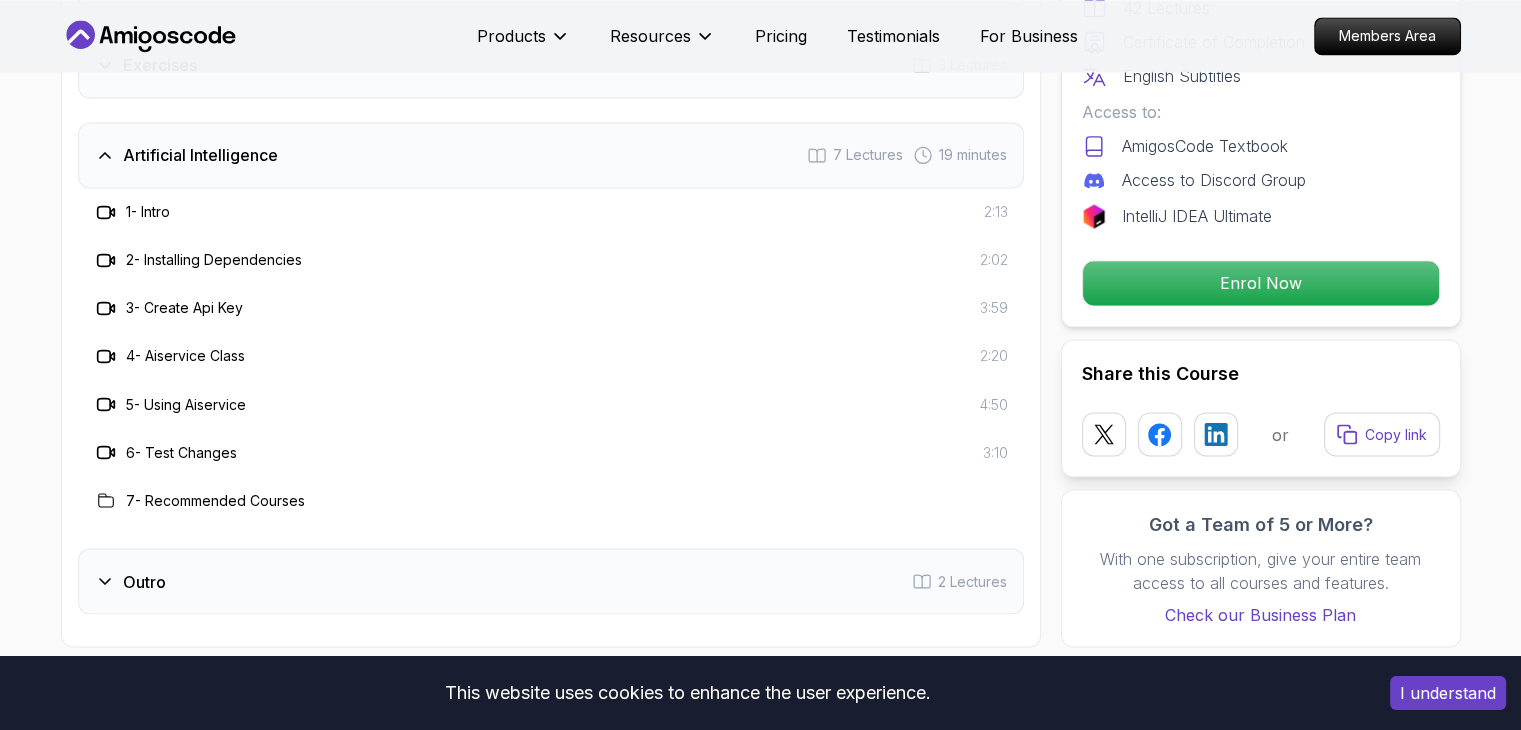 click on "Artificial Intelligence 7   Lectures     19 minutes" at bounding box center [551, 155] 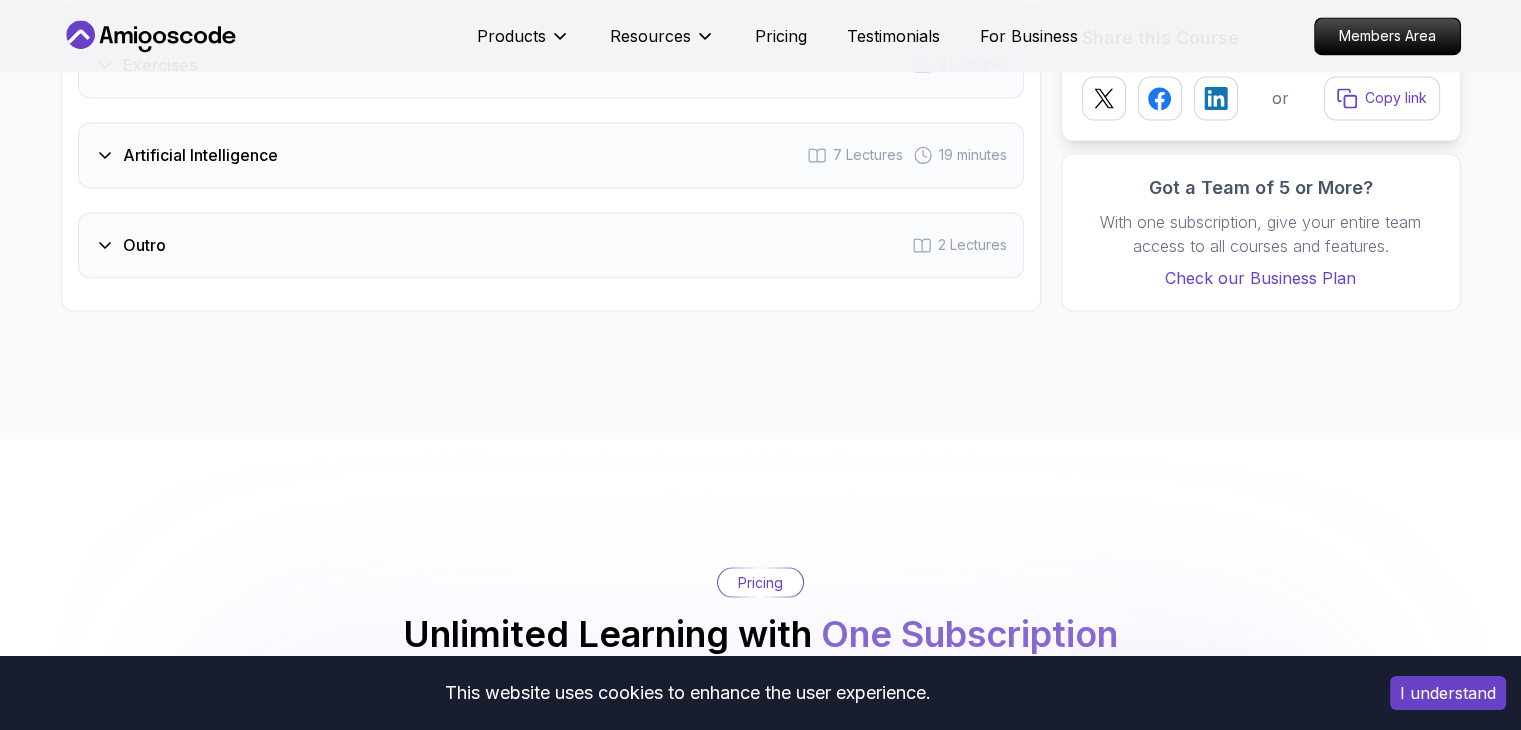 click on "Outro 2   Lectures" at bounding box center (551, 245) 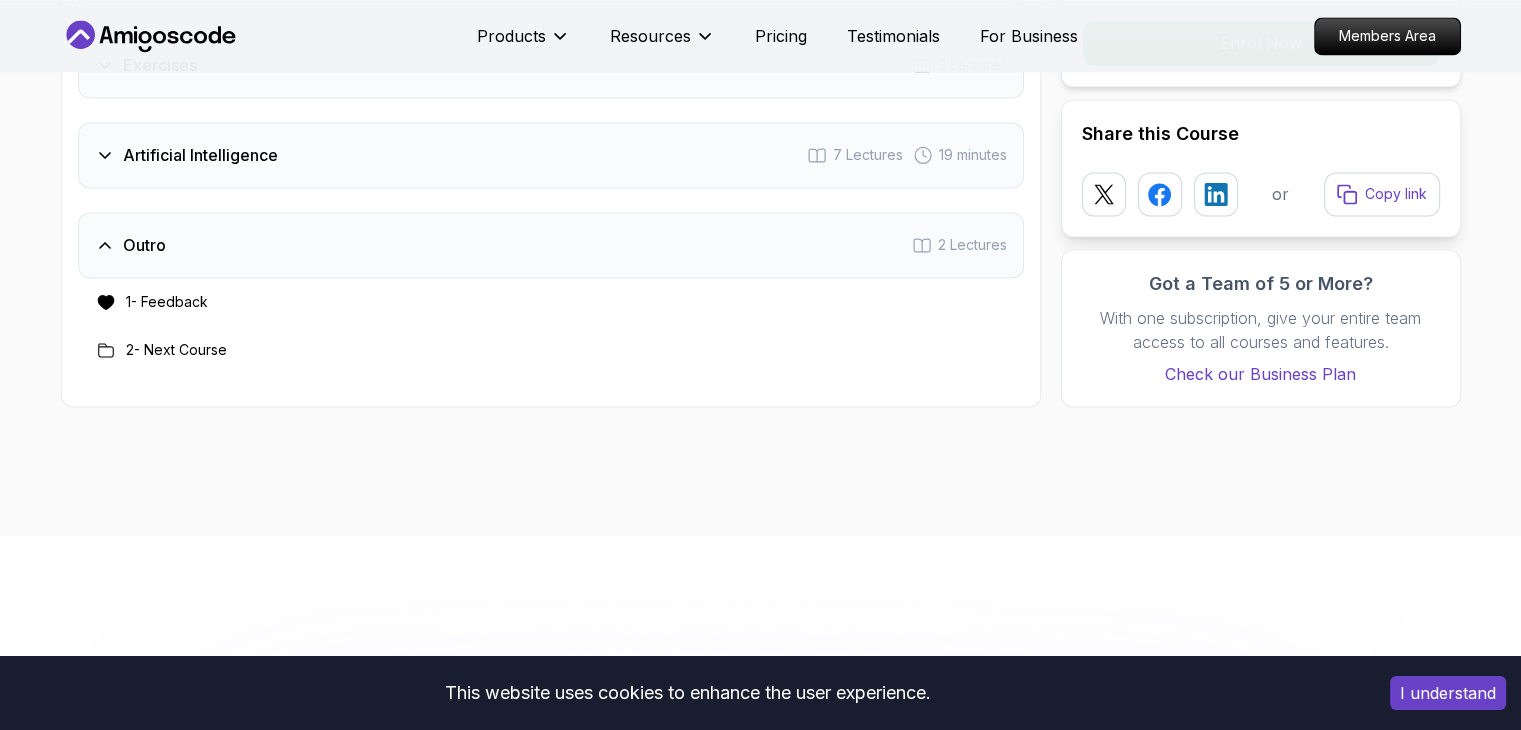 click on "Outro 2   Lectures" at bounding box center (551, 245) 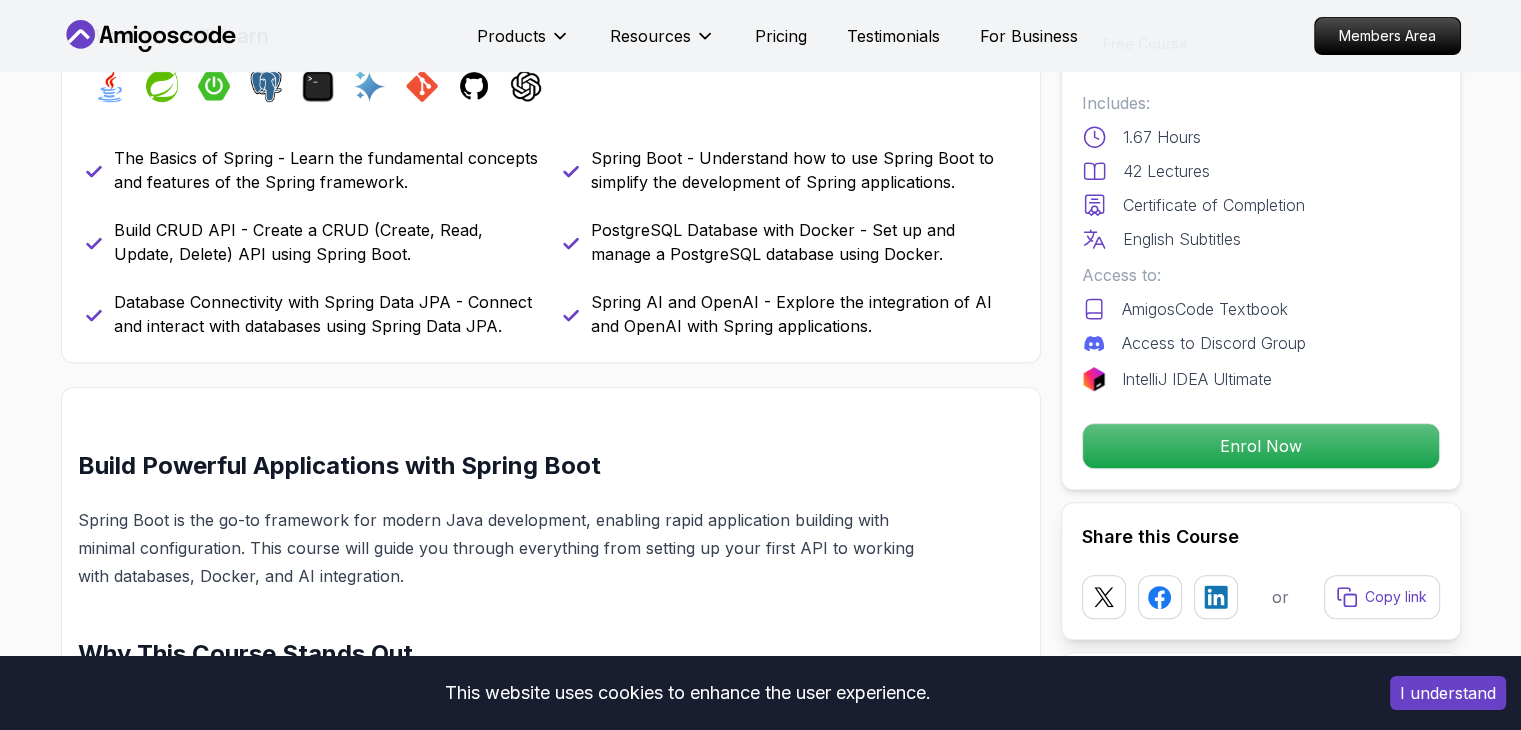 scroll, scrollTop: 0, scrollLeft: 0, axis: both 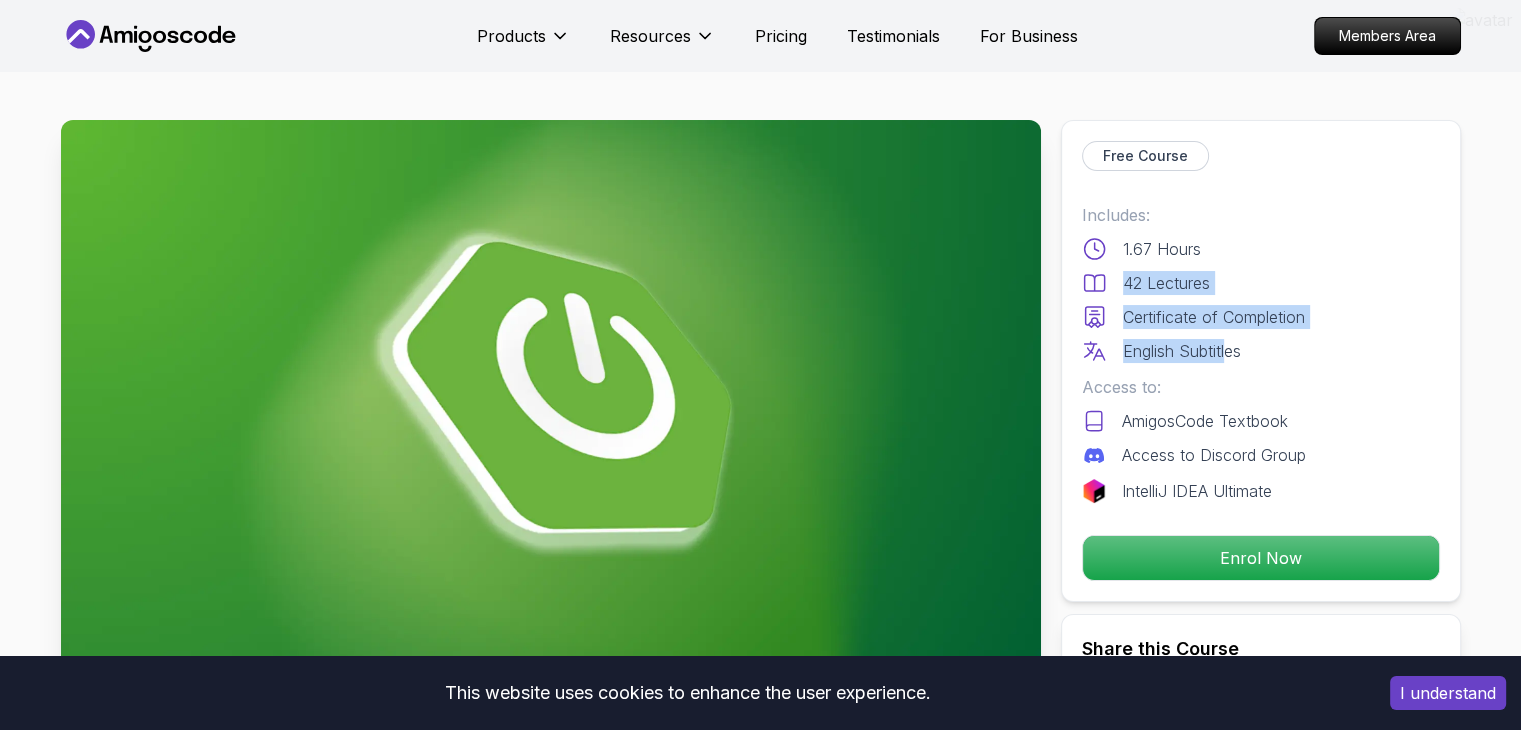drag, startPoint x: 1124, startPoint y: 261, endPoint x: 1226, endPoint y: 350, distance: 135.36986 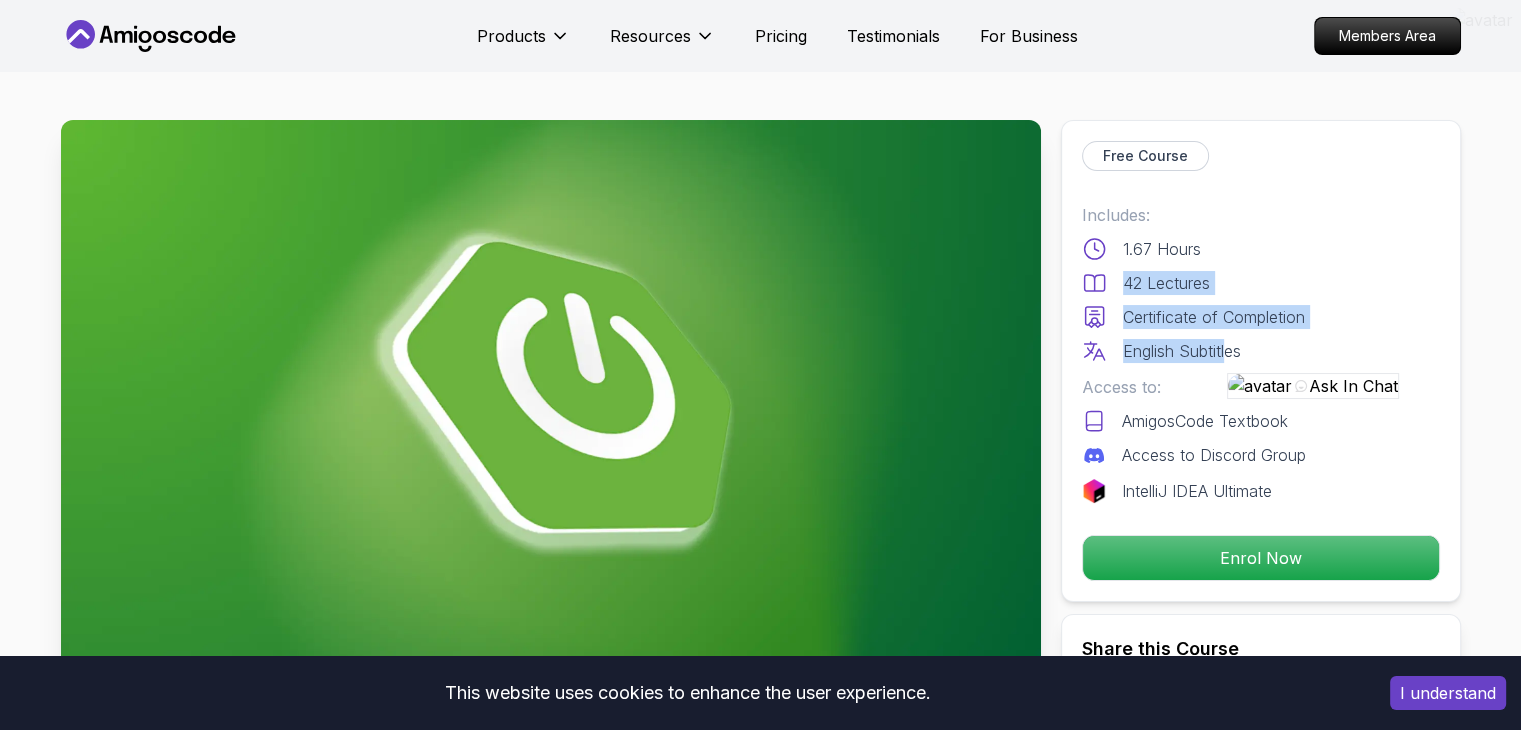 click on "English Subtitles" at bounding box center [1182, 351] 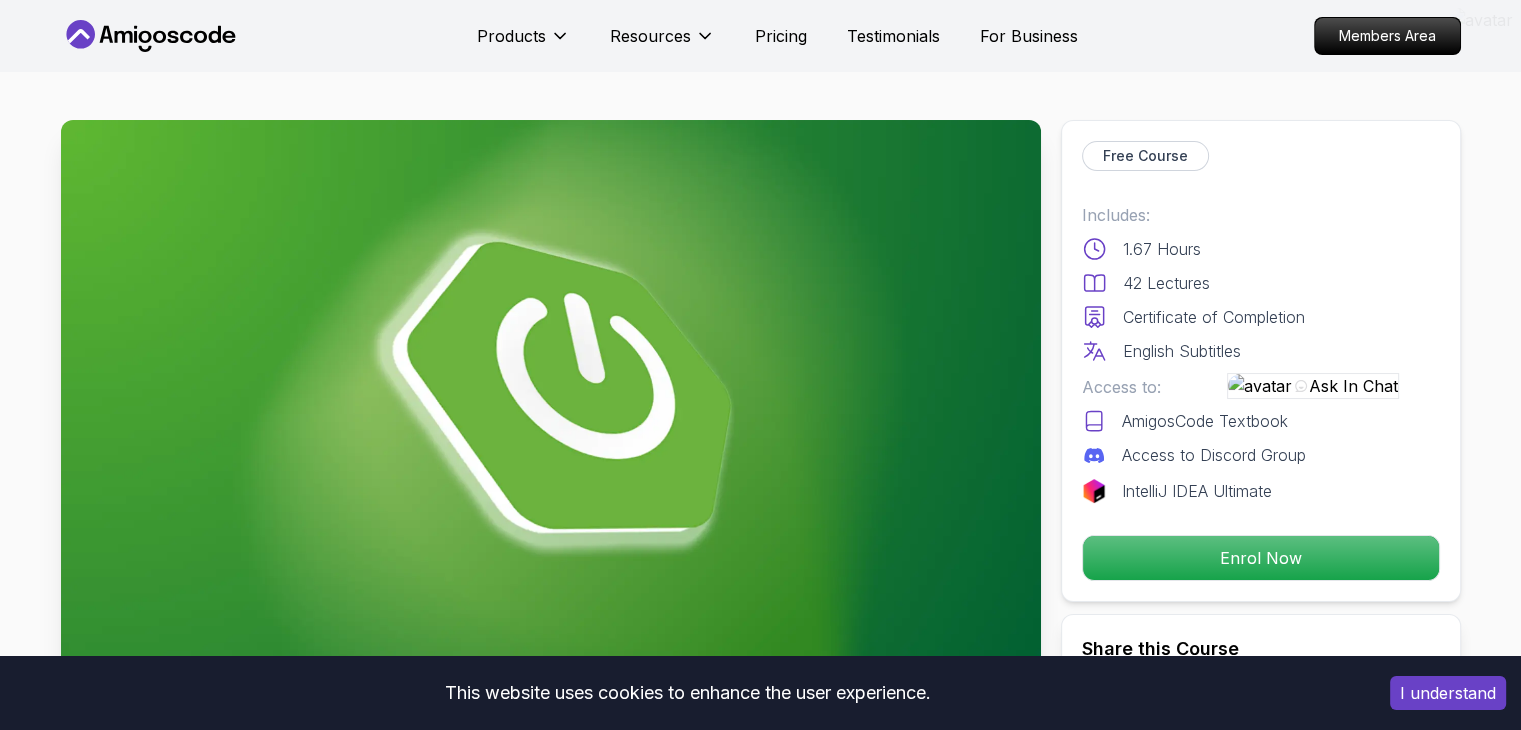 scroll, scrollTop: 188, scrollLeft: 0, axis: vertical 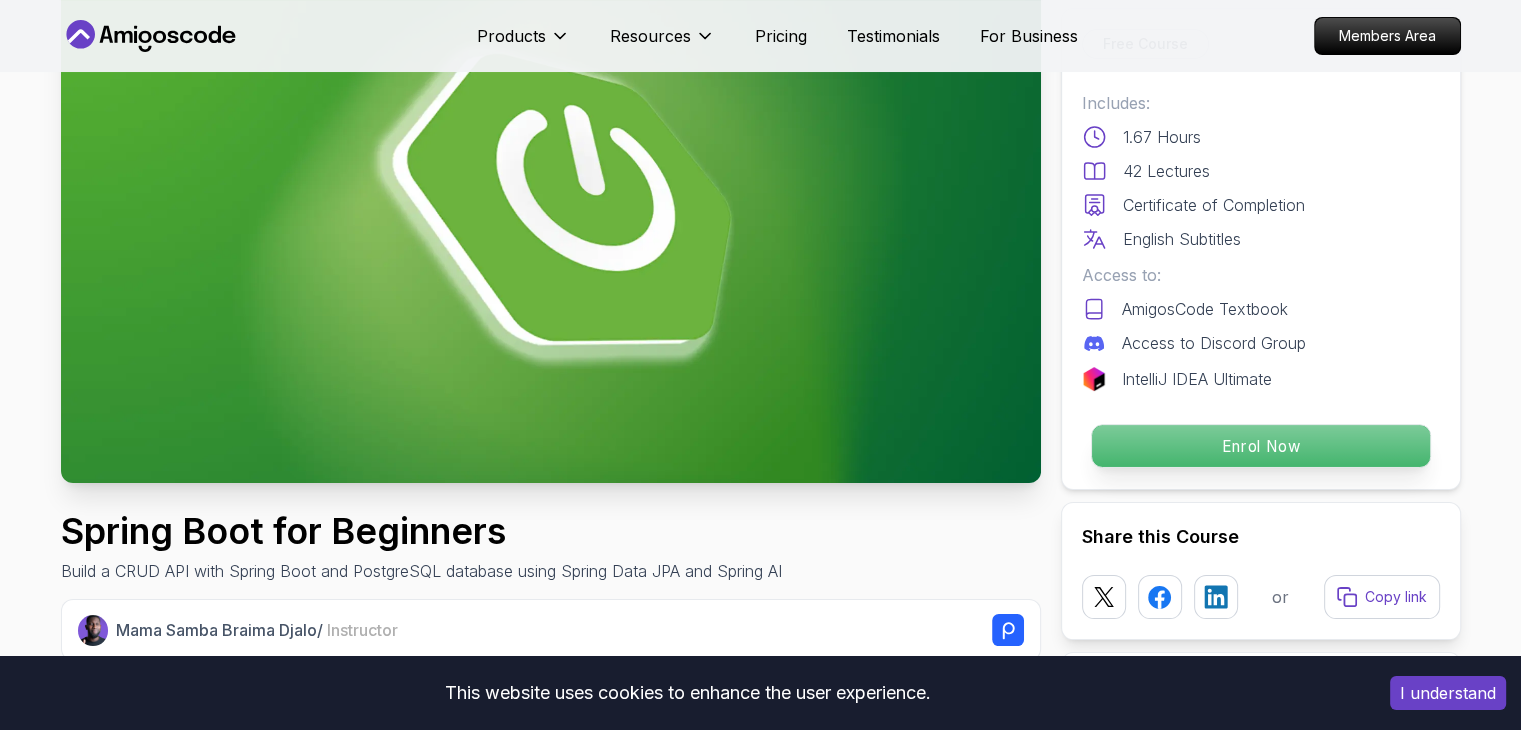 click on "Enrol Now" at bounding box center (1260, 446) 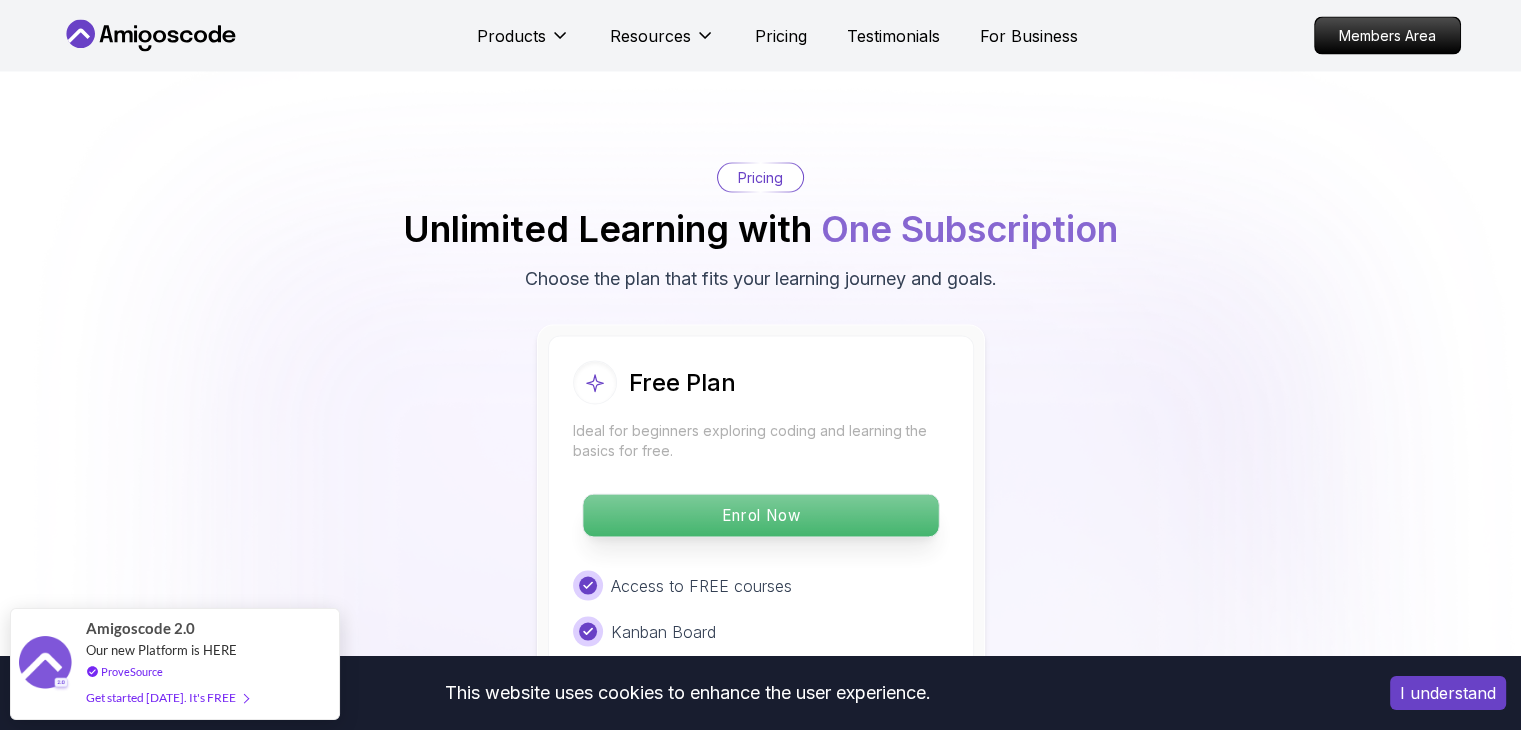 click on "Enrol Now" at bounding box center [760, 516] 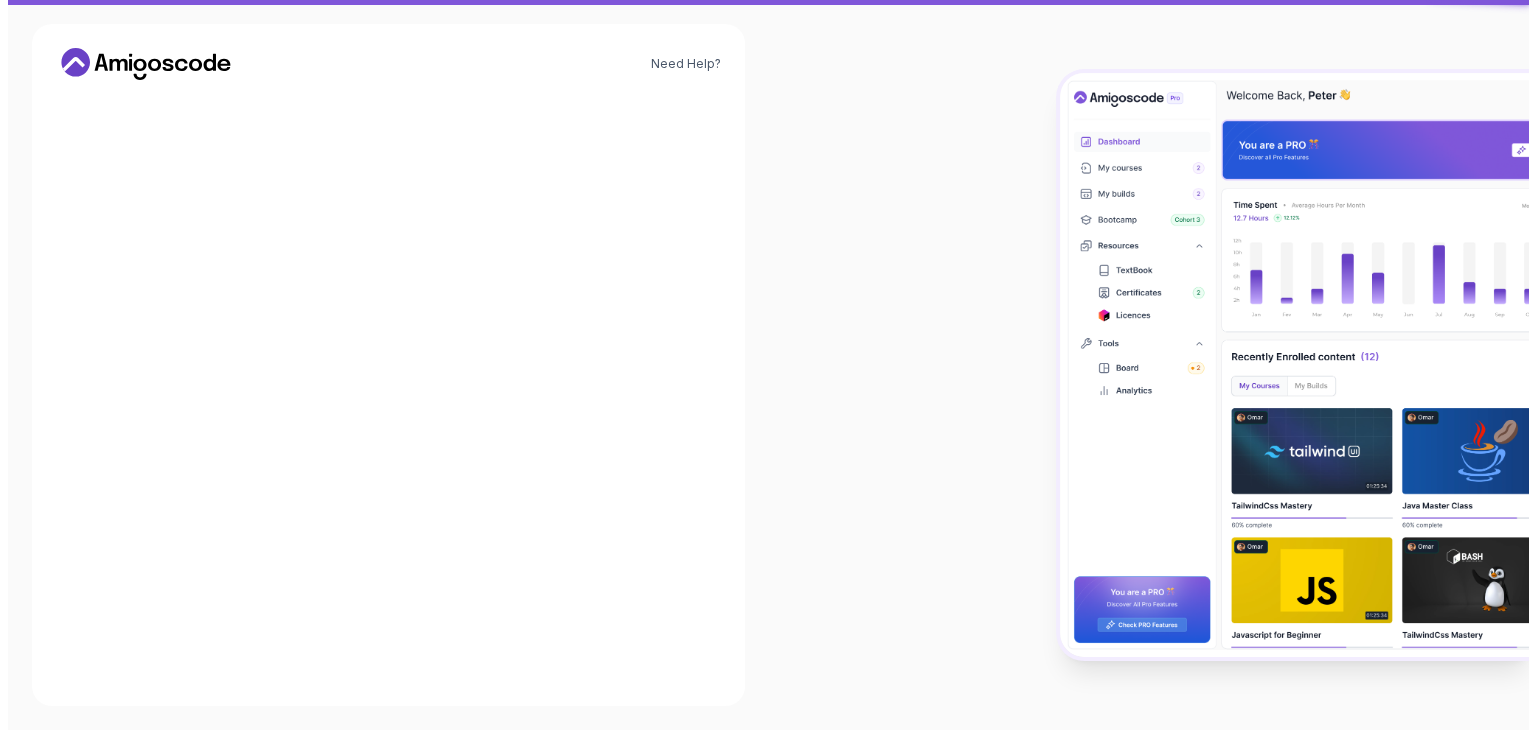 scroll, scrollTop: 0, scrollLeft: 0, axis: both 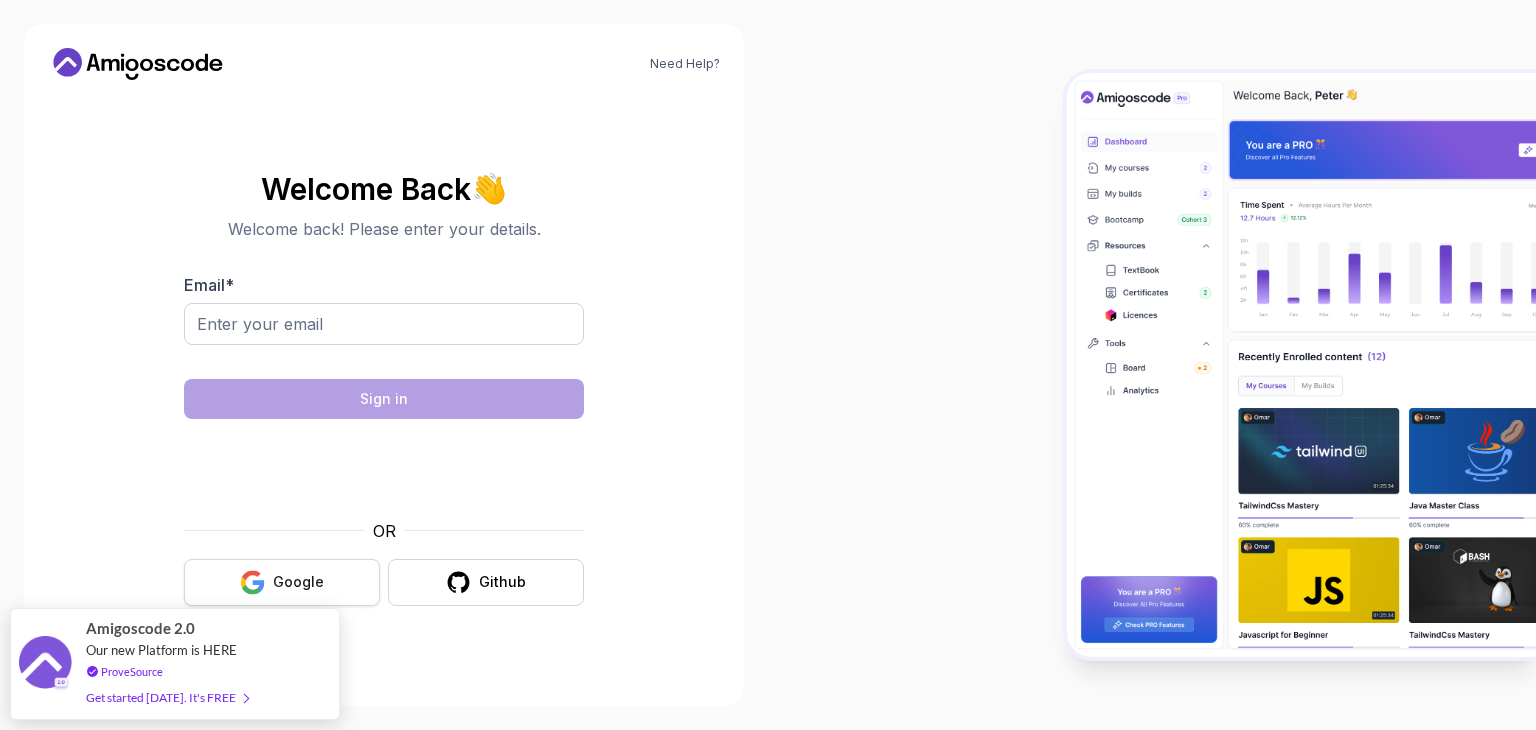 click 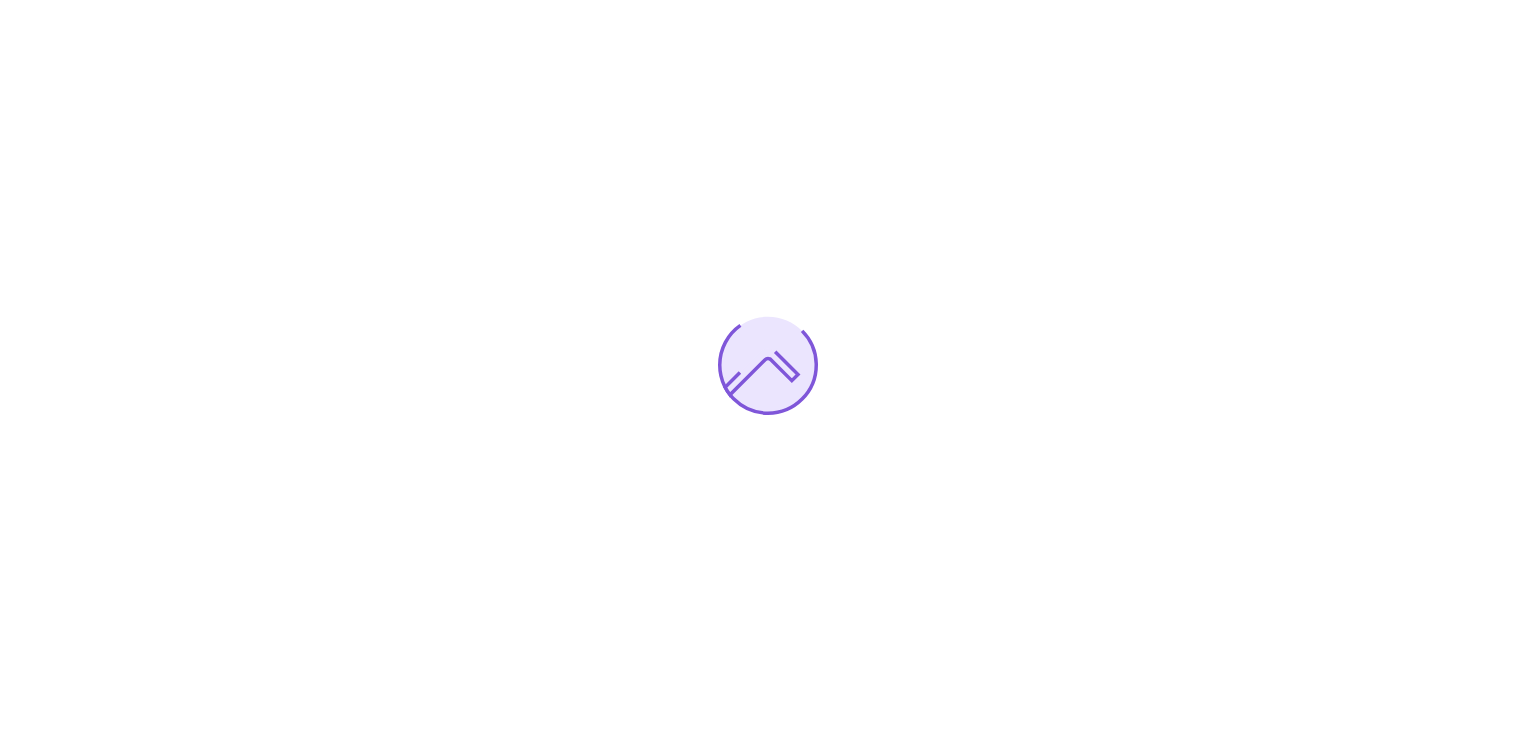 scroll, scrollTop: 0, scrollLeft: 0, axis: both 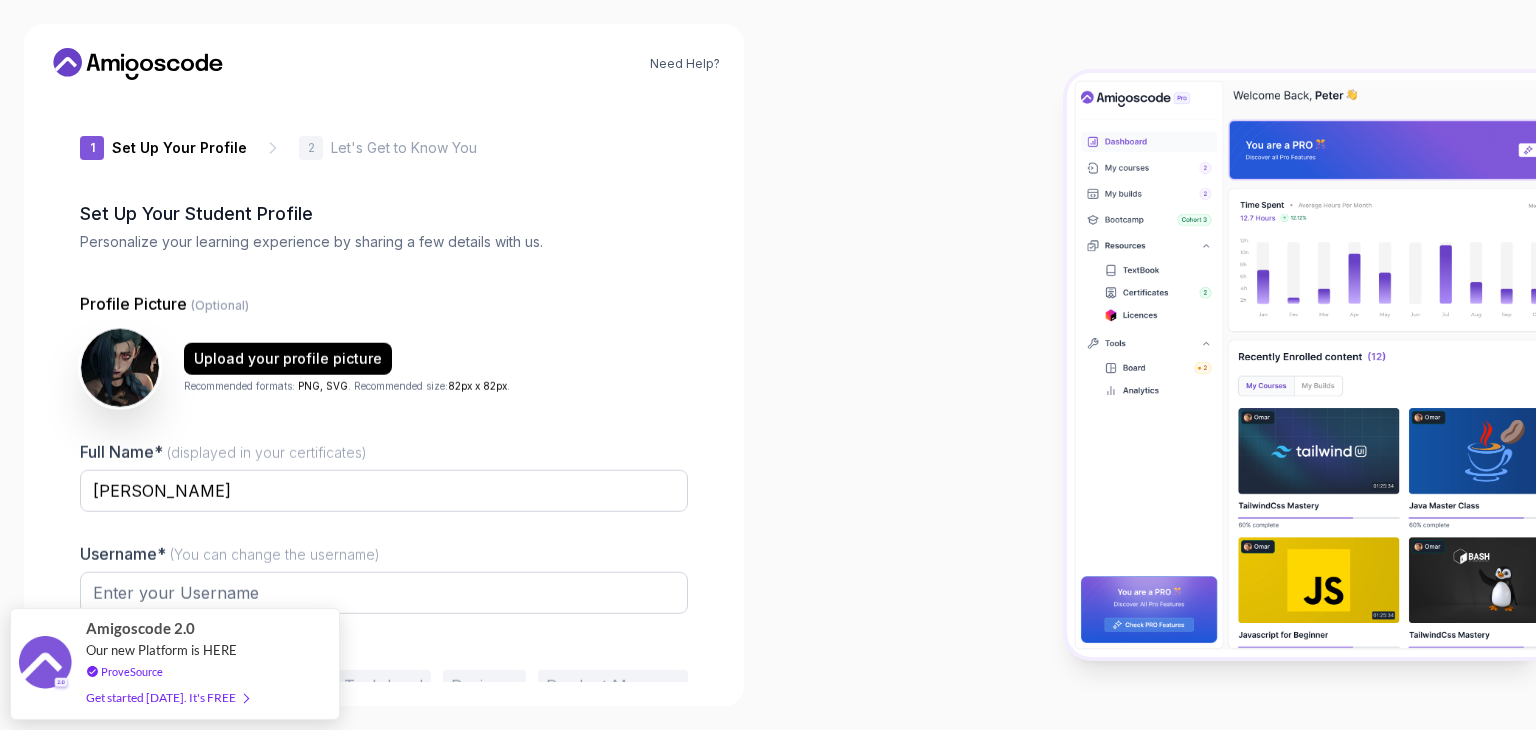 type on "boldhawka4cfe" 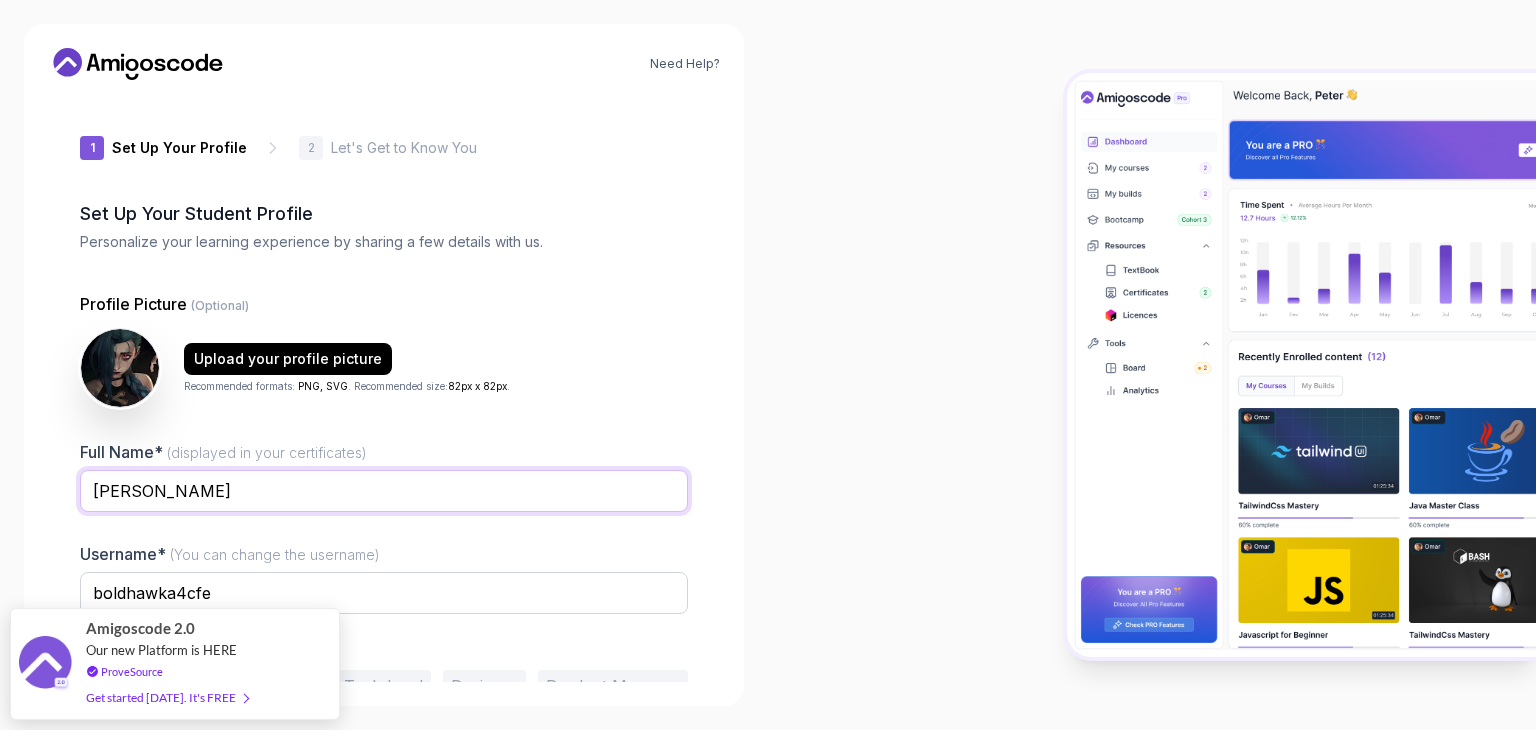 click on "Likhitha Taneti" at bounding box center (384, 491) 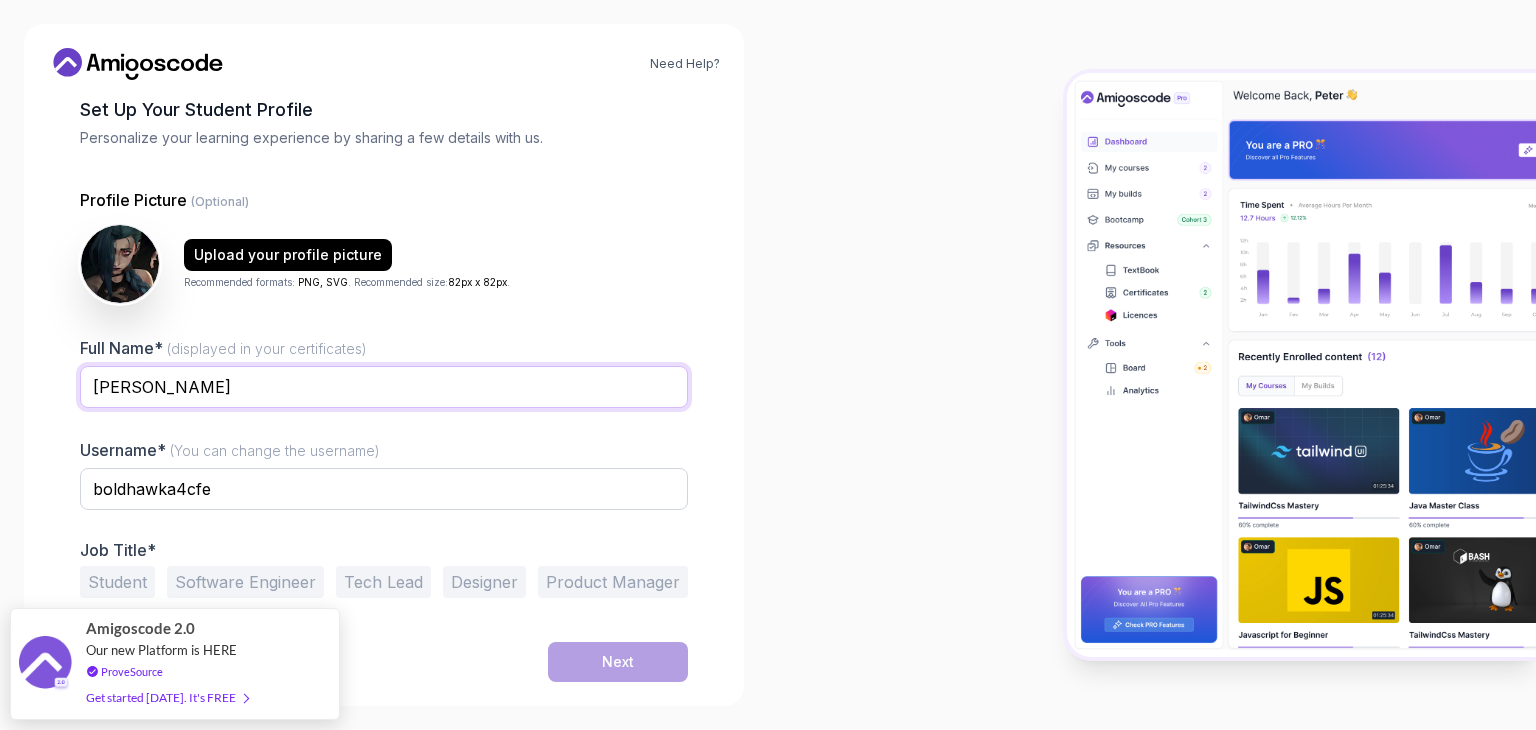 type on "Likhitha" 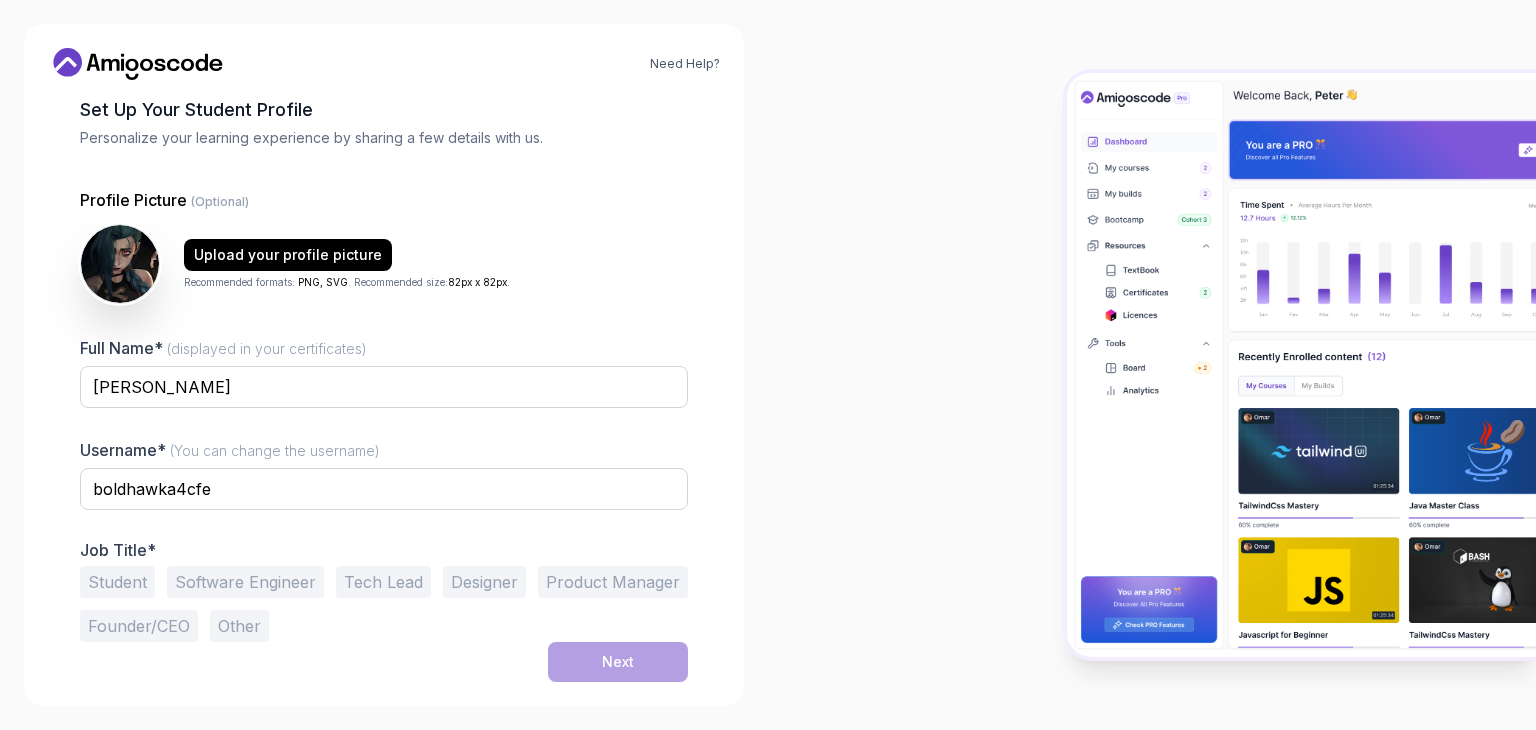 click on "Student" at bounding box center [117, 582] 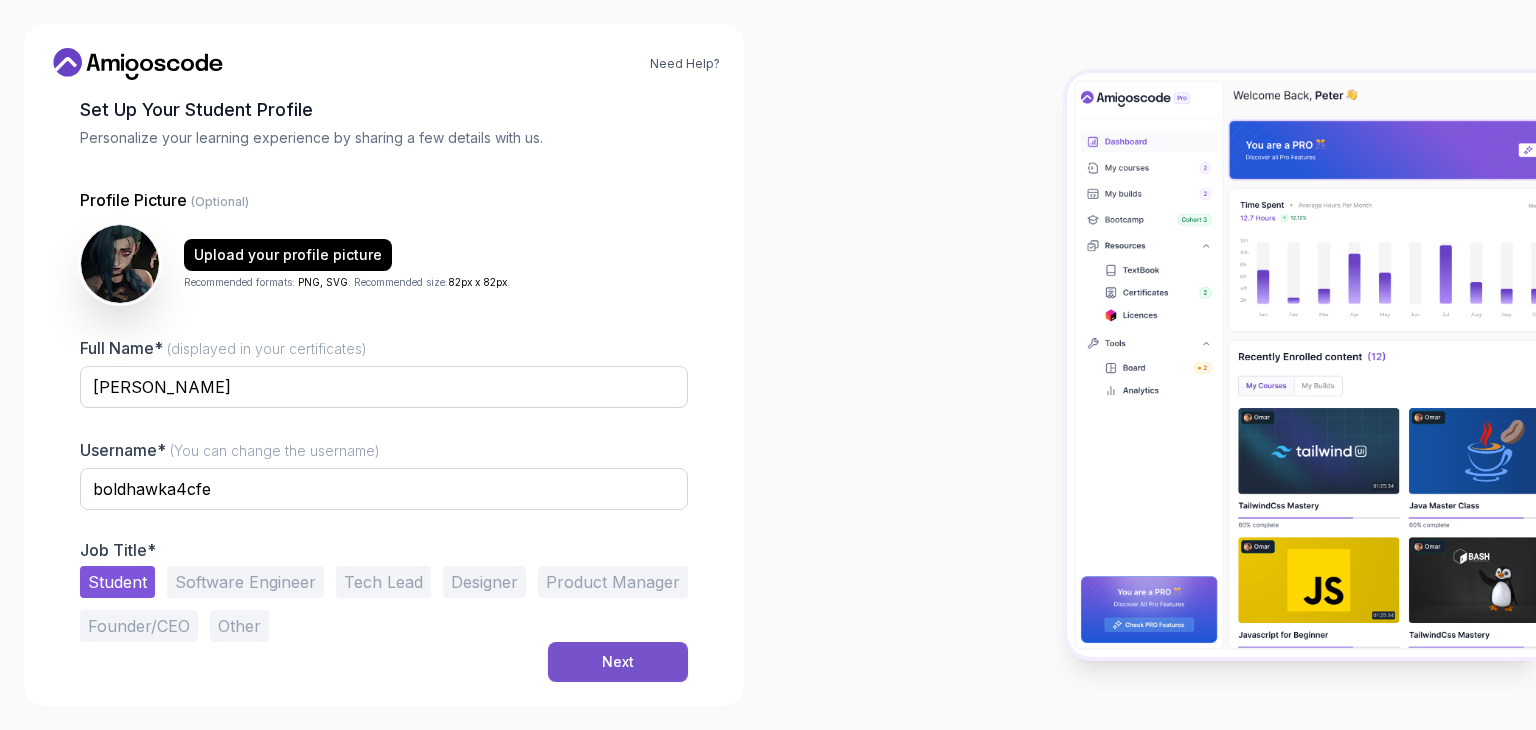 click on "Next" at bounding box center [618, 662] 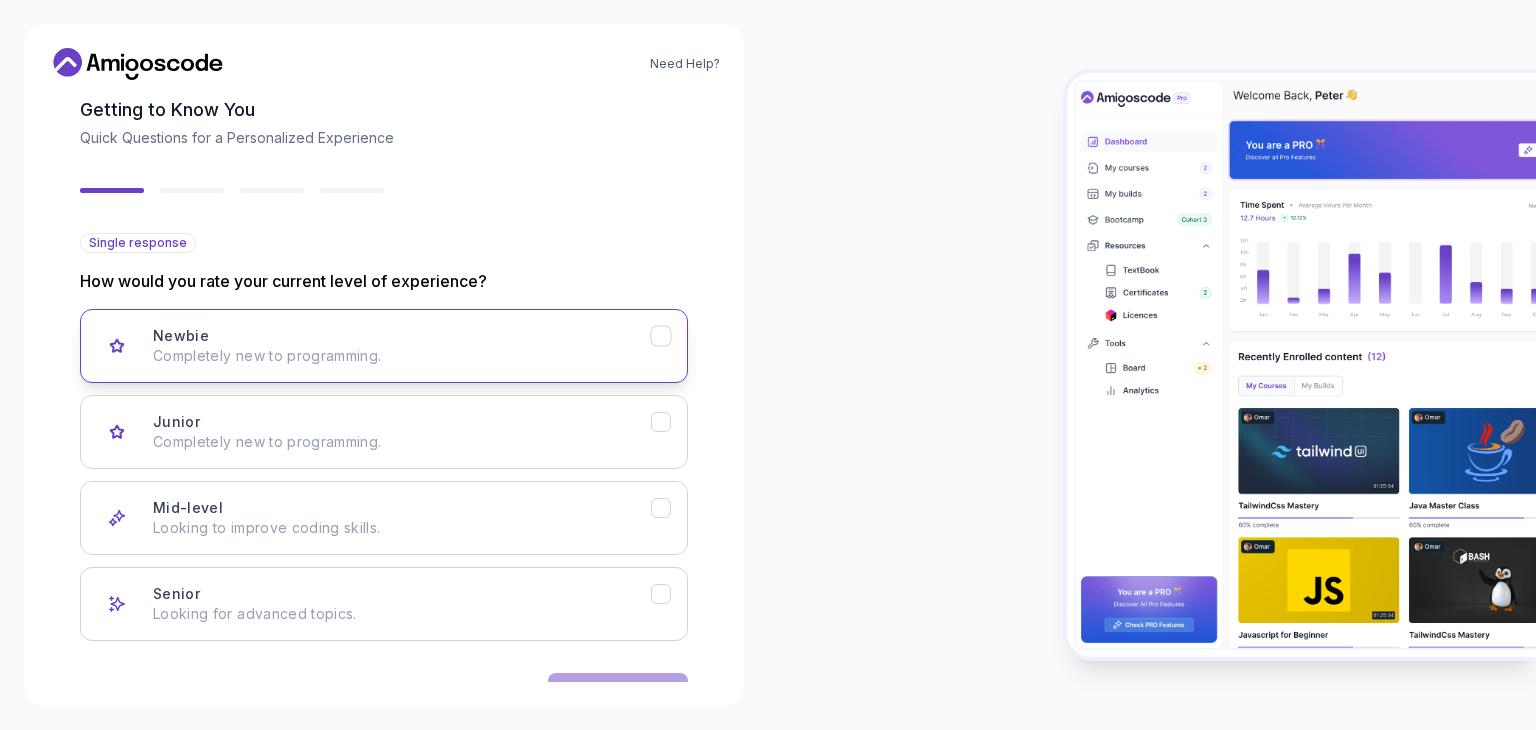 click on "Newbie" at bounding box center [181, 336] 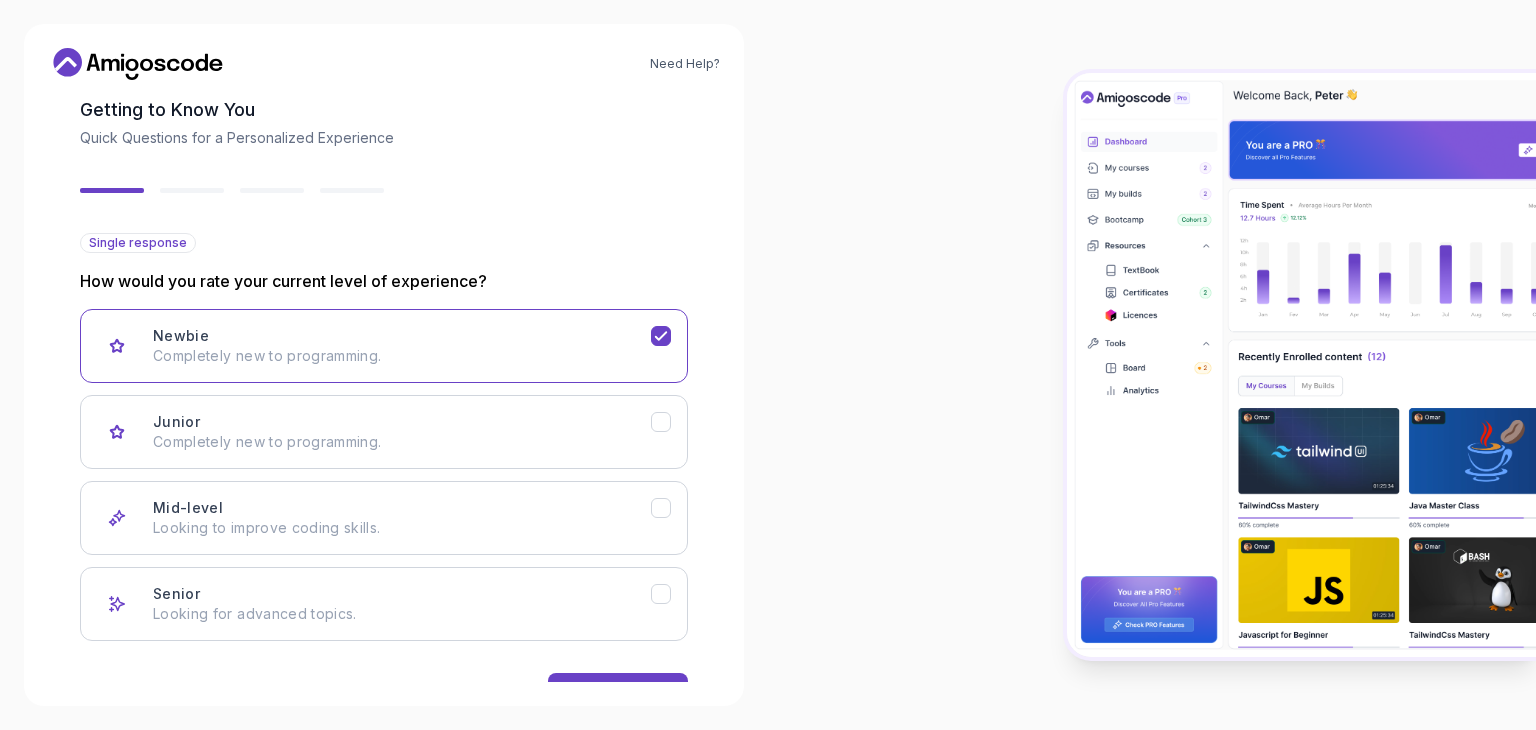 scroll, scrollTop: 165, scrollLeft: 0, axis: vertical 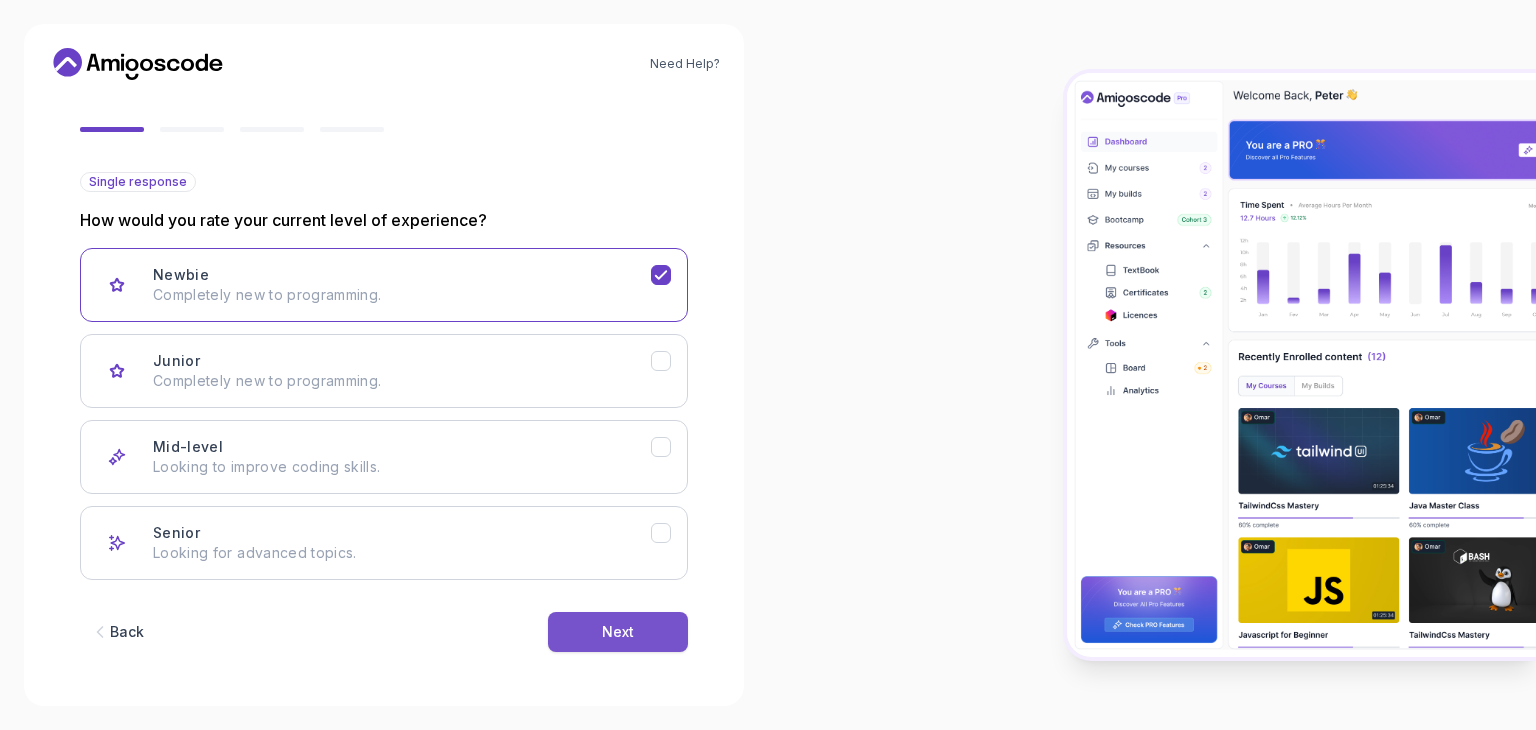 click on "Next" at bounding box center [618, 632] 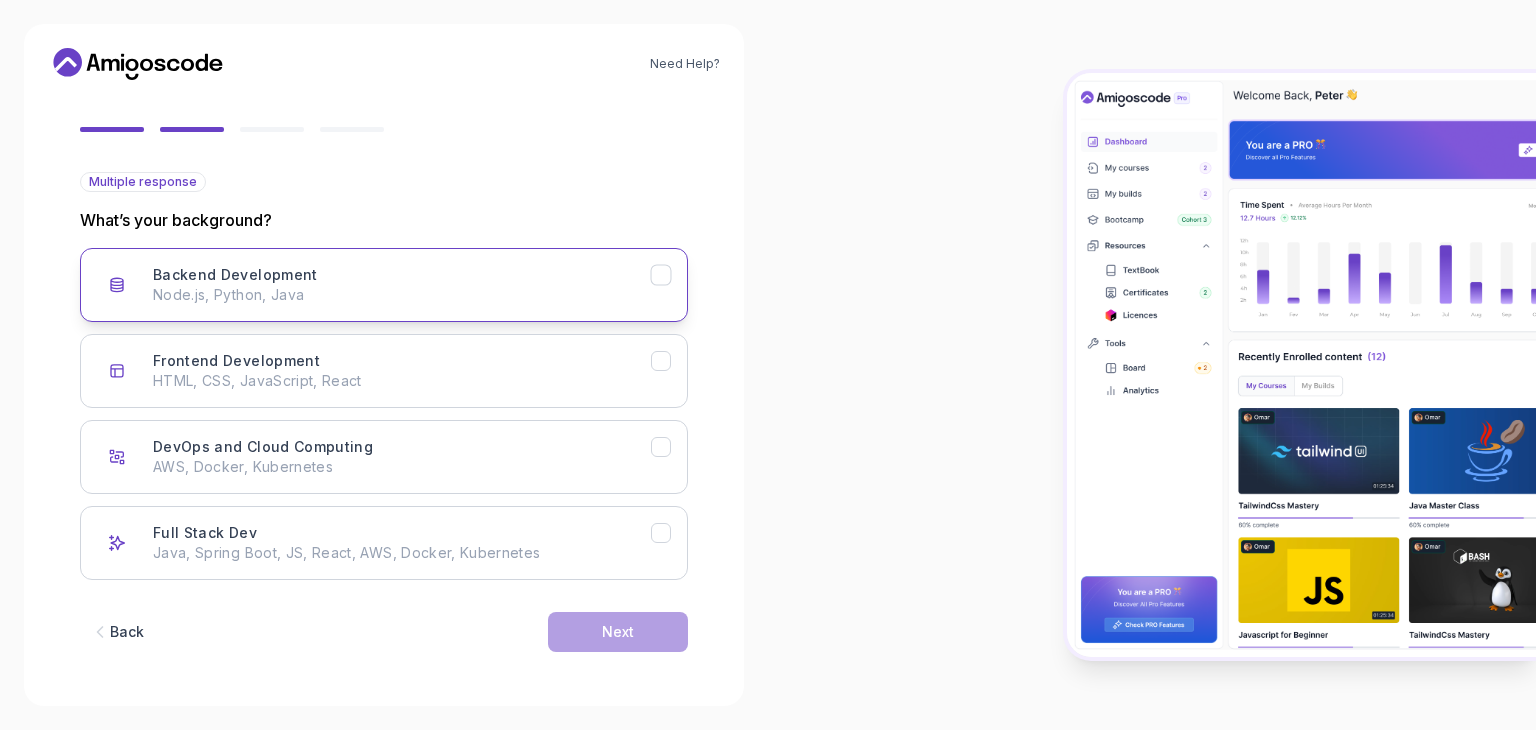 click on "Backend Development Node.js, Python, Java" at bounding box center (384, 285) 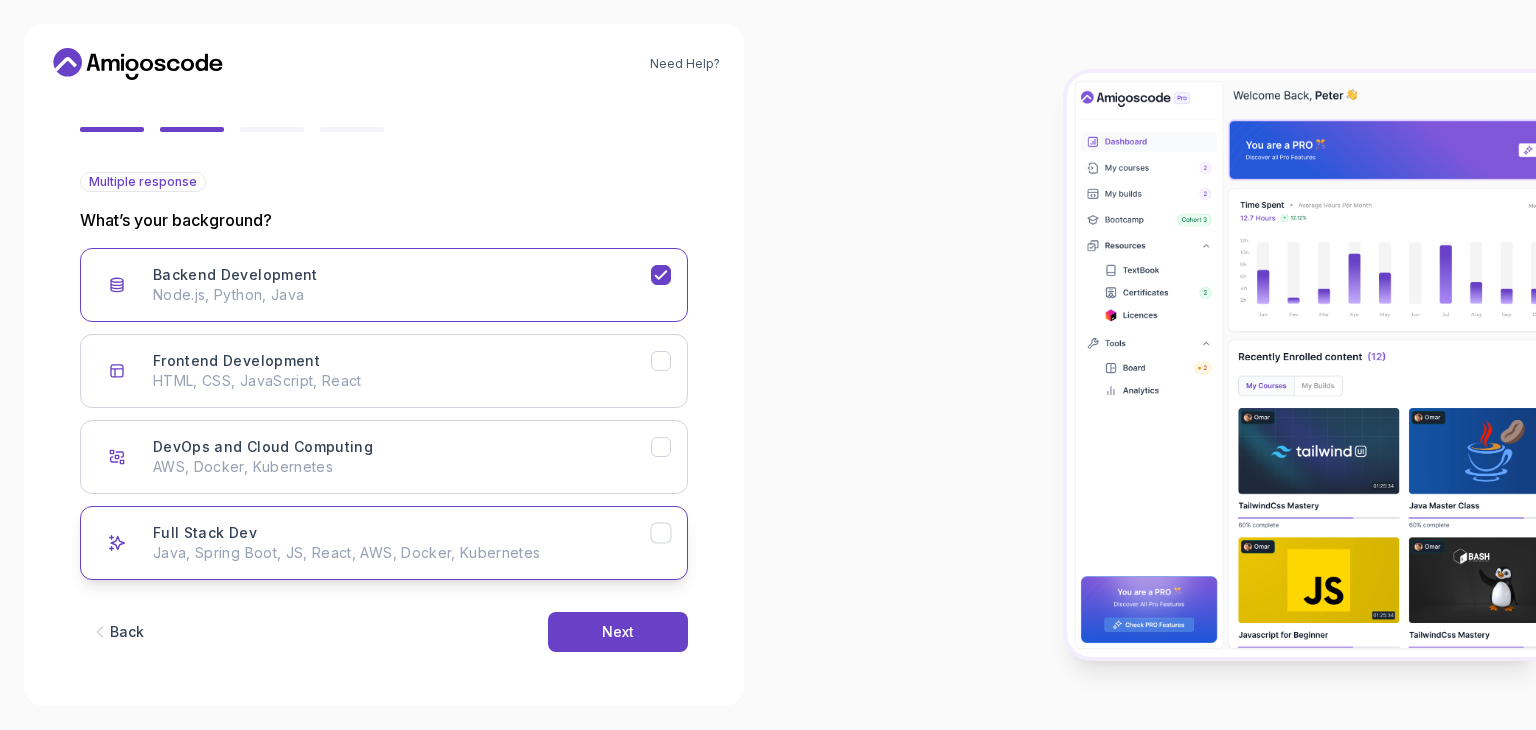 click on "Full Stack Dev Java, Spring Boot, JS, React, AWS, Docker, Kubernetes" at bounding box center (384, 543) 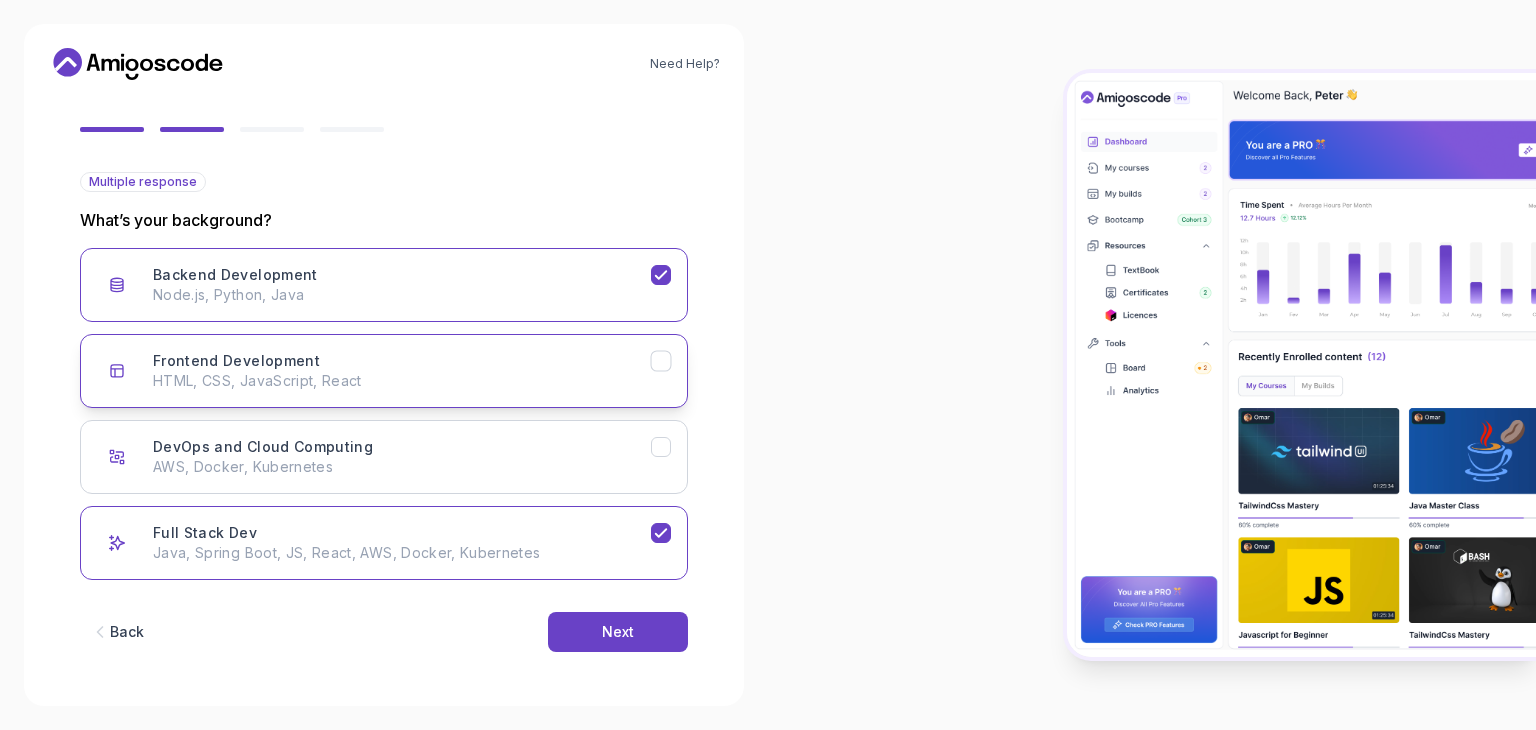 click on "Frontend Development HTML, CSS, JavaScript, React" at bounding box center (402, 371) 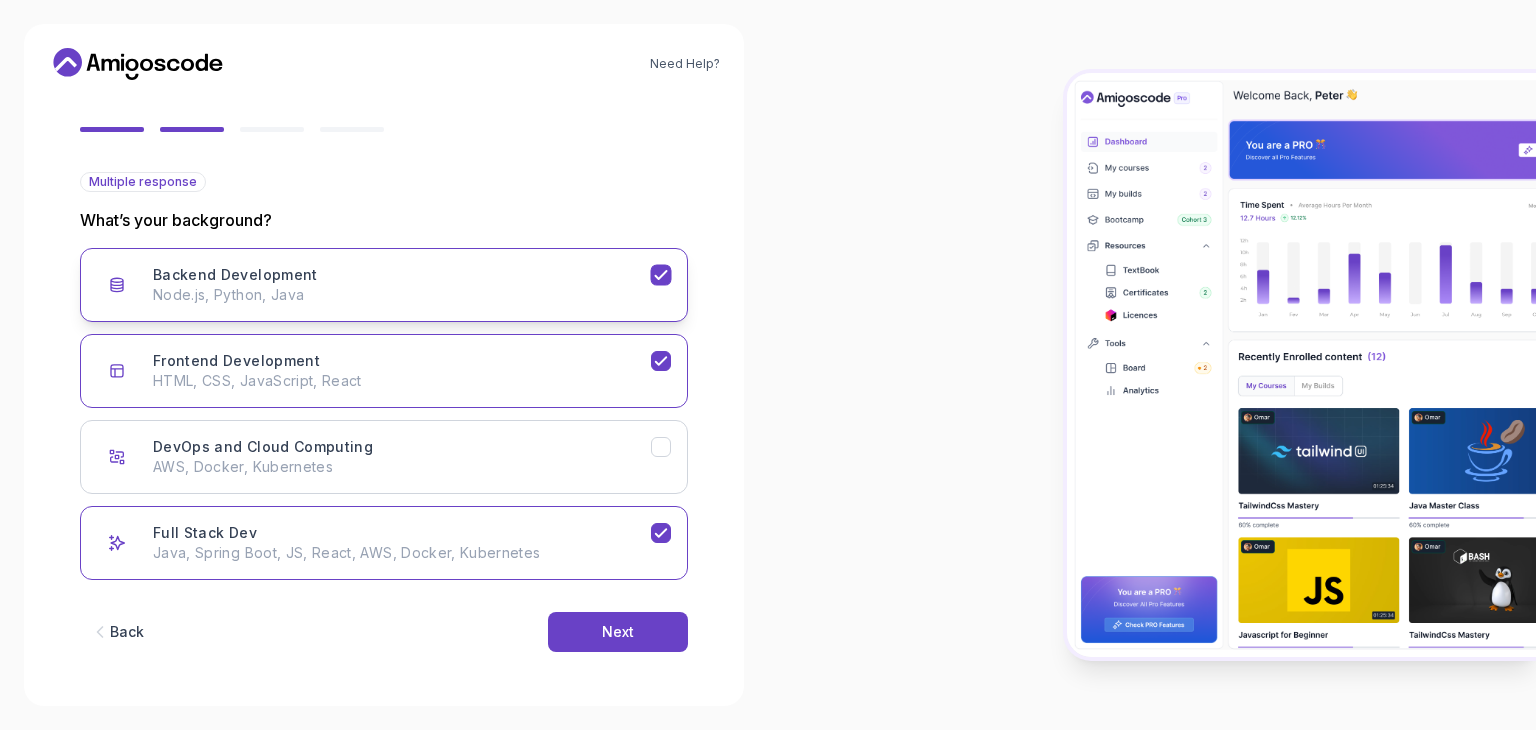 click on "Node.js, Python, Java" at bounding box center (402, 295) 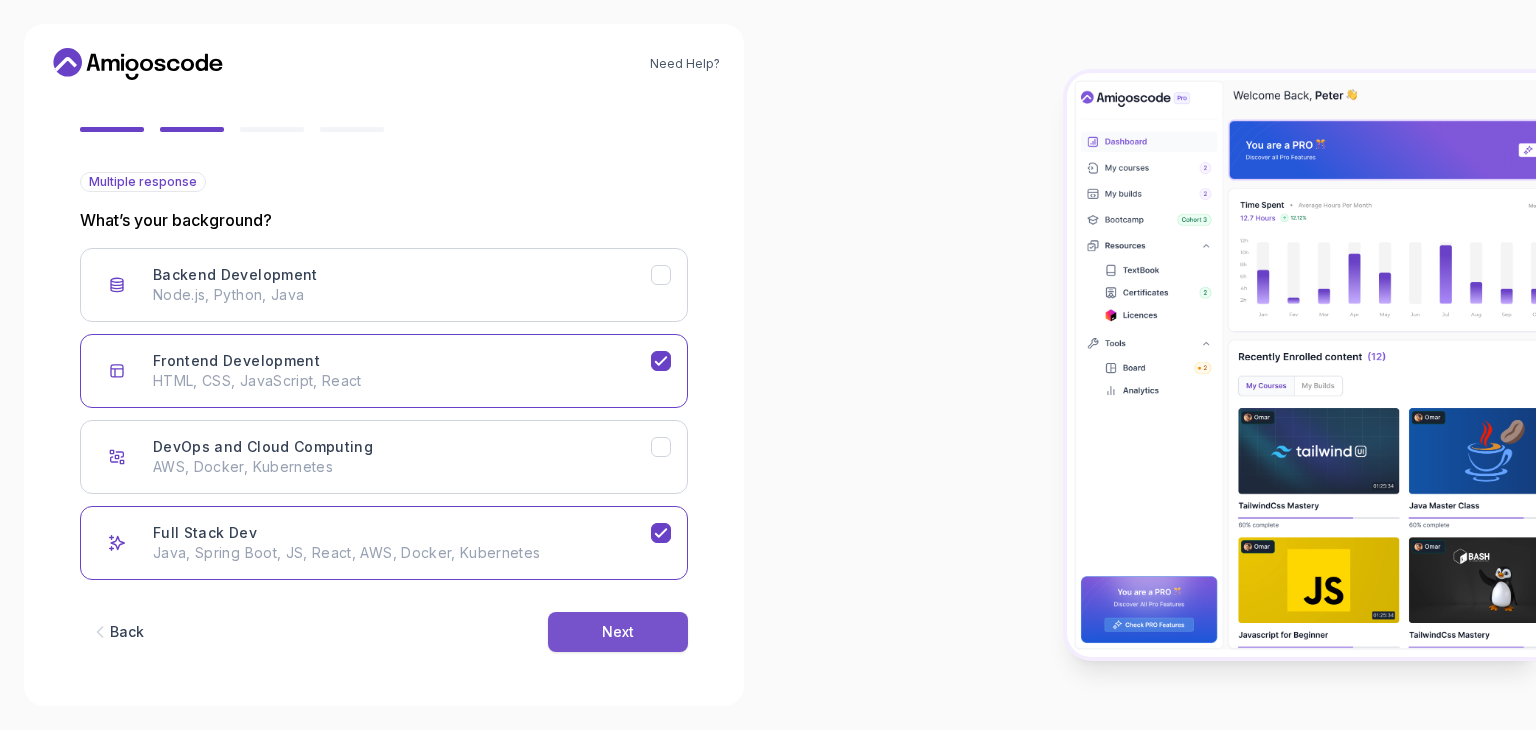 click on "Next" at bounding box center [618, 632] 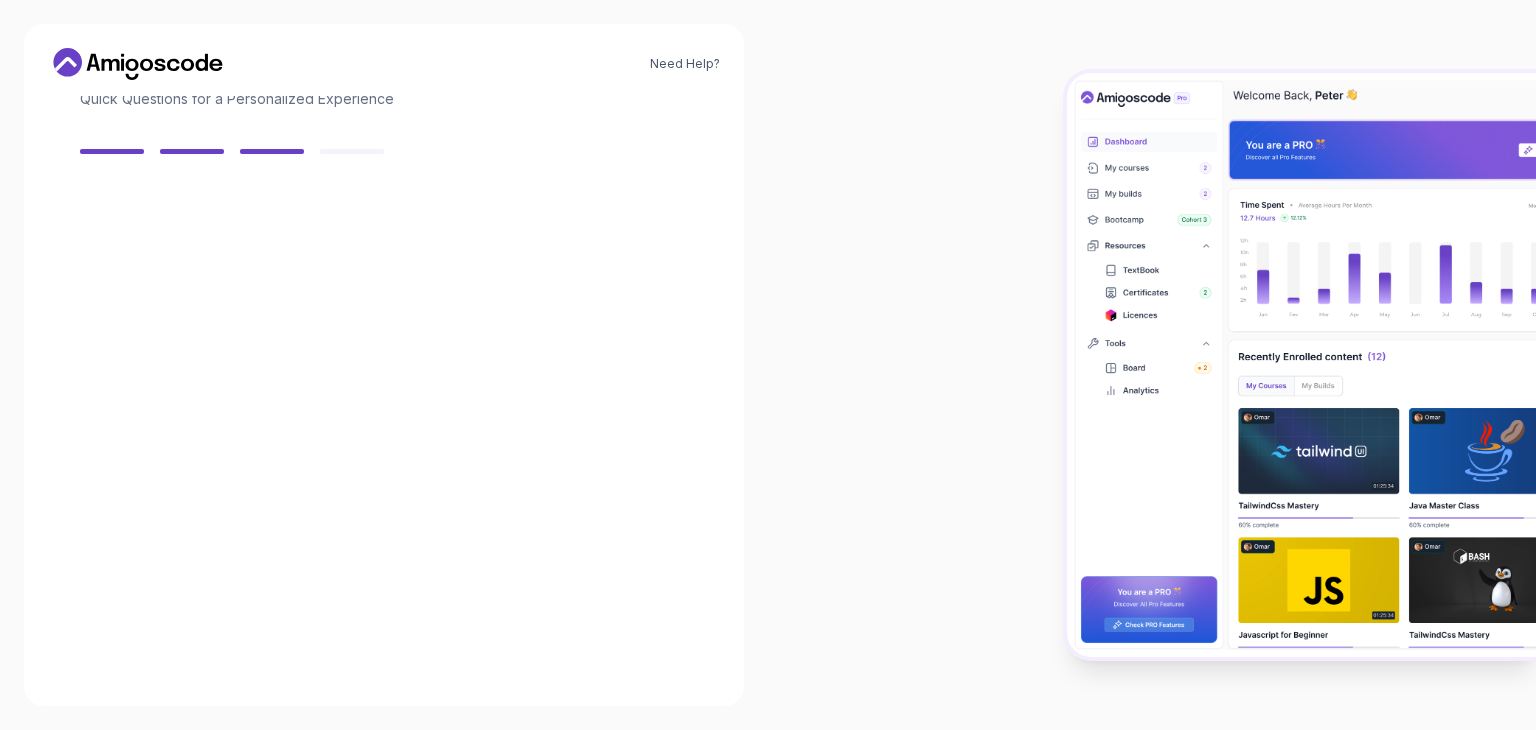 scroll, scrollTop: 143, scrollLeft: 0, axis: vertical 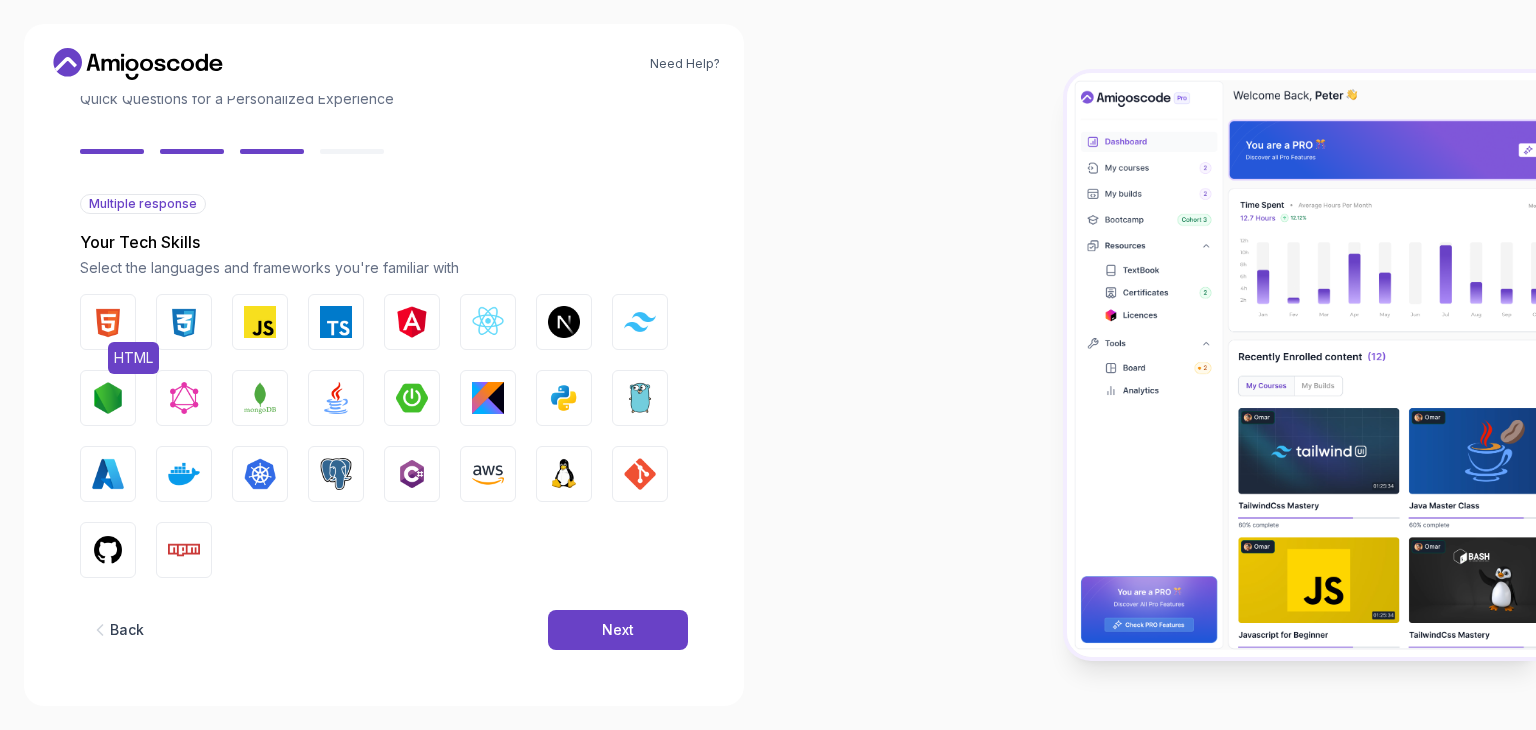 click on "HTML" at bounding box center [108, 322] 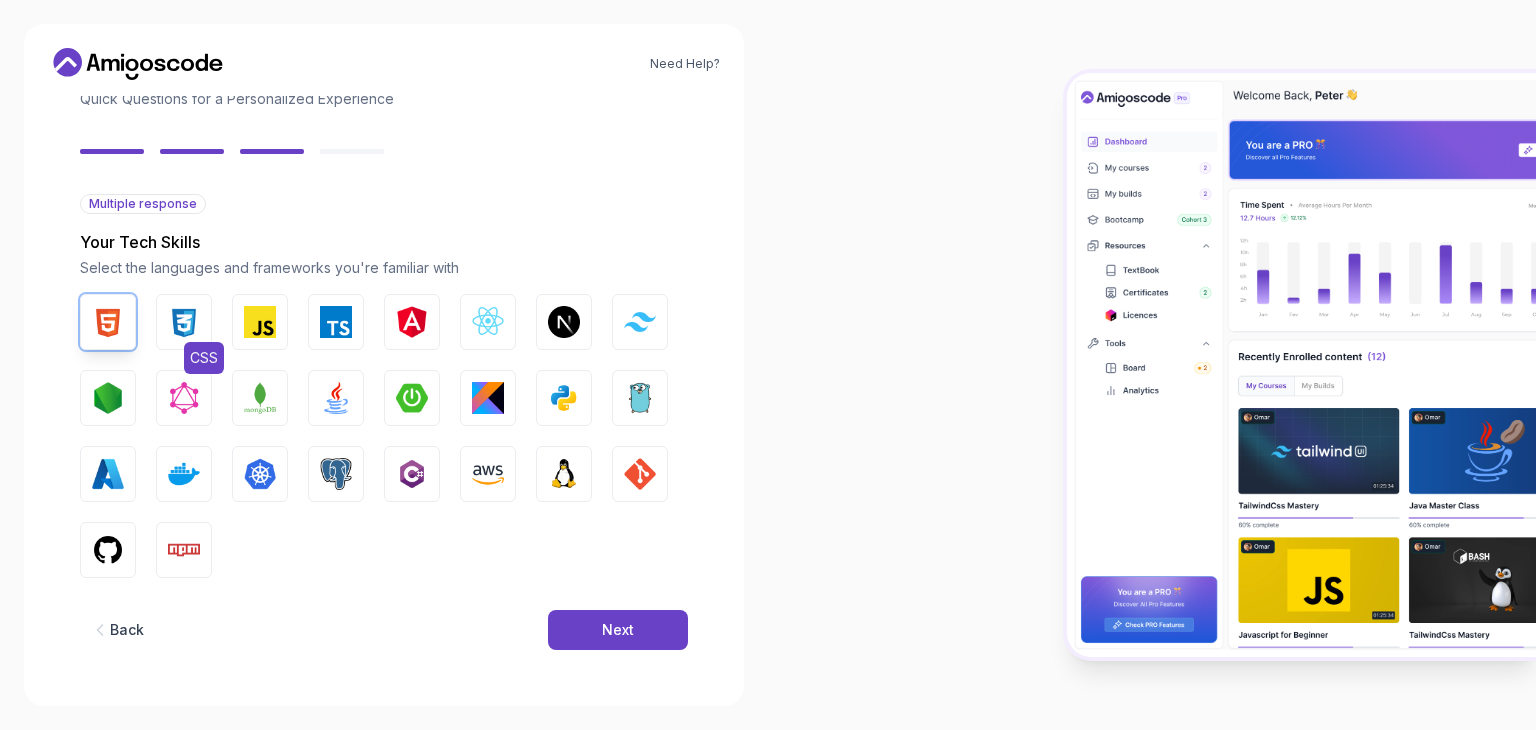 click on "CSS" at bounding box center [184, 322] 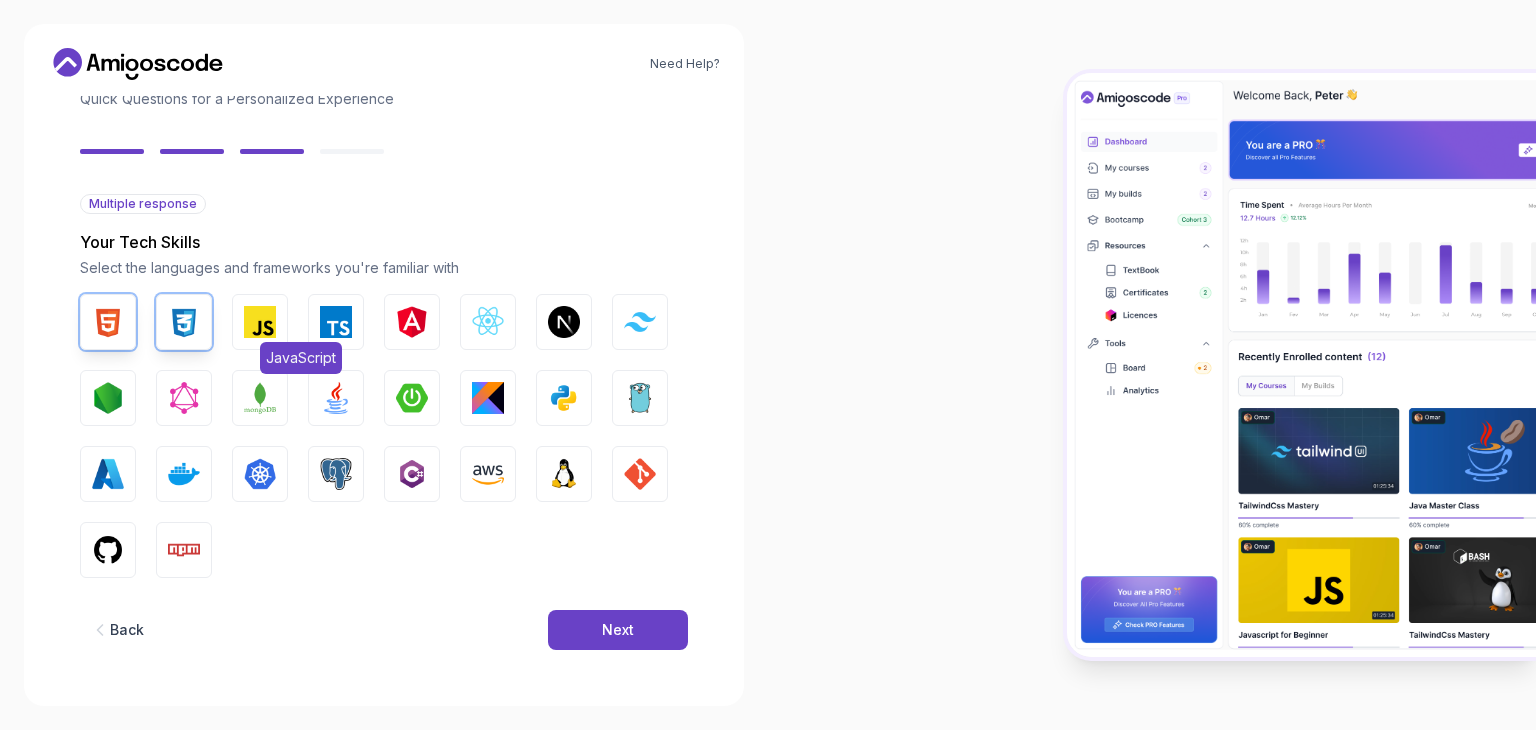 click on "JavaScript" at bounding box center (260, 322) 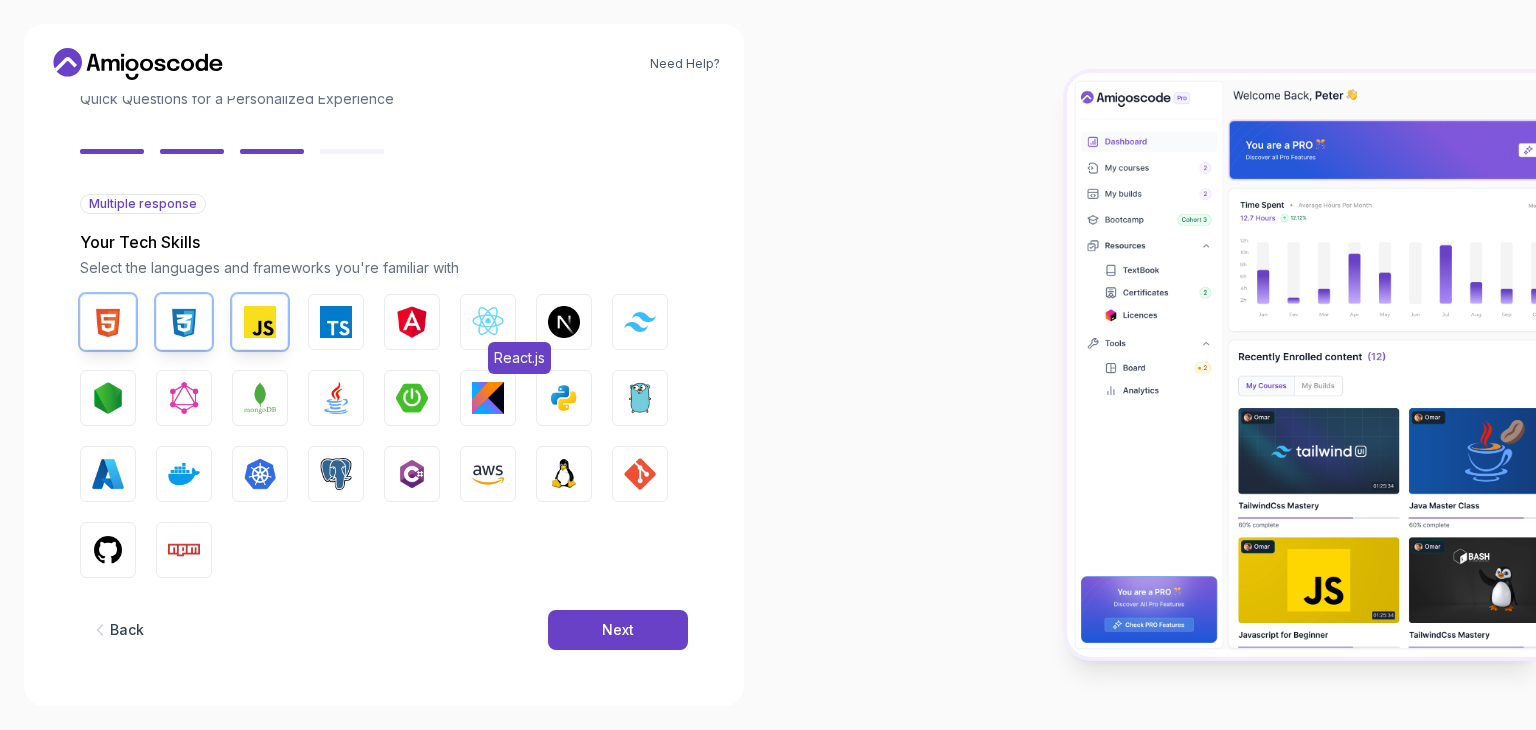 click on "React.js" at bounding box center [488, 322] 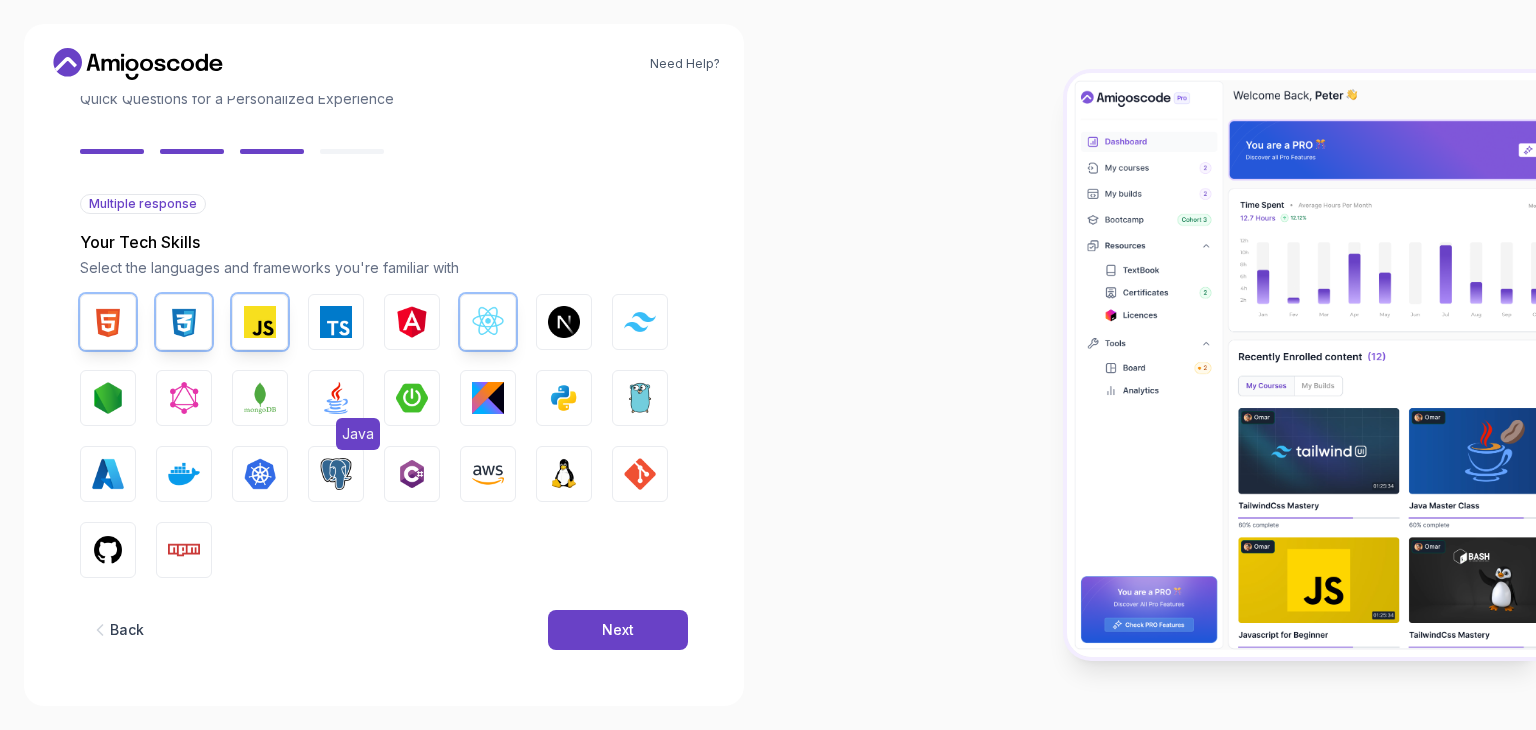 click at bounding box center (336, 398) 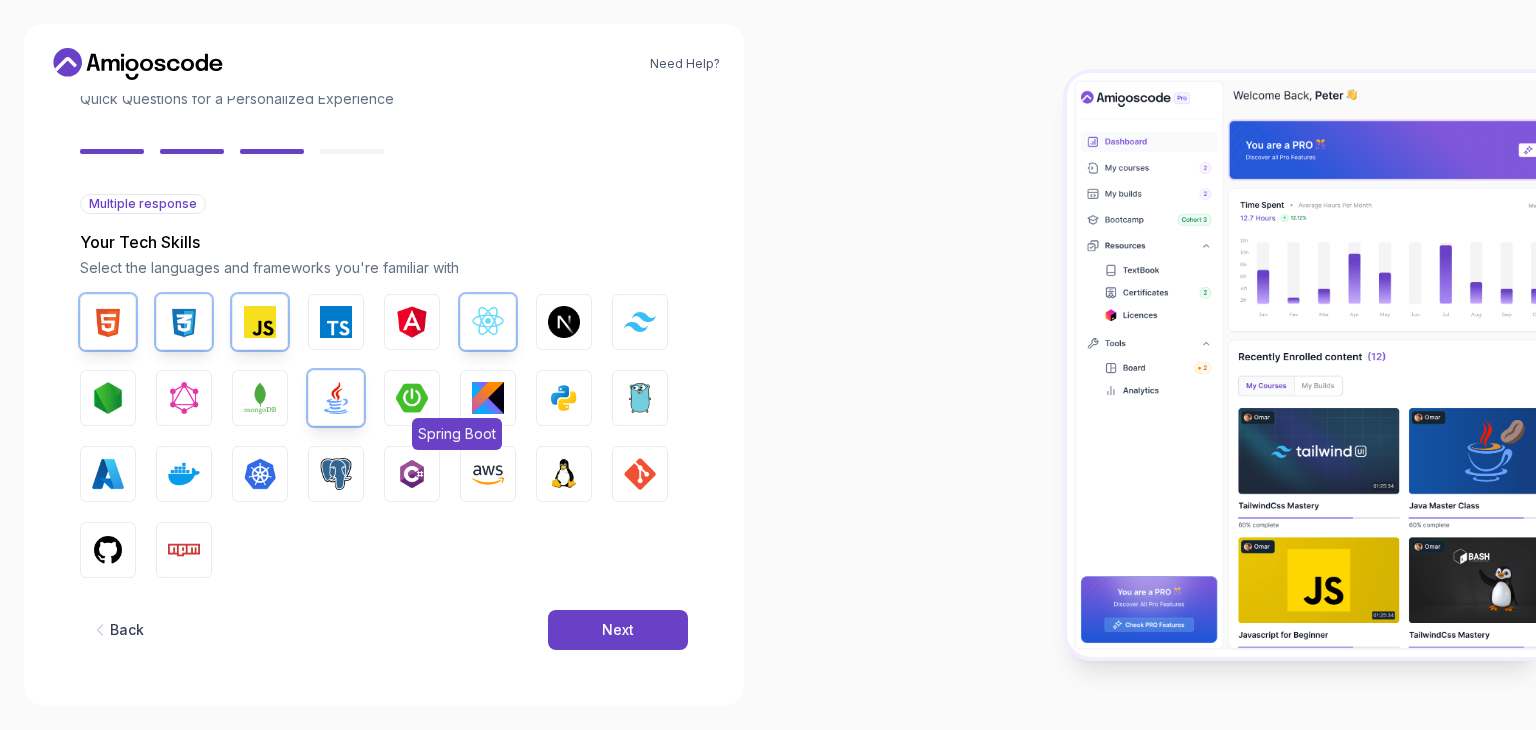click at bounding box center (412, 398) 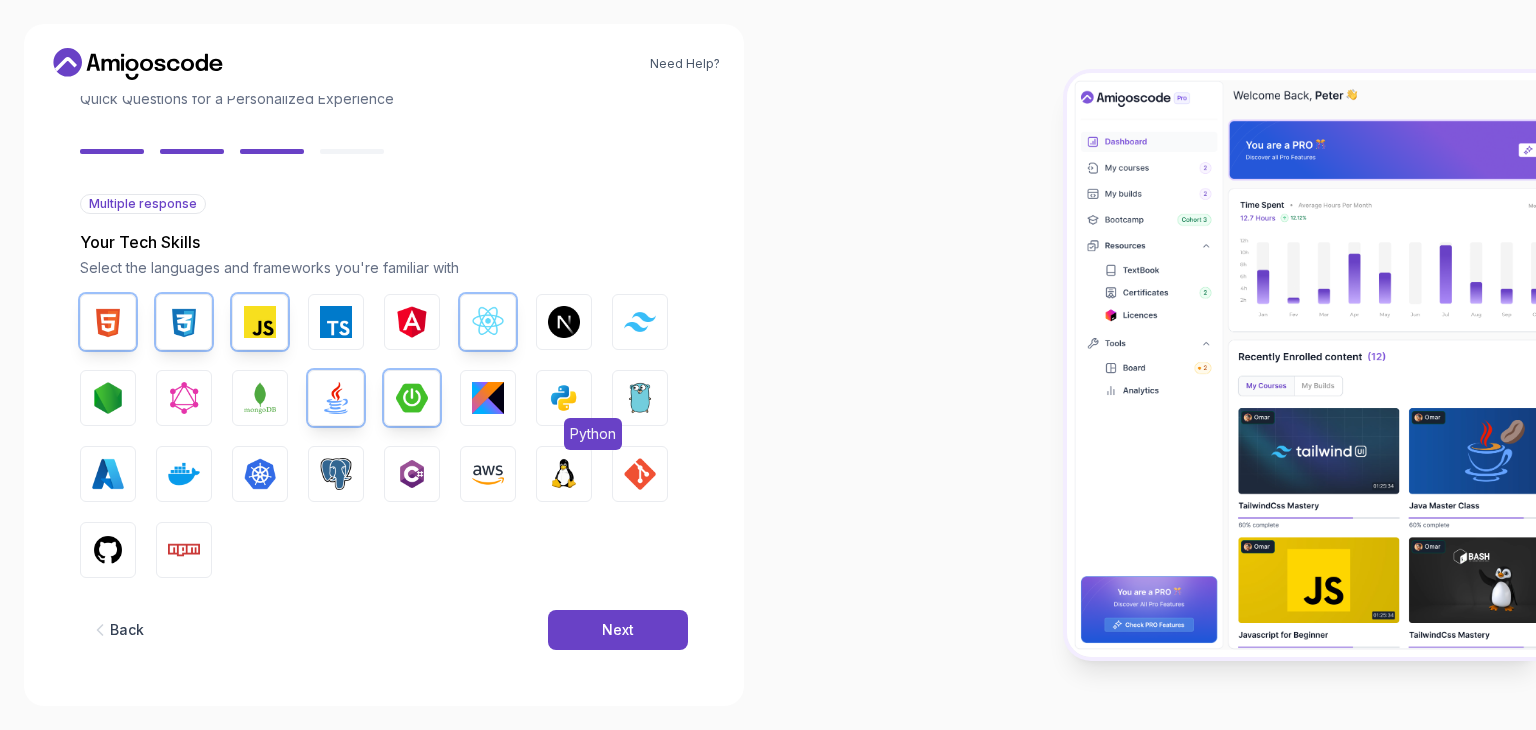click at bounding box center (564, 398) 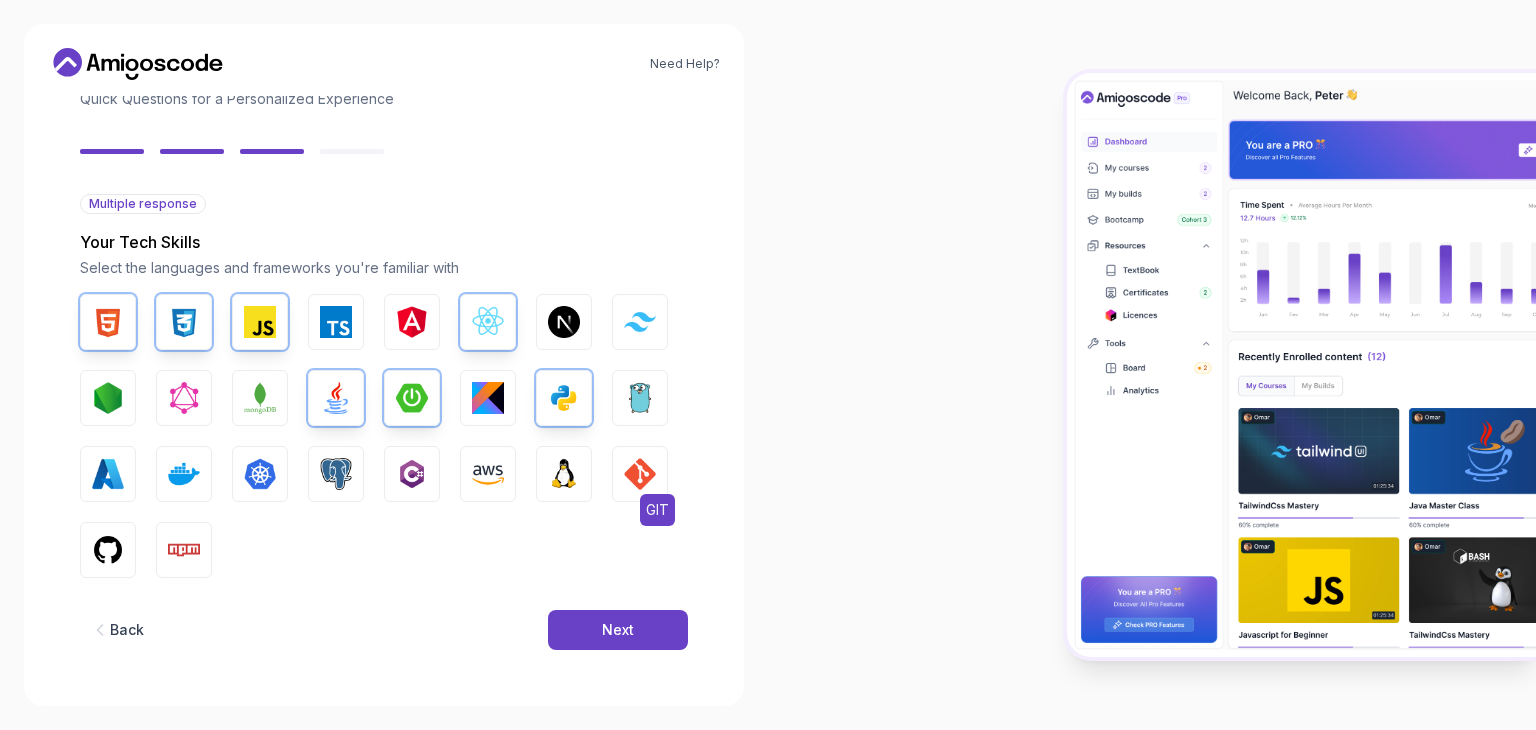 click at bounding box center (640, 474) 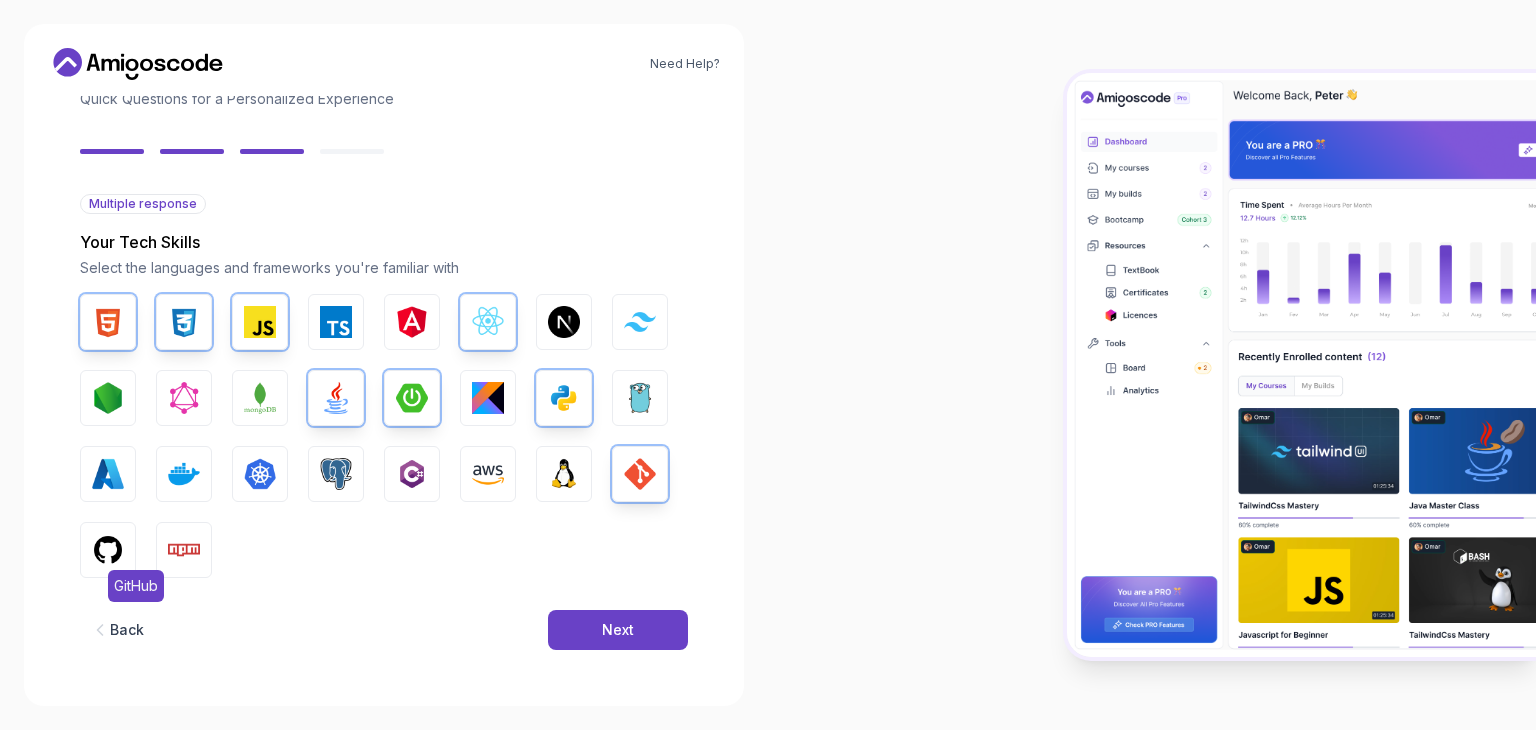 click on "GitHub" at bounding box center (108, 550) 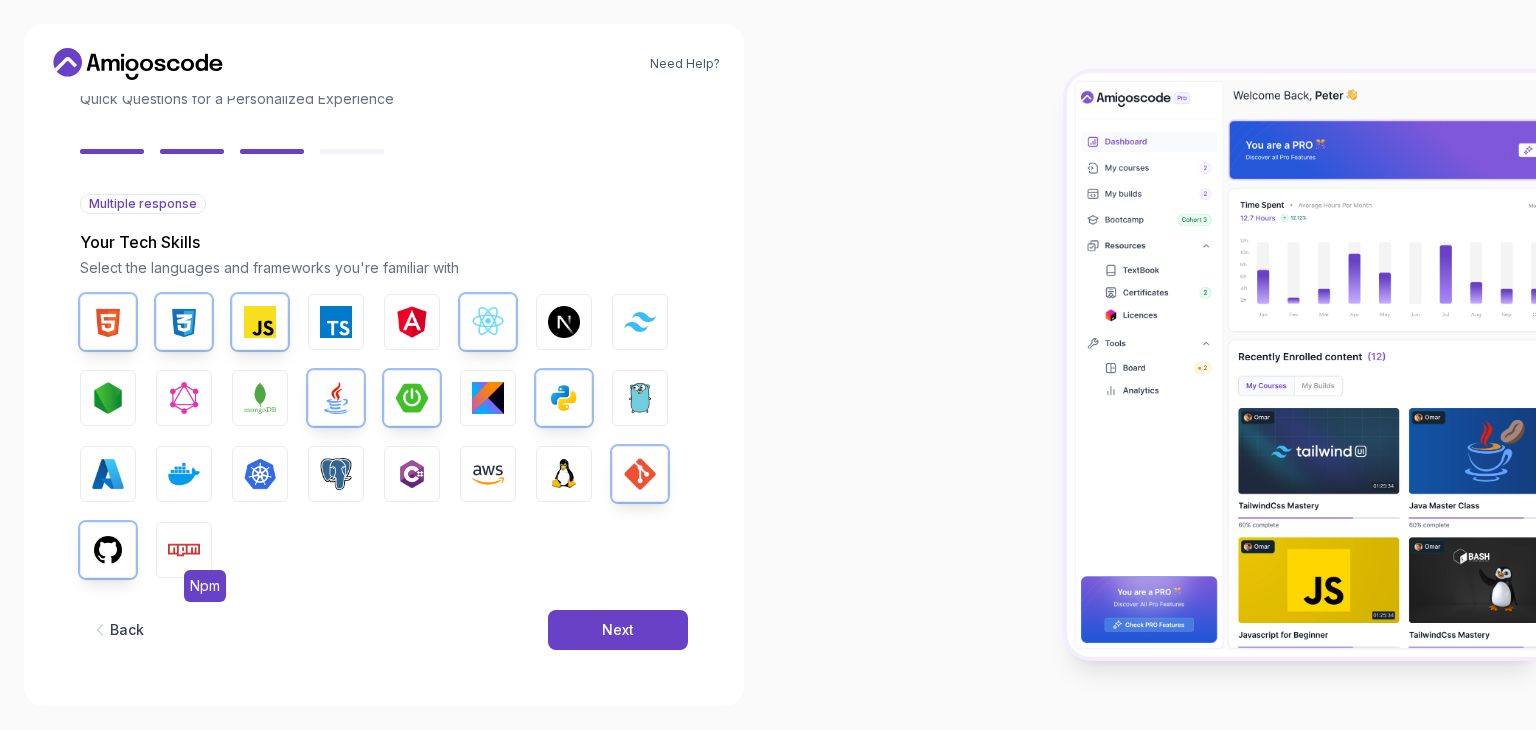click on "Npm" at bounding box center [184, 550] 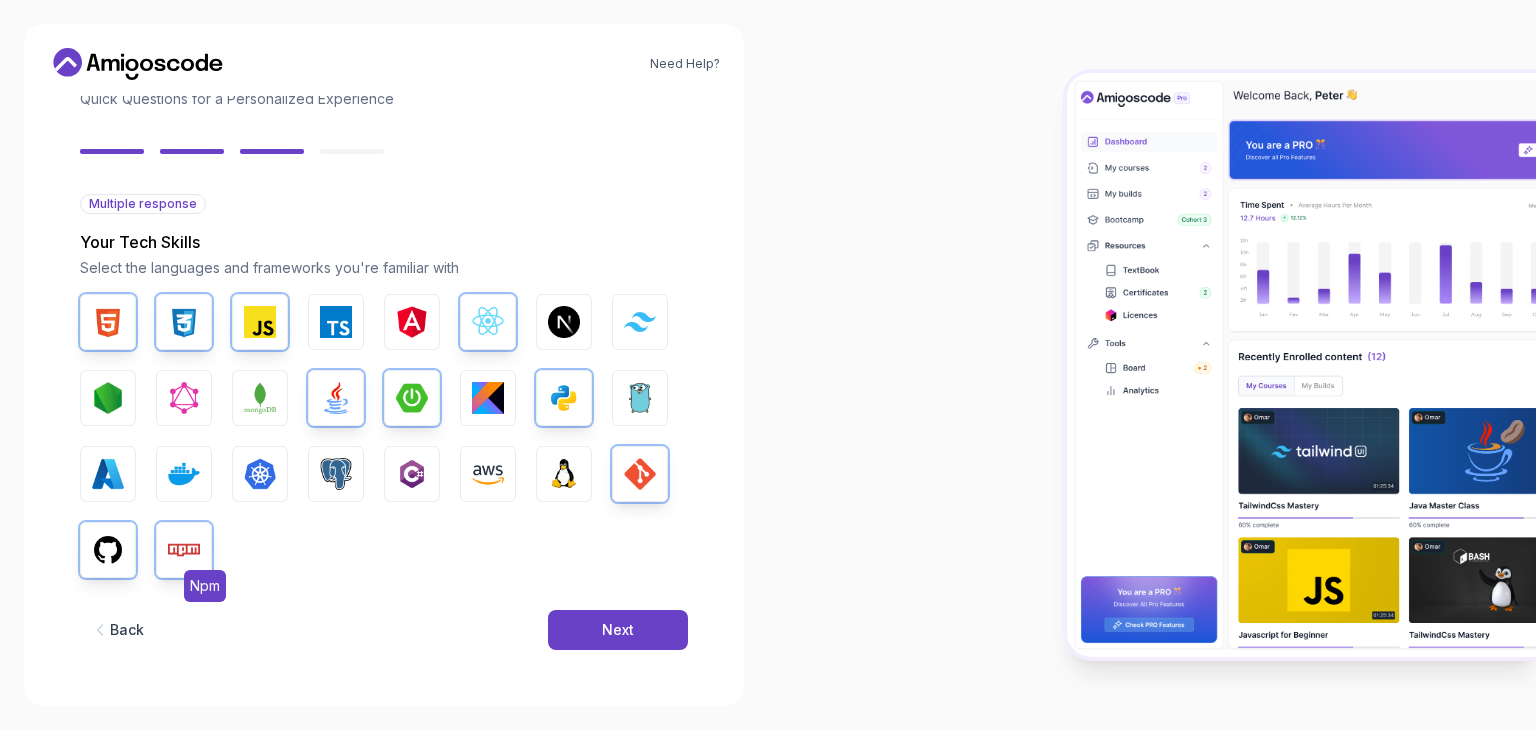 click on "Npm" at bounding box center (184, 550) 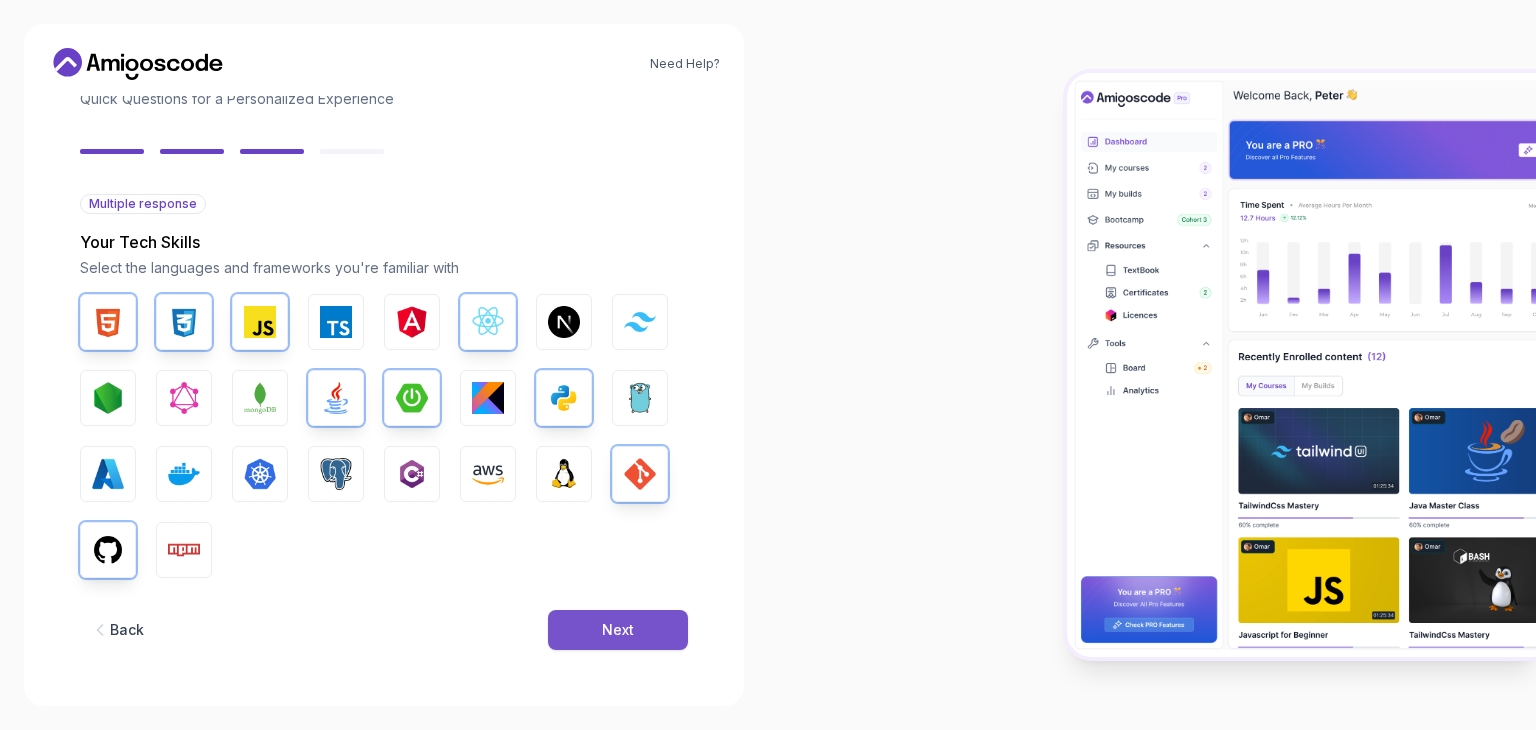 click on "Next" at bounding box center [618, 630] 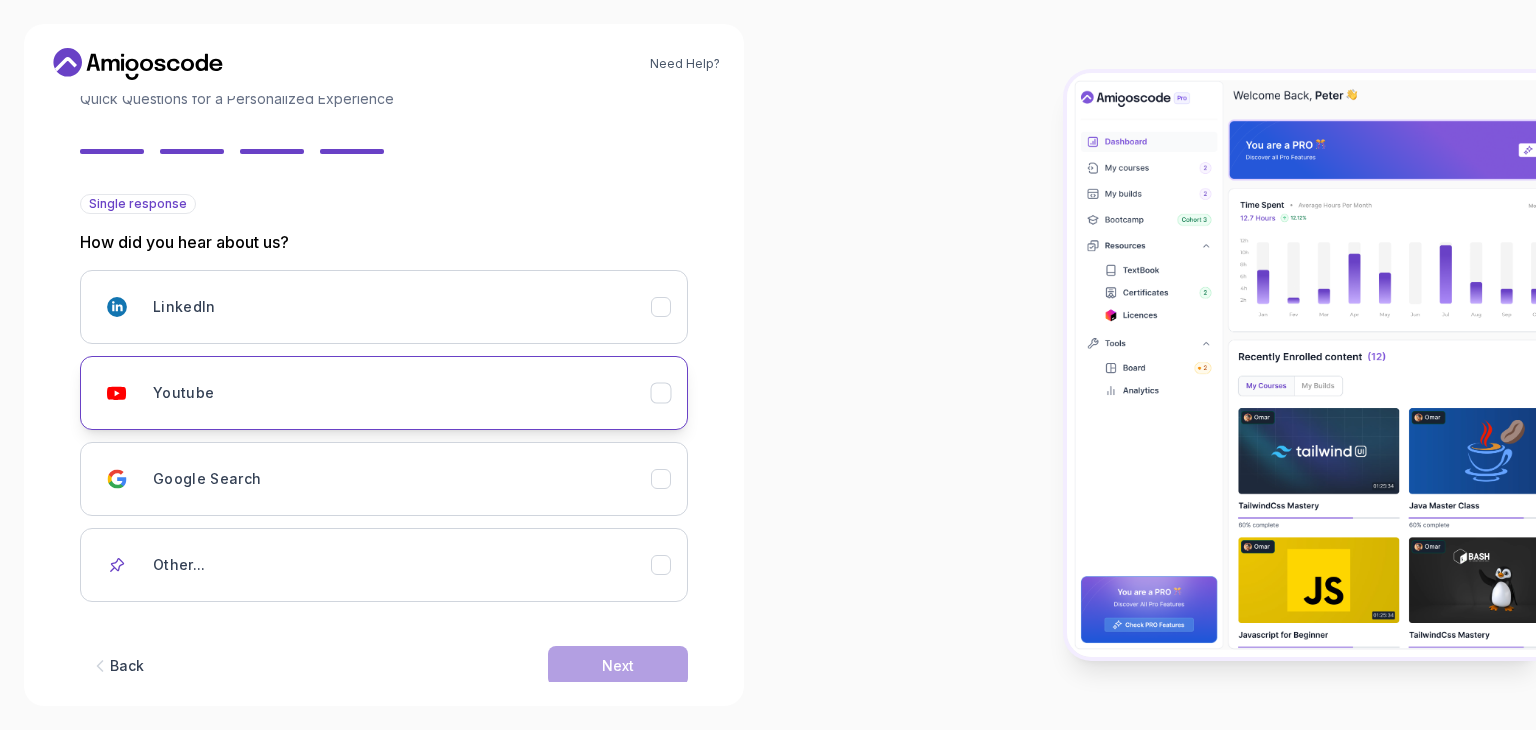 click on "Youtube" at bounding box center [402, 393] 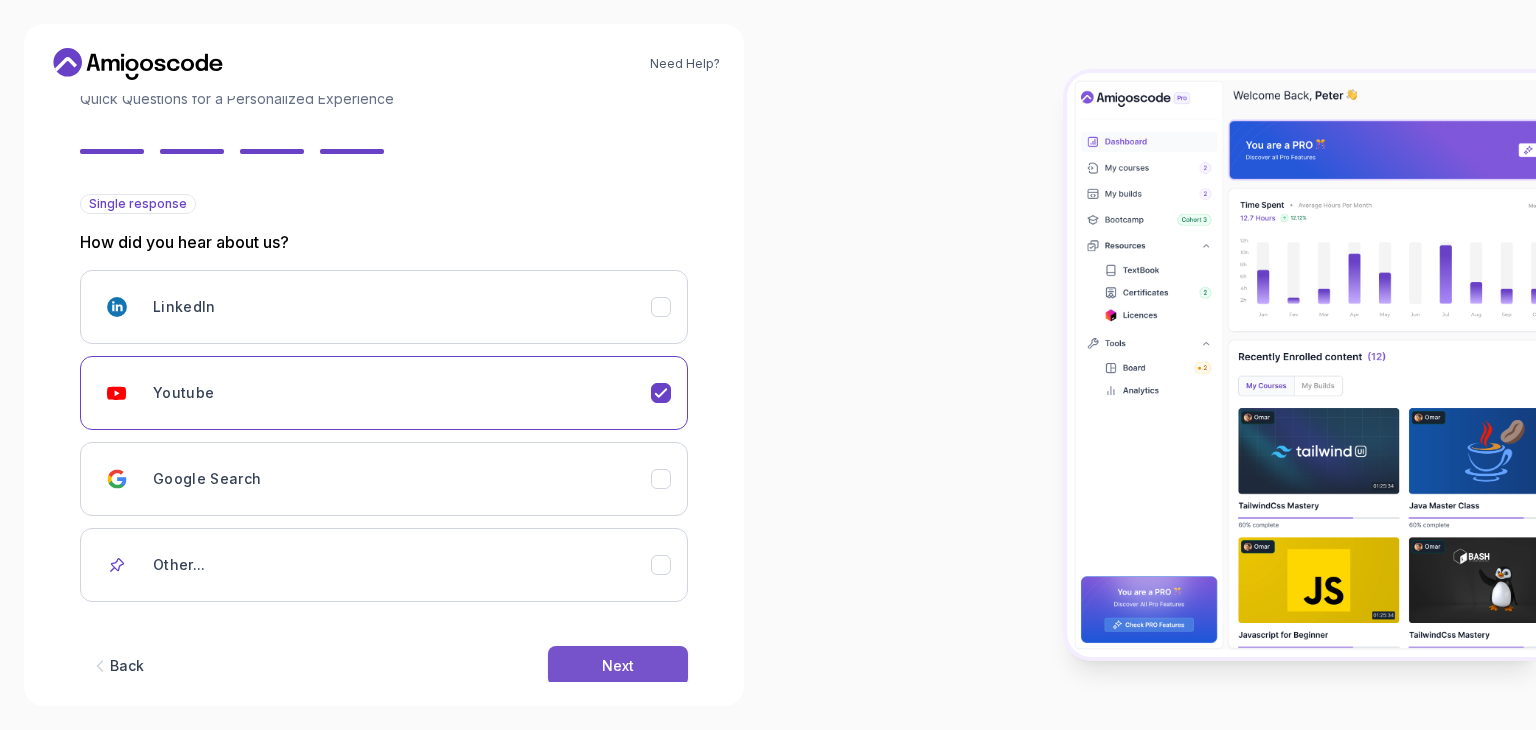 click on "Next" at bounding box center (618, 666) 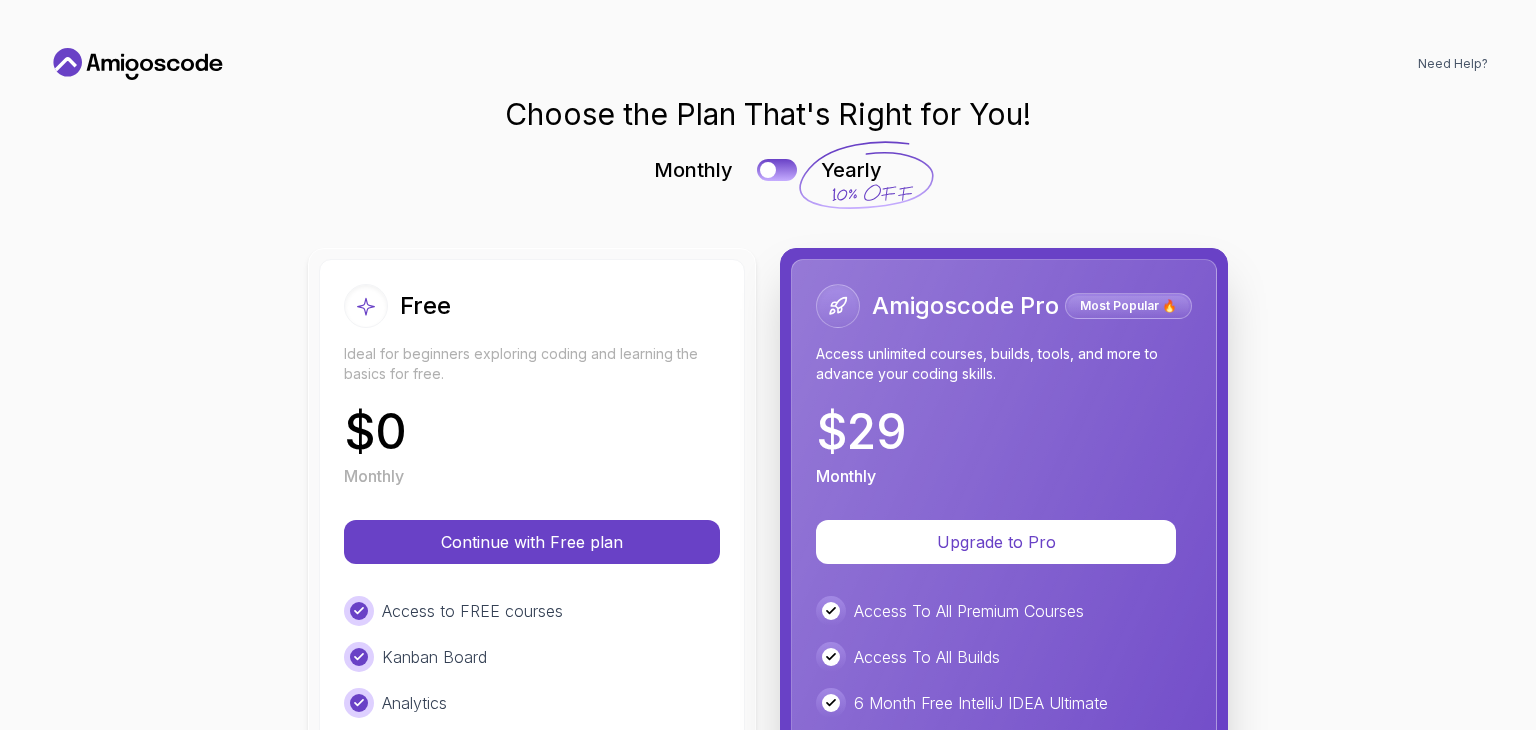 scroll, scrollTop: 0, scrollLeft: 0, axis: both 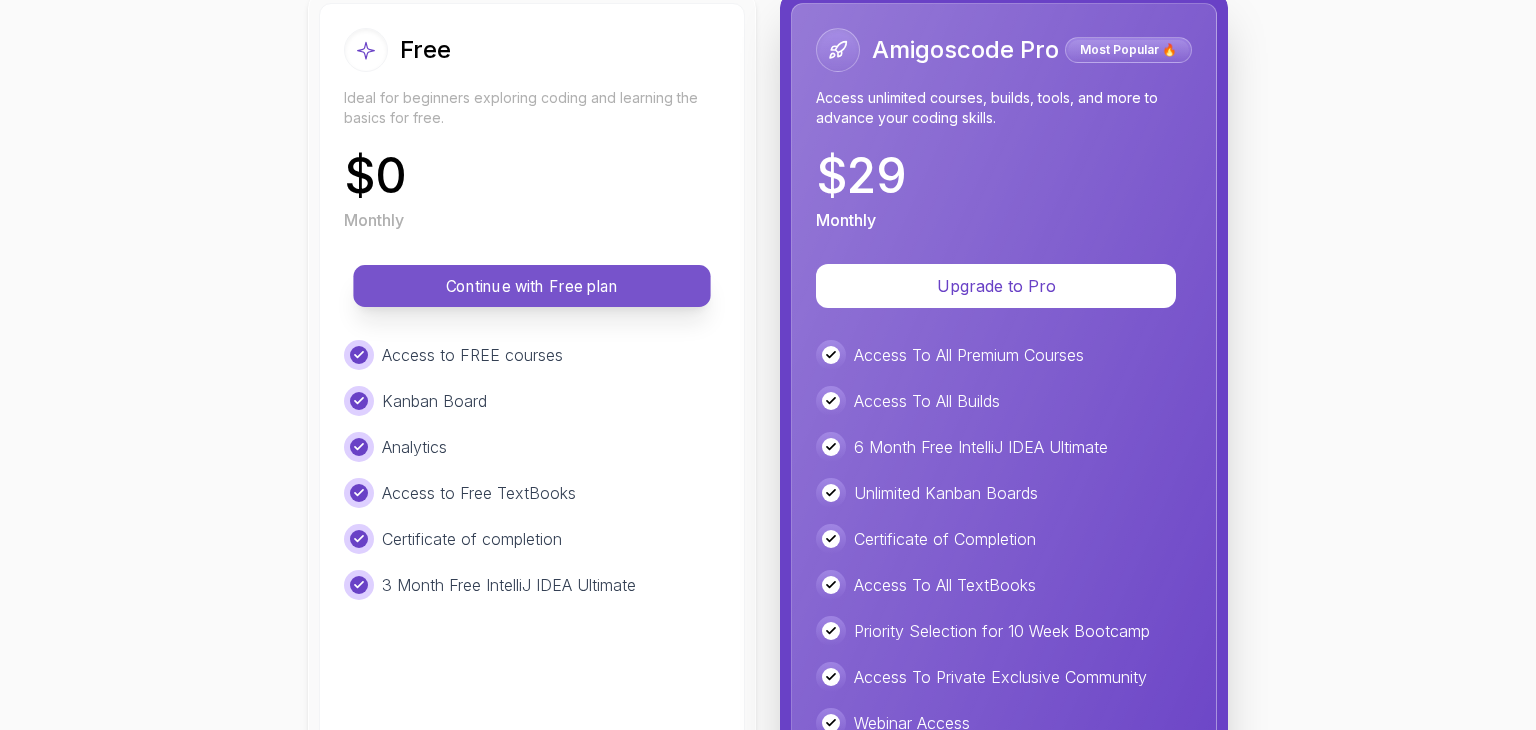click on "Continue with Free plan" at bounding box center [532, 286] 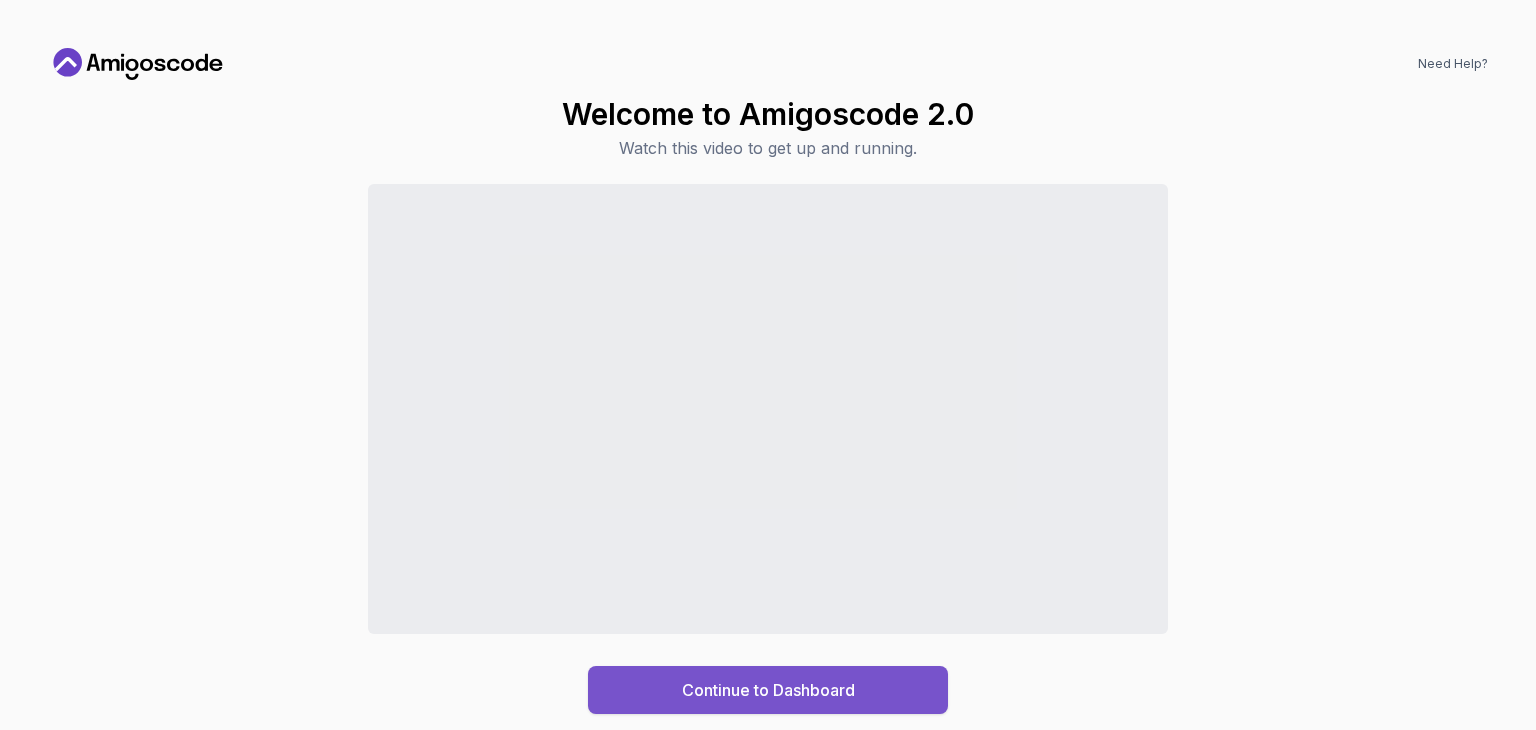 click on "Continue to Dashboard" at bounding box center (768, 690) 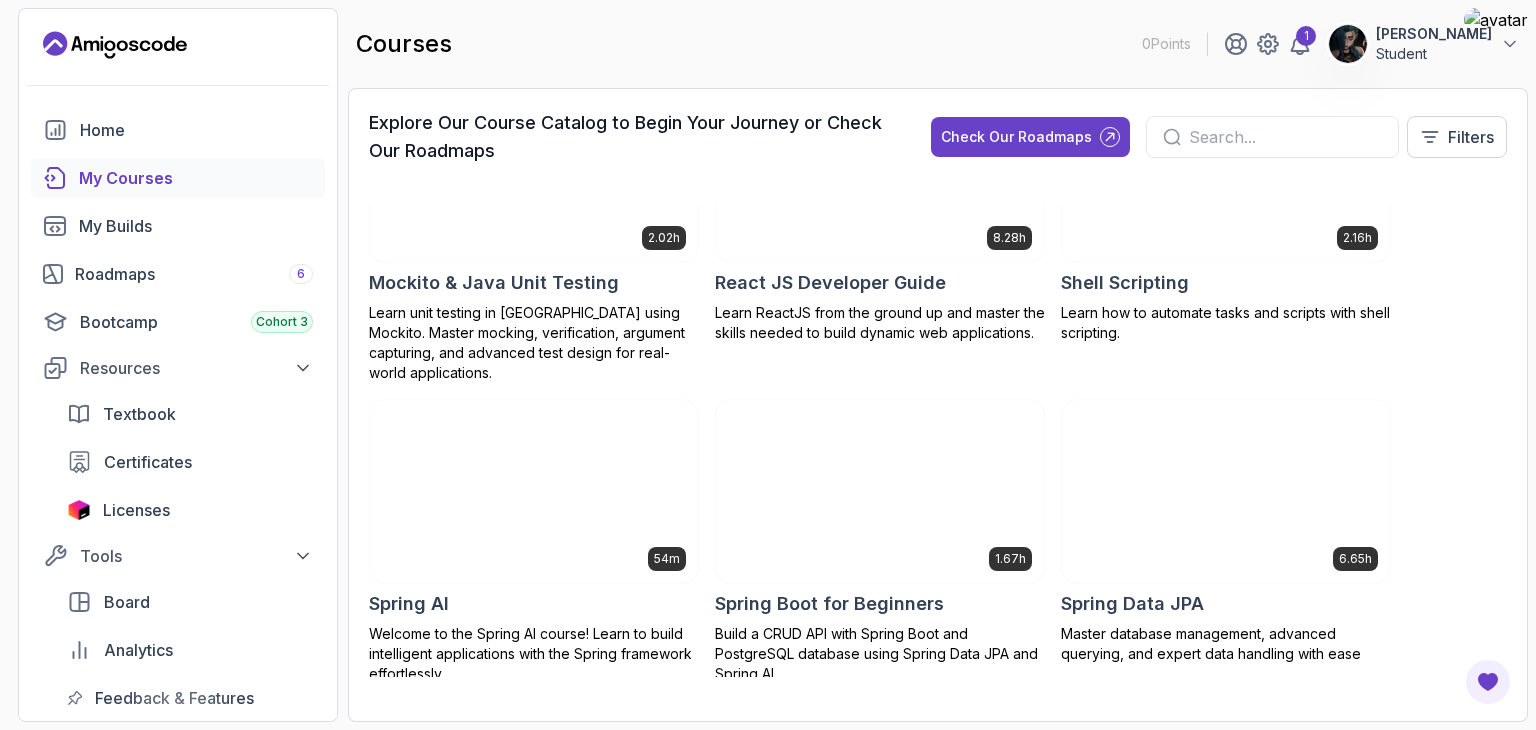 scroll, scrollTop: 3434, scrollLeft: 0, axis: vertical 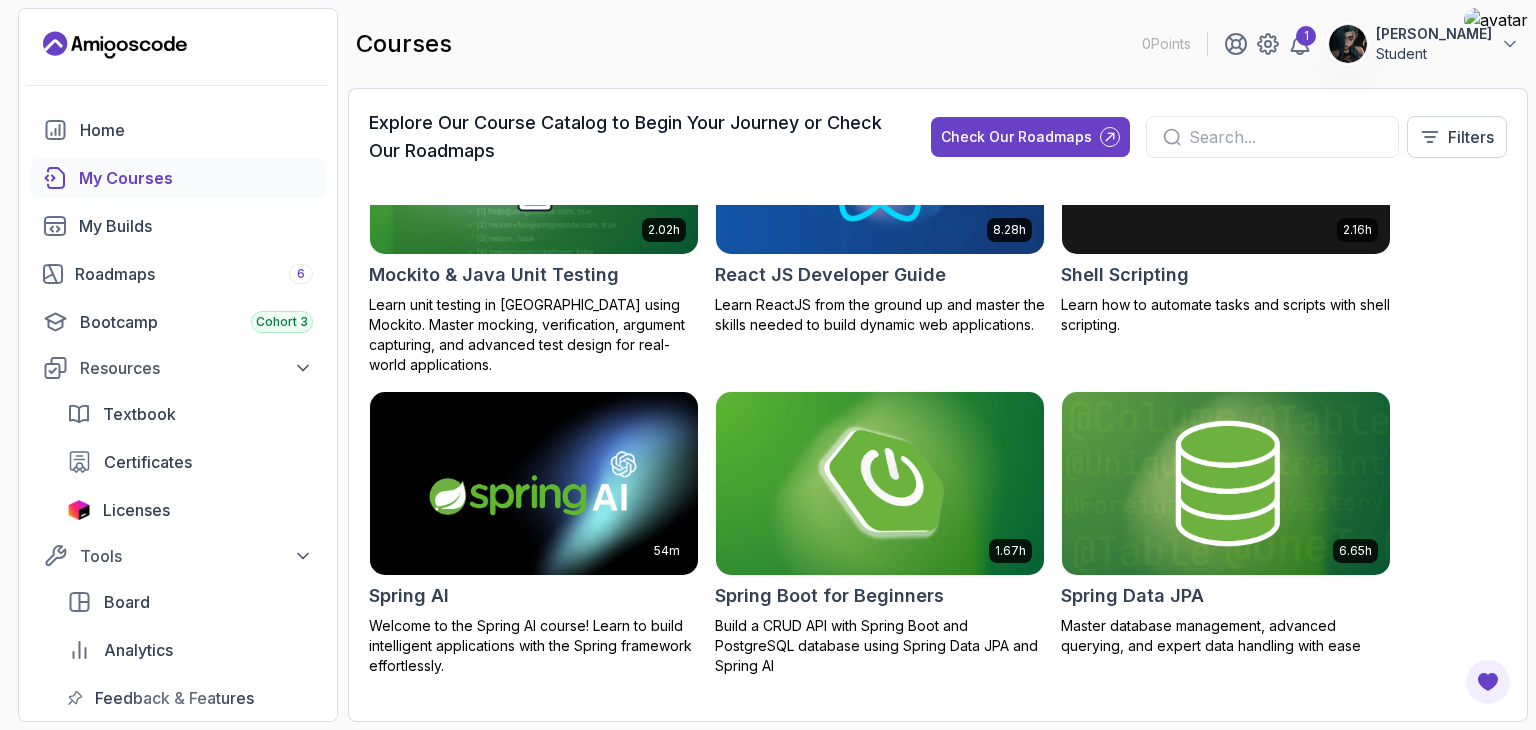 click at bounding box center (880, 483) 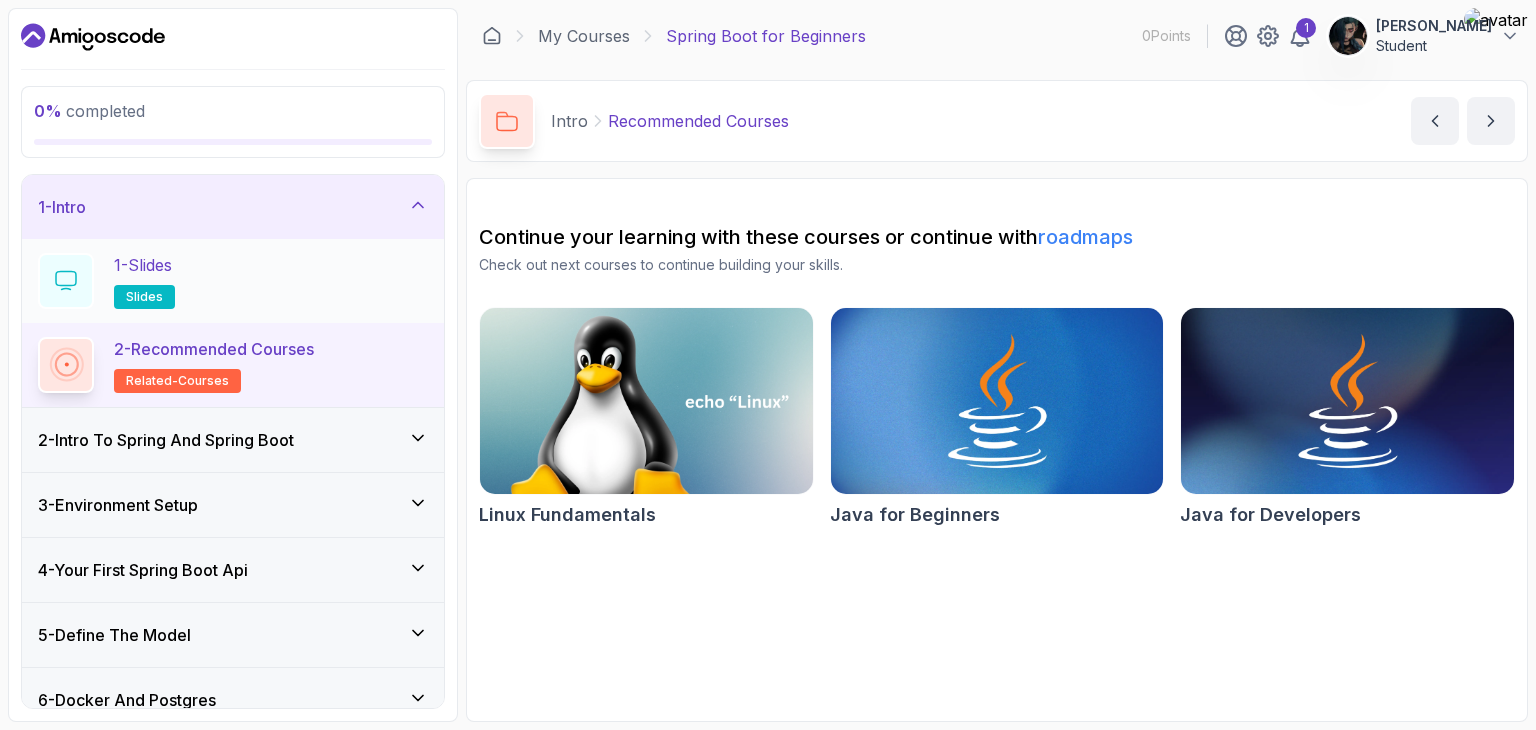 click on "1  -  Slides slides" at bounding box center (233, 281) 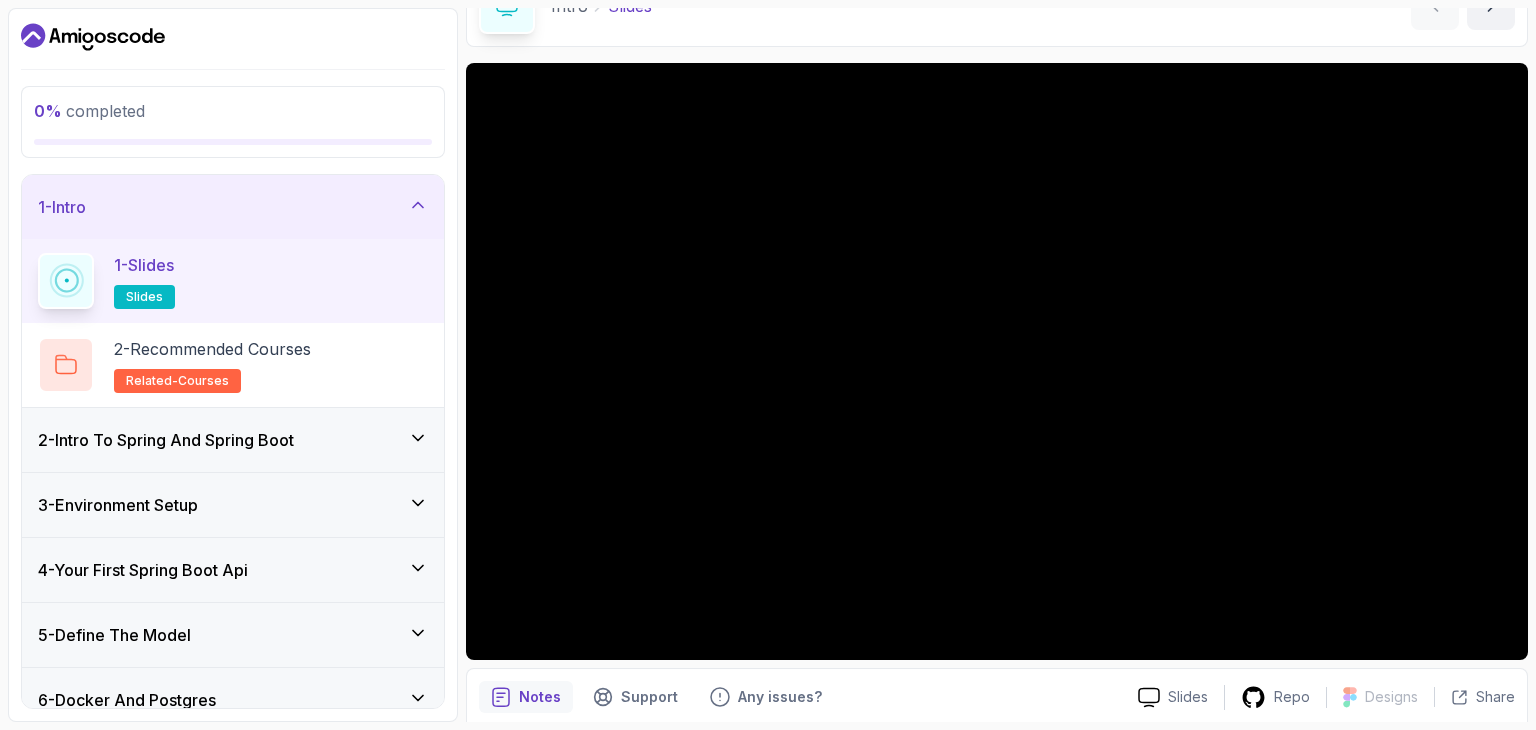 scroll, scrollTop: 114, scrollLeft: 0, axis: vertical 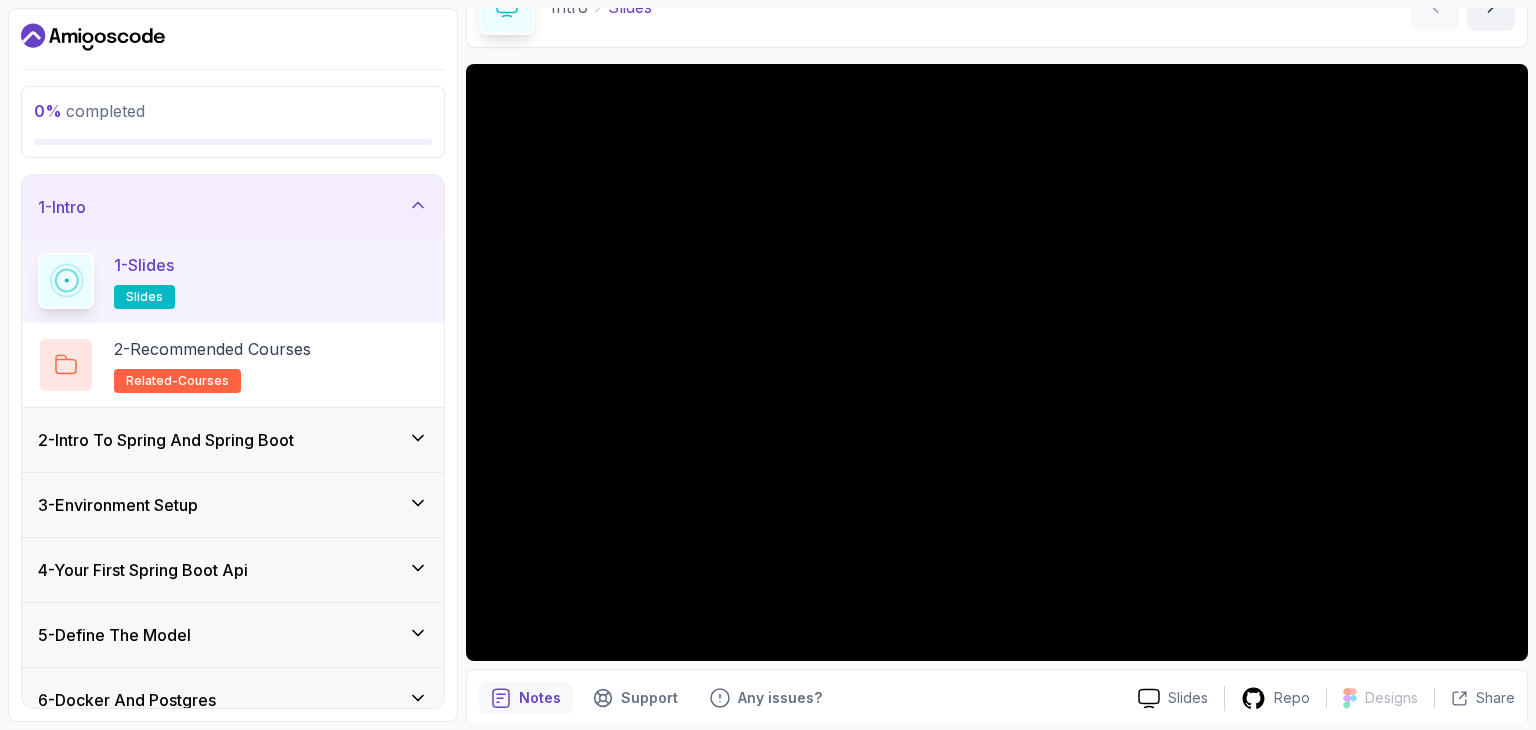 type 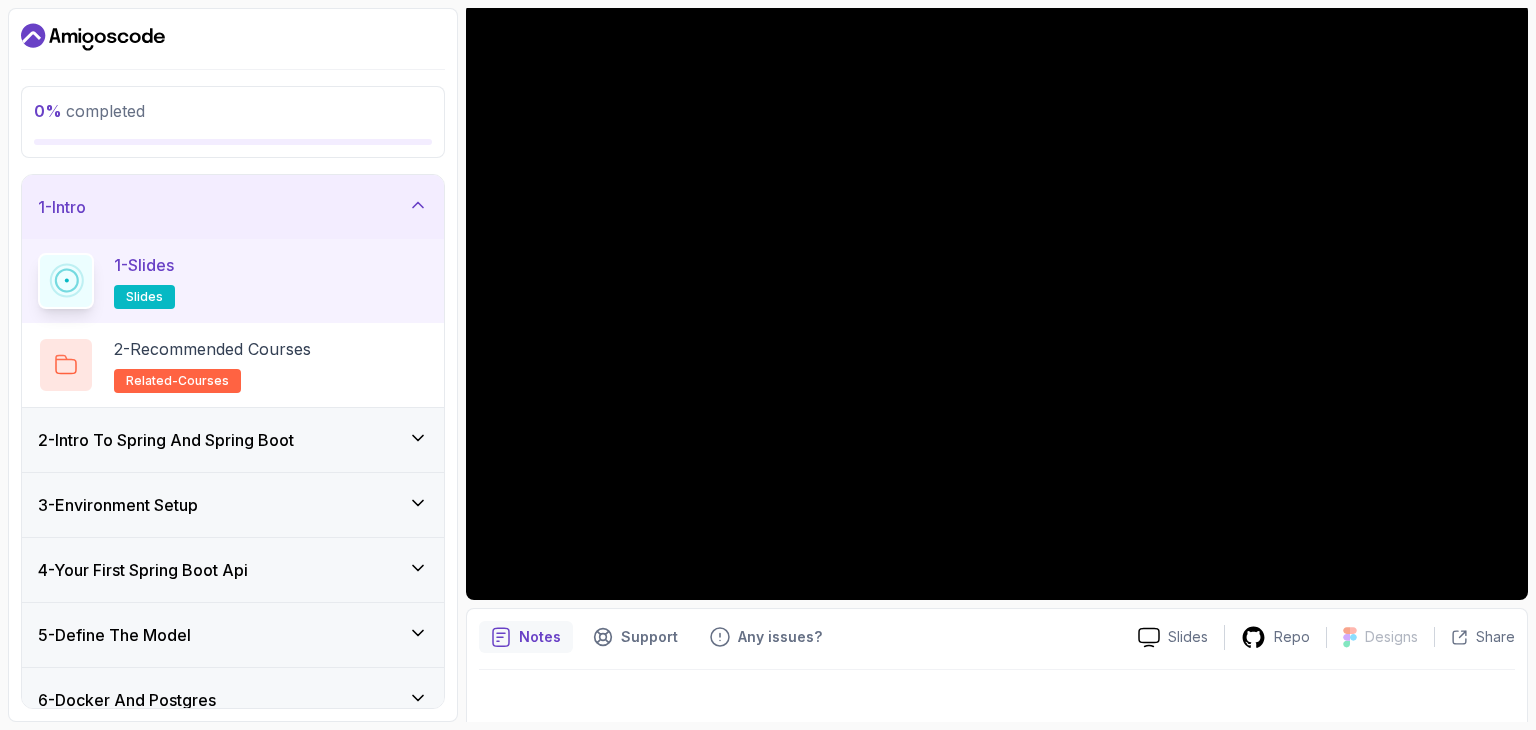 scroll, scrollTop: 192, scrollLeft: 0, axis: vertical 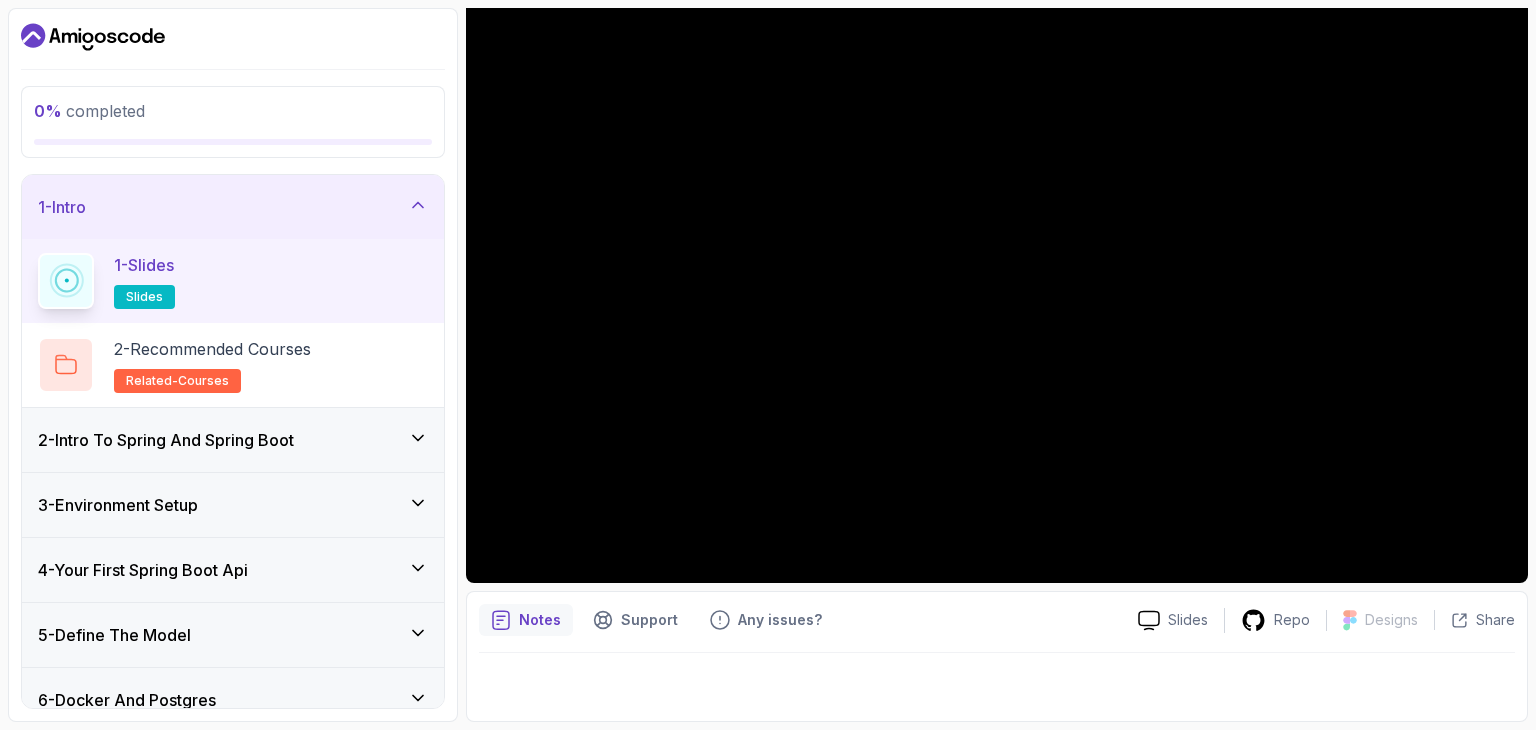 click 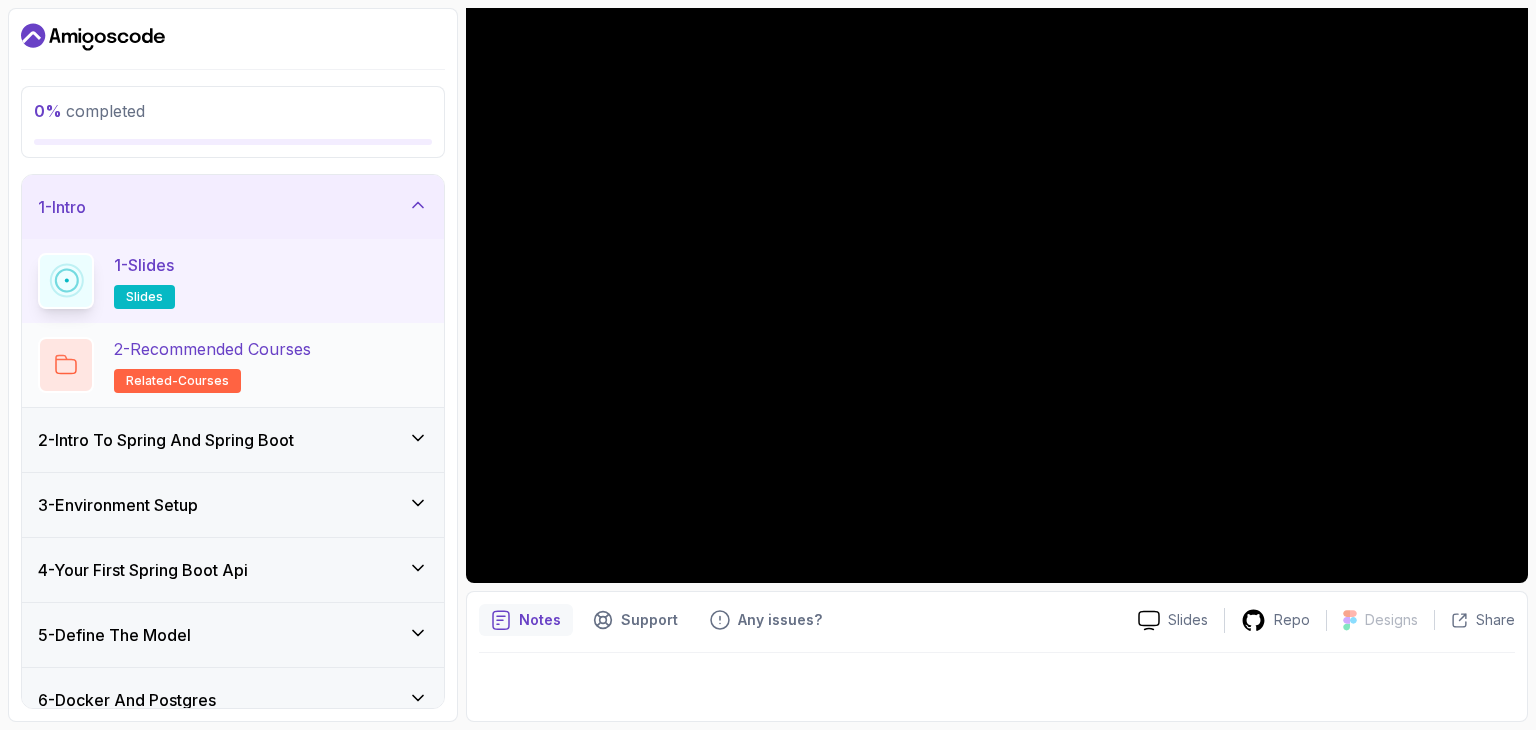 click at bounding box center (66, 365) 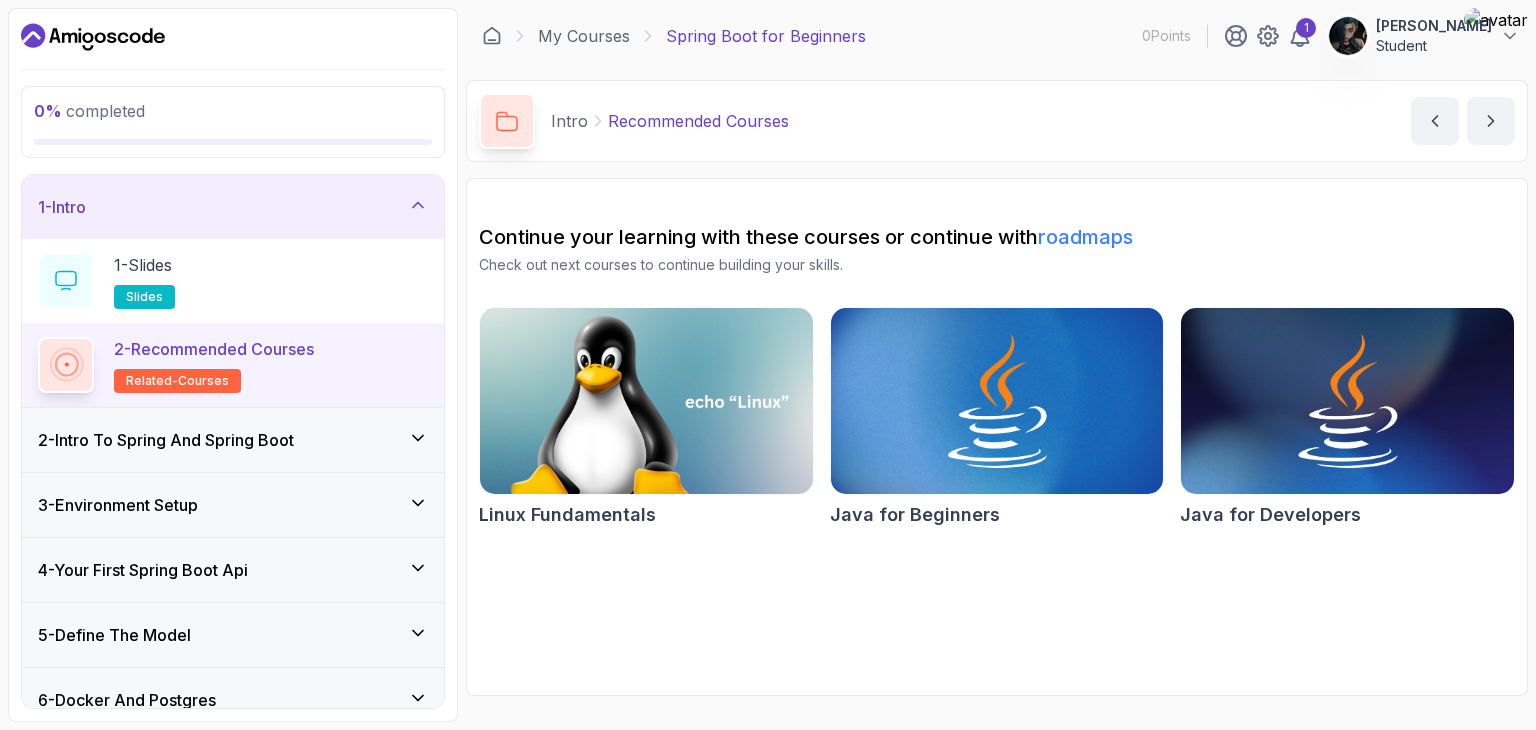 scroll, scrollTop: 0, scrollLeft: 0, axis: both 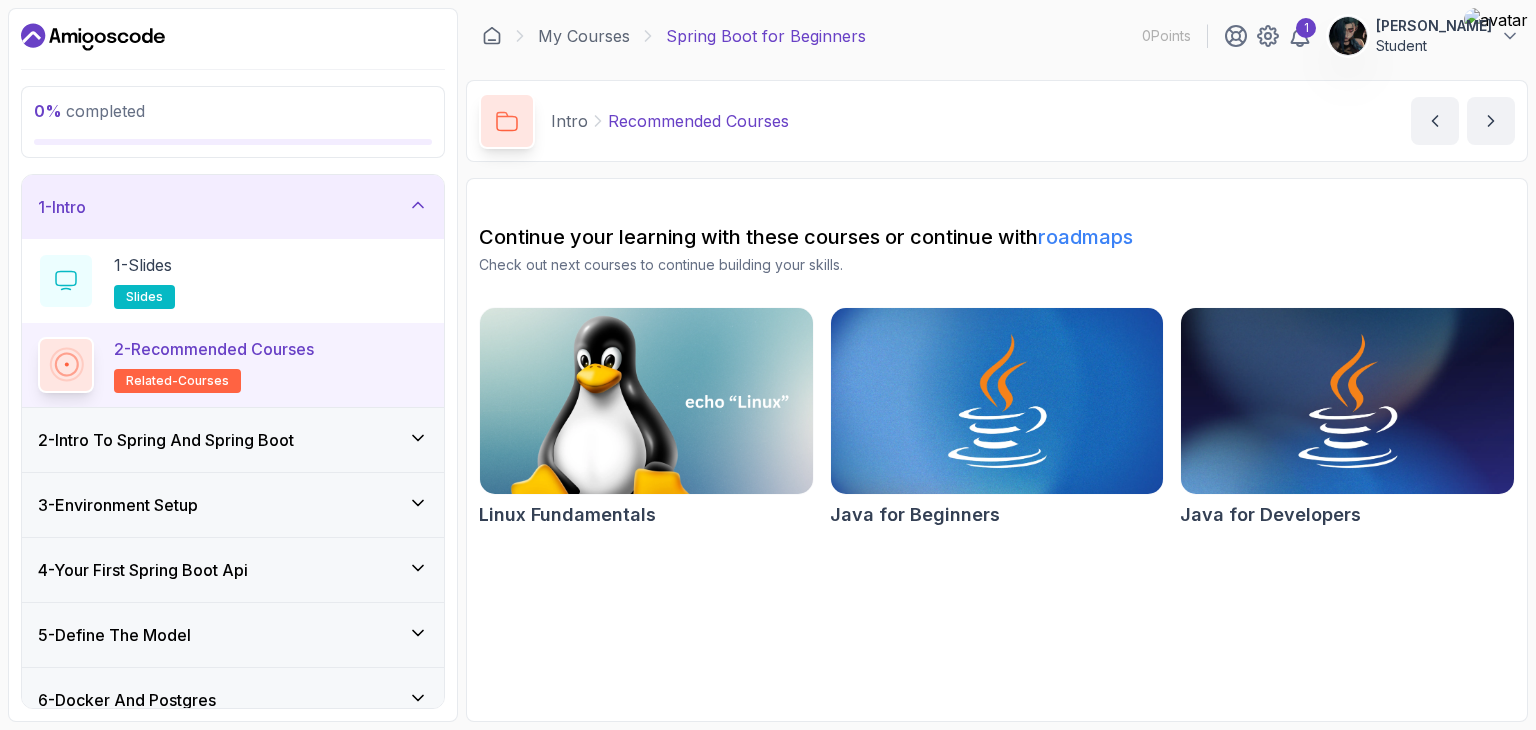 click on "Recommended Courses" at bounding box center (698, 121) 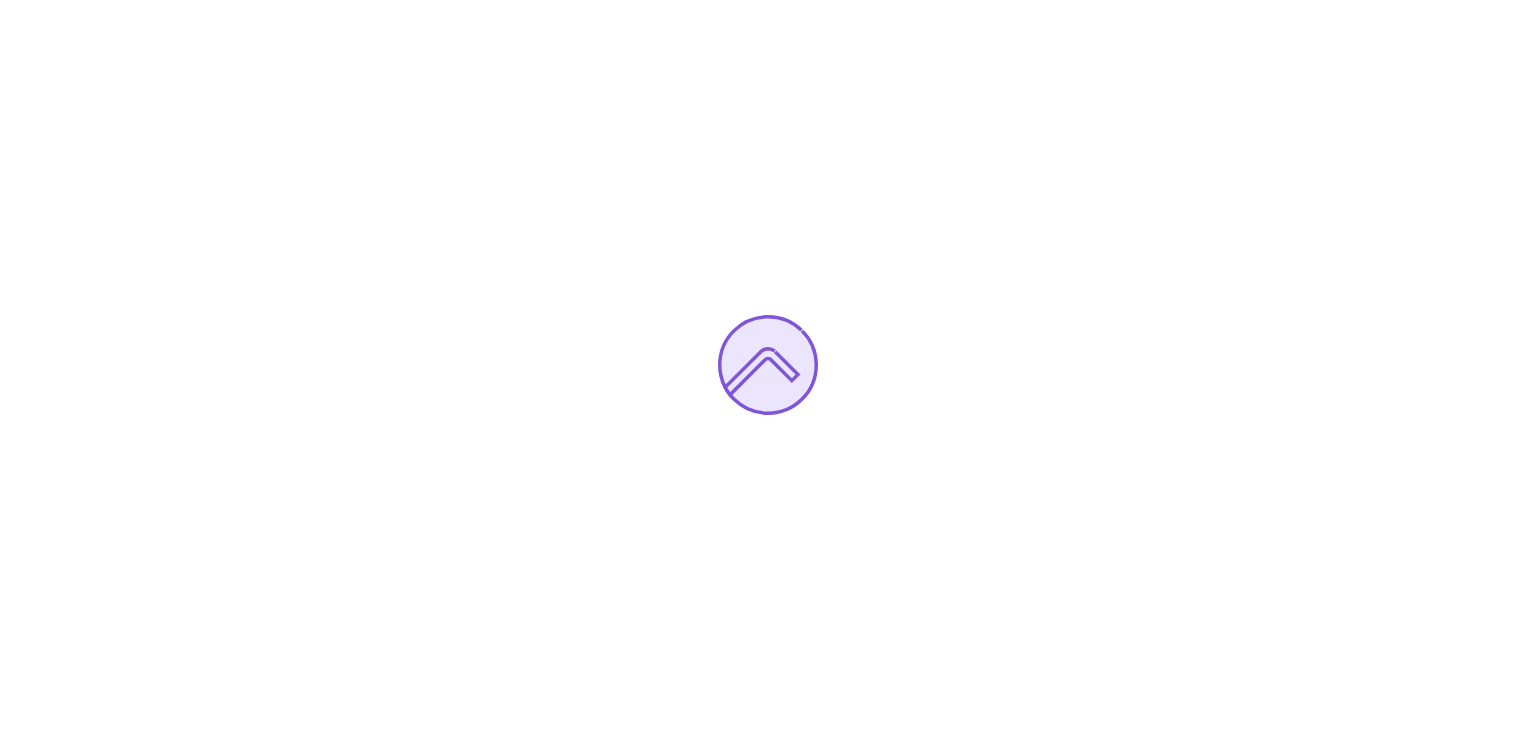 scroll, scrollTop: 0, scrollLeft: 0, axis: both 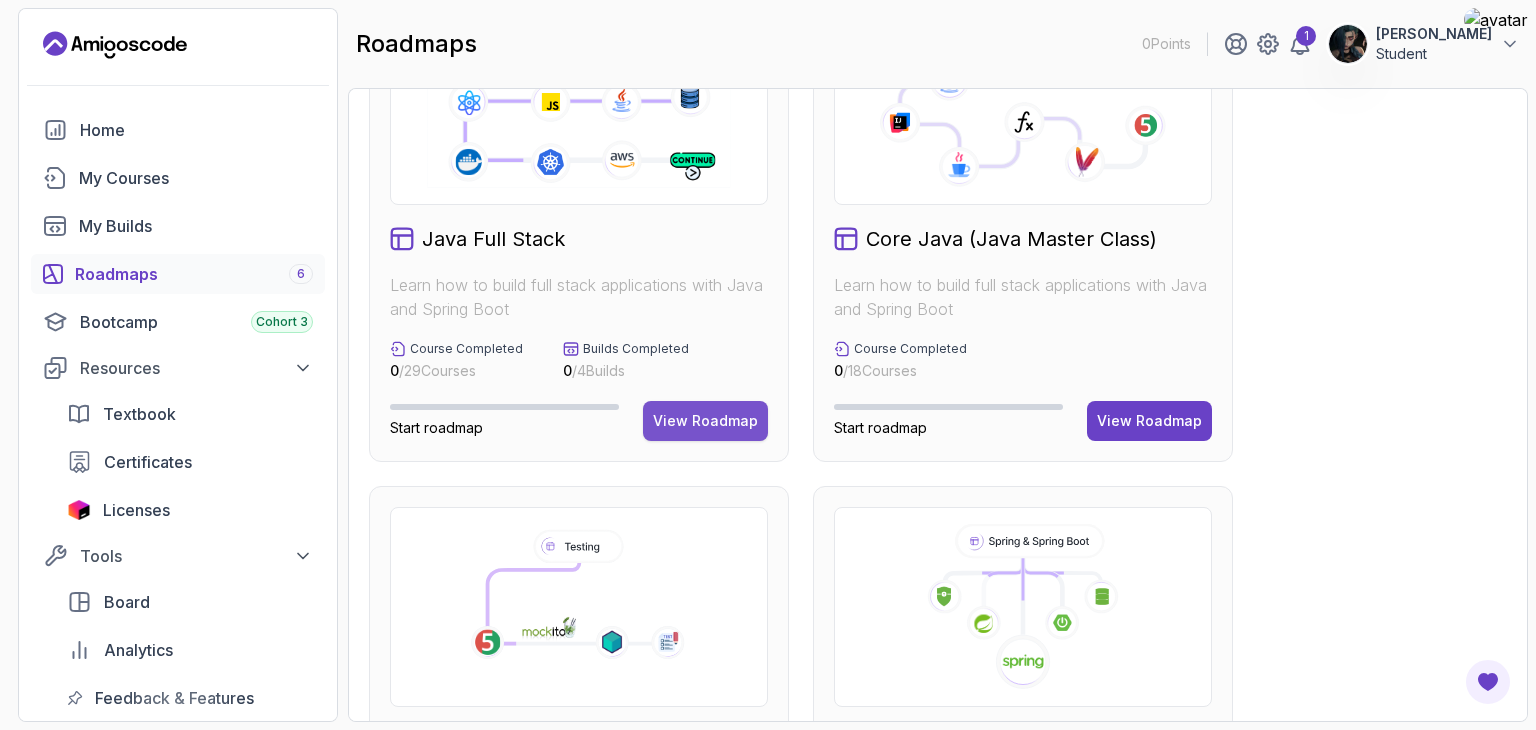 click on "View Roadmap" at bounding box center [705, 421] 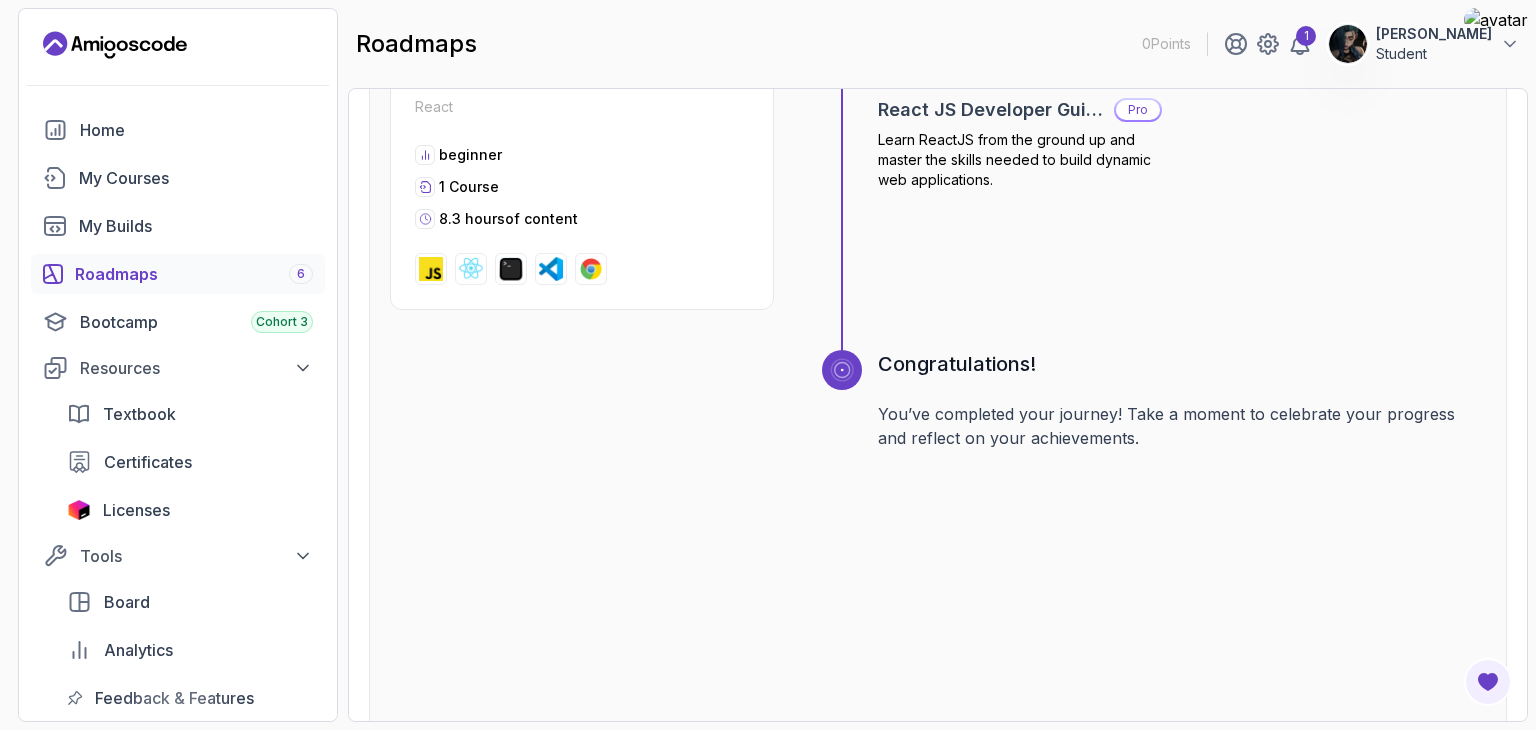 scroll, scrollTop: 7611, scrollLeft: 0, axis: vertical 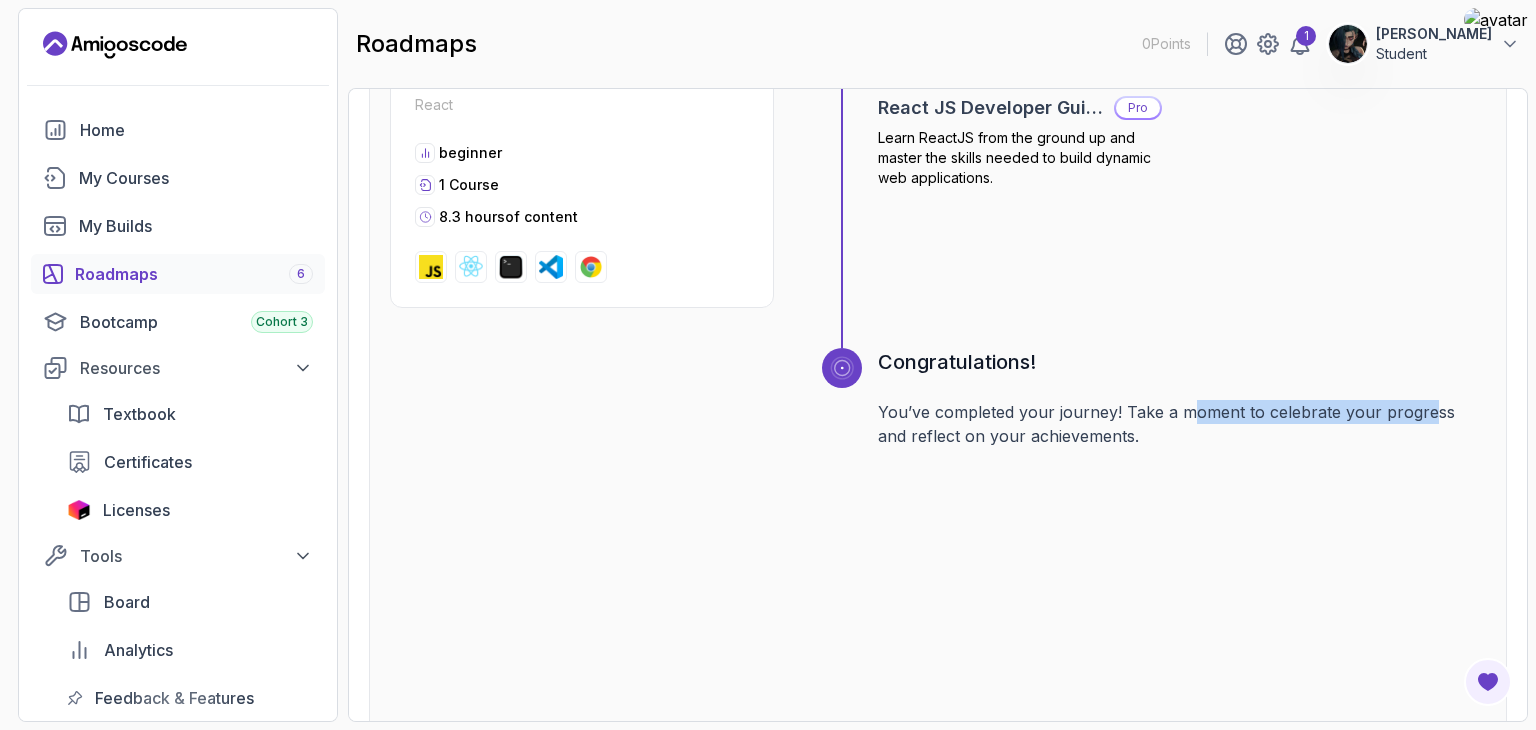 drag, startPoint x: 1194, startPoint y: 387, endPoint x: 1428, endPoint y: 377, distance: 234.21358 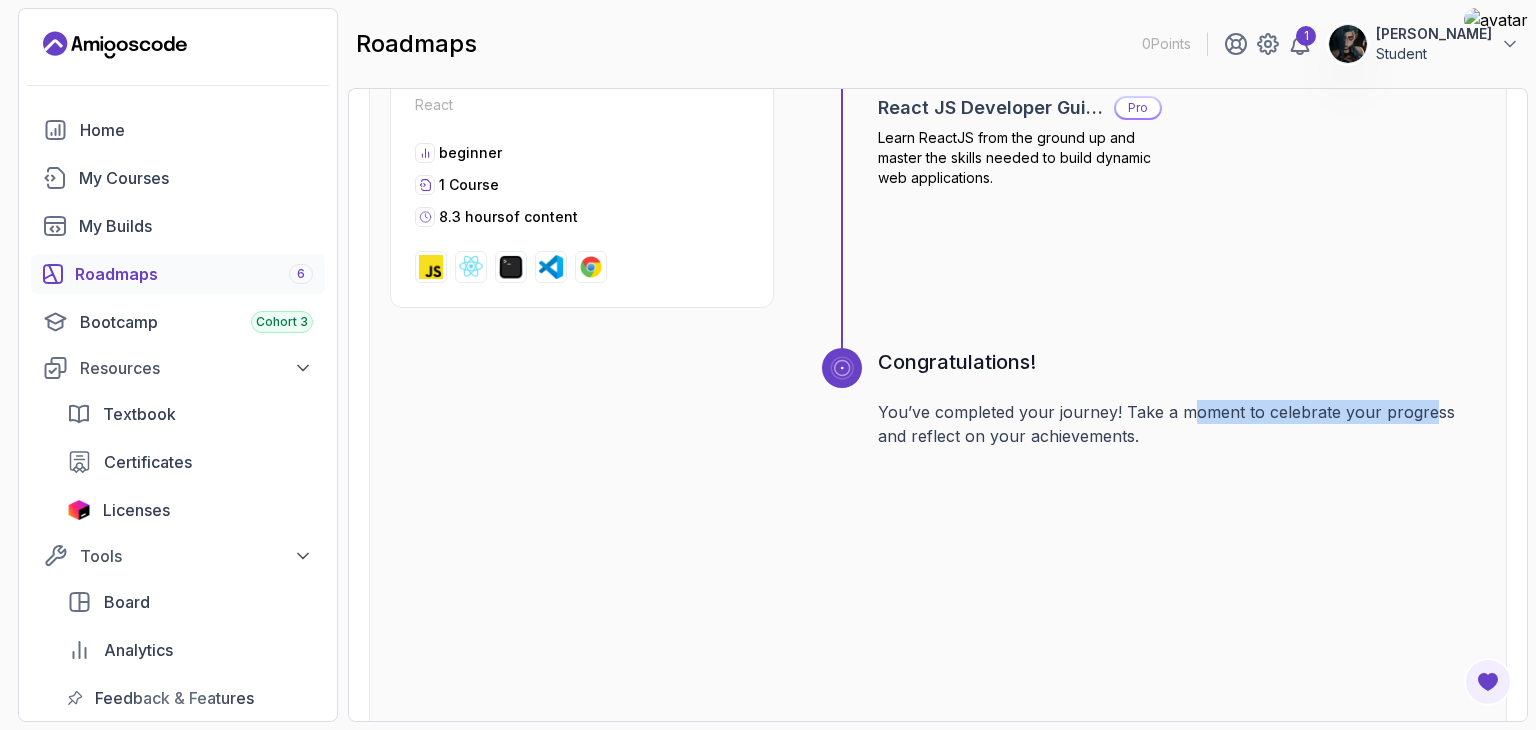 click on "You’ve completed your journey! Take a moment to celebrate your progress and reflect on your achievements." 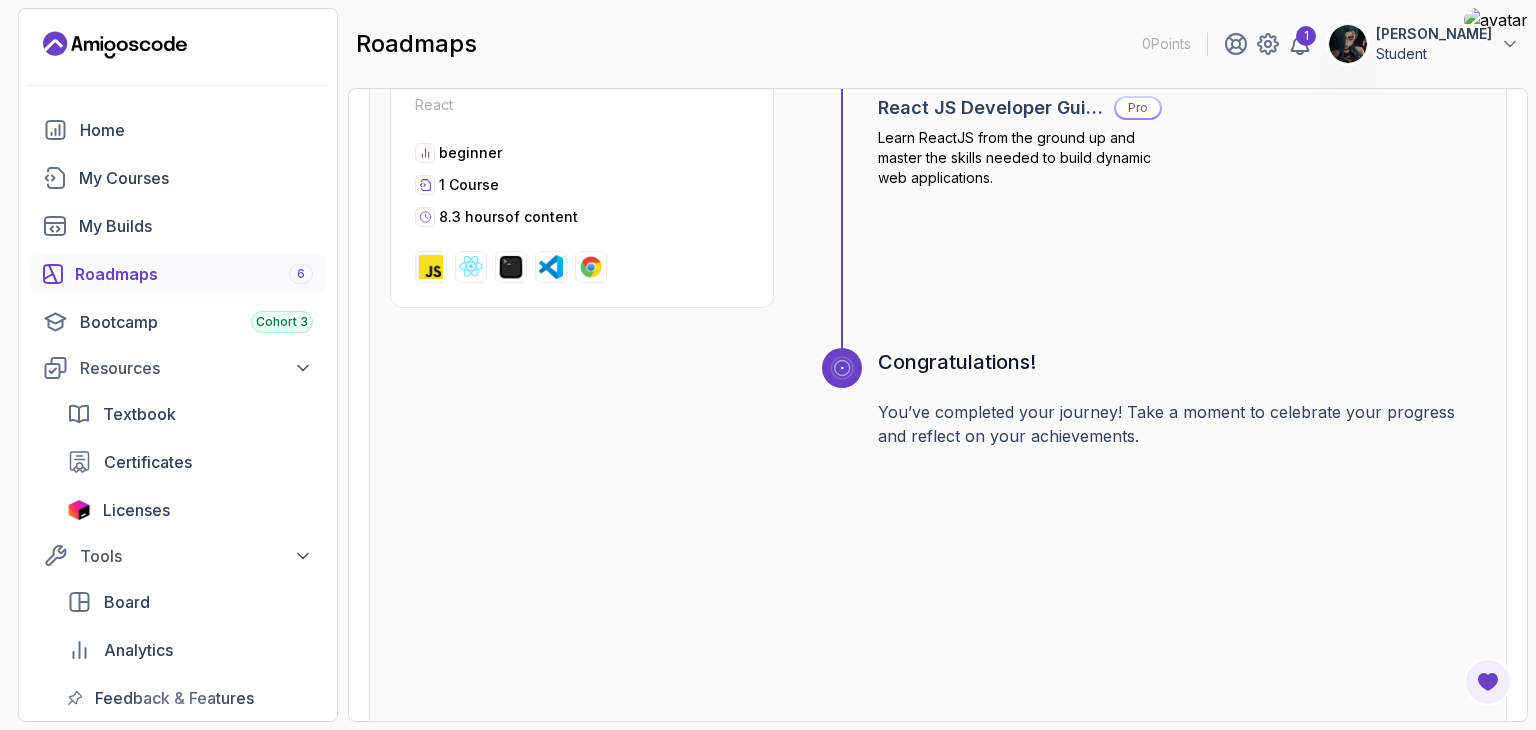 click on "You’ve completed your journey! Take a moment to celebrate your progress and reflect on your achievements." 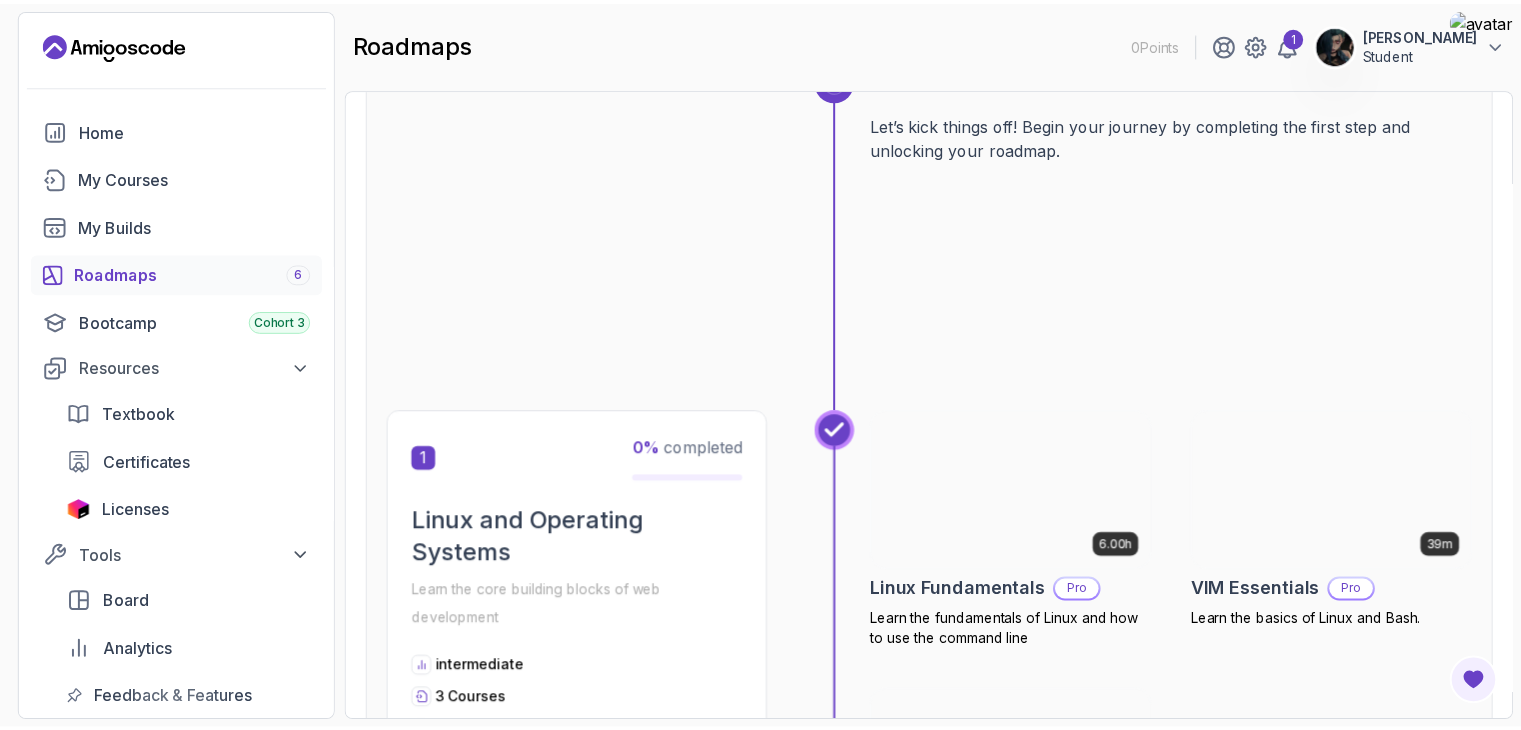scroll, scrollTop: 402, scrollLeft: 0, axis: vertical 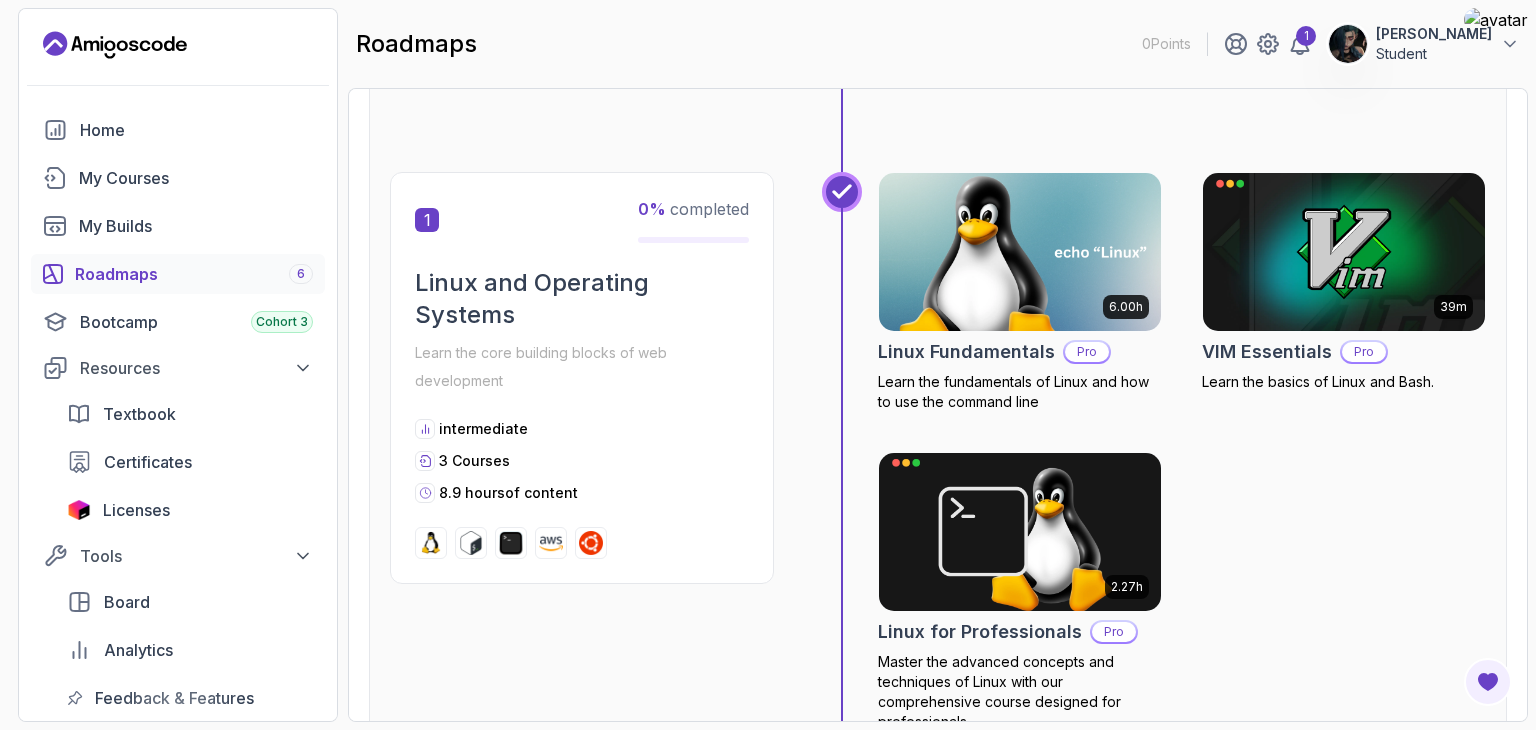 click 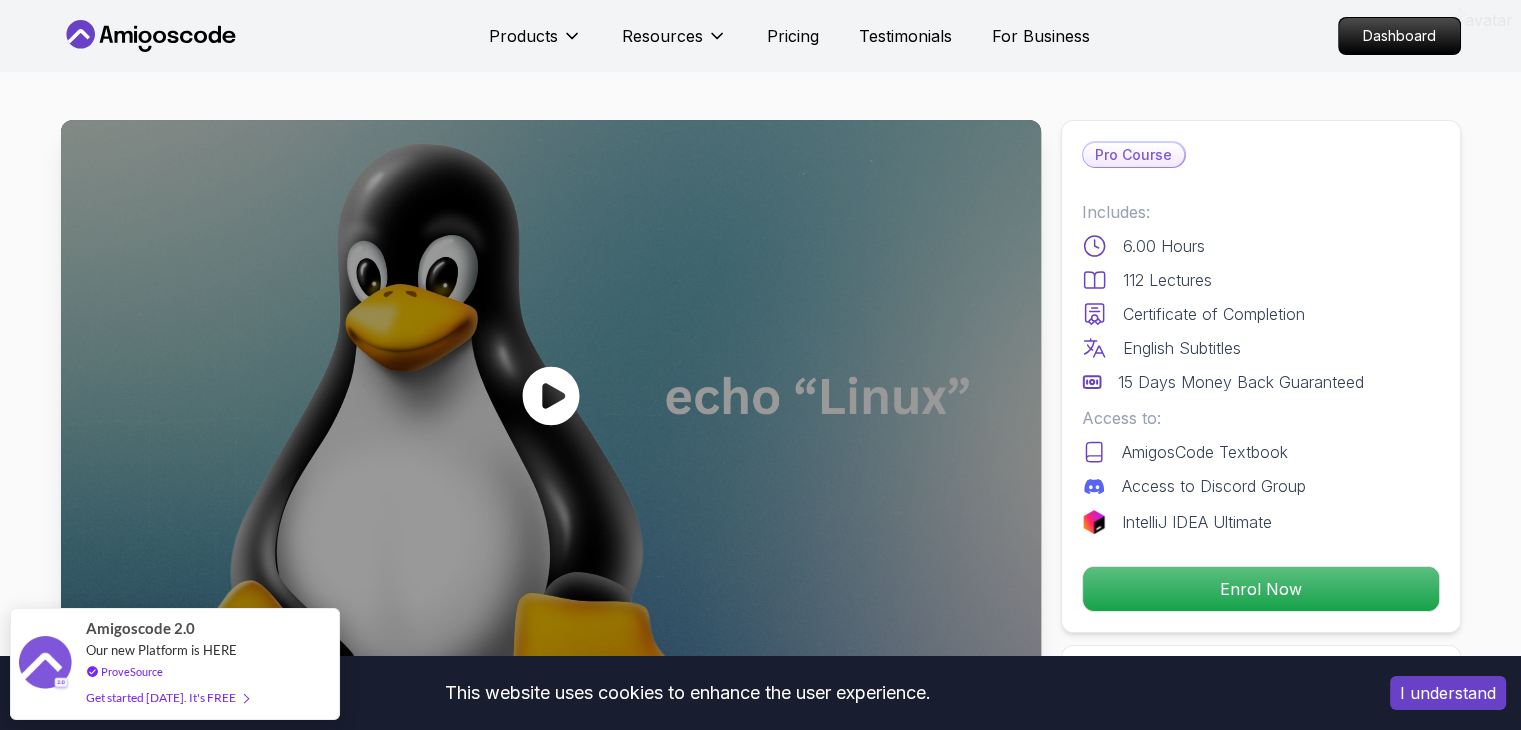 scroll, scrollTop: 146, scrollLeft: 0, axis: vertical 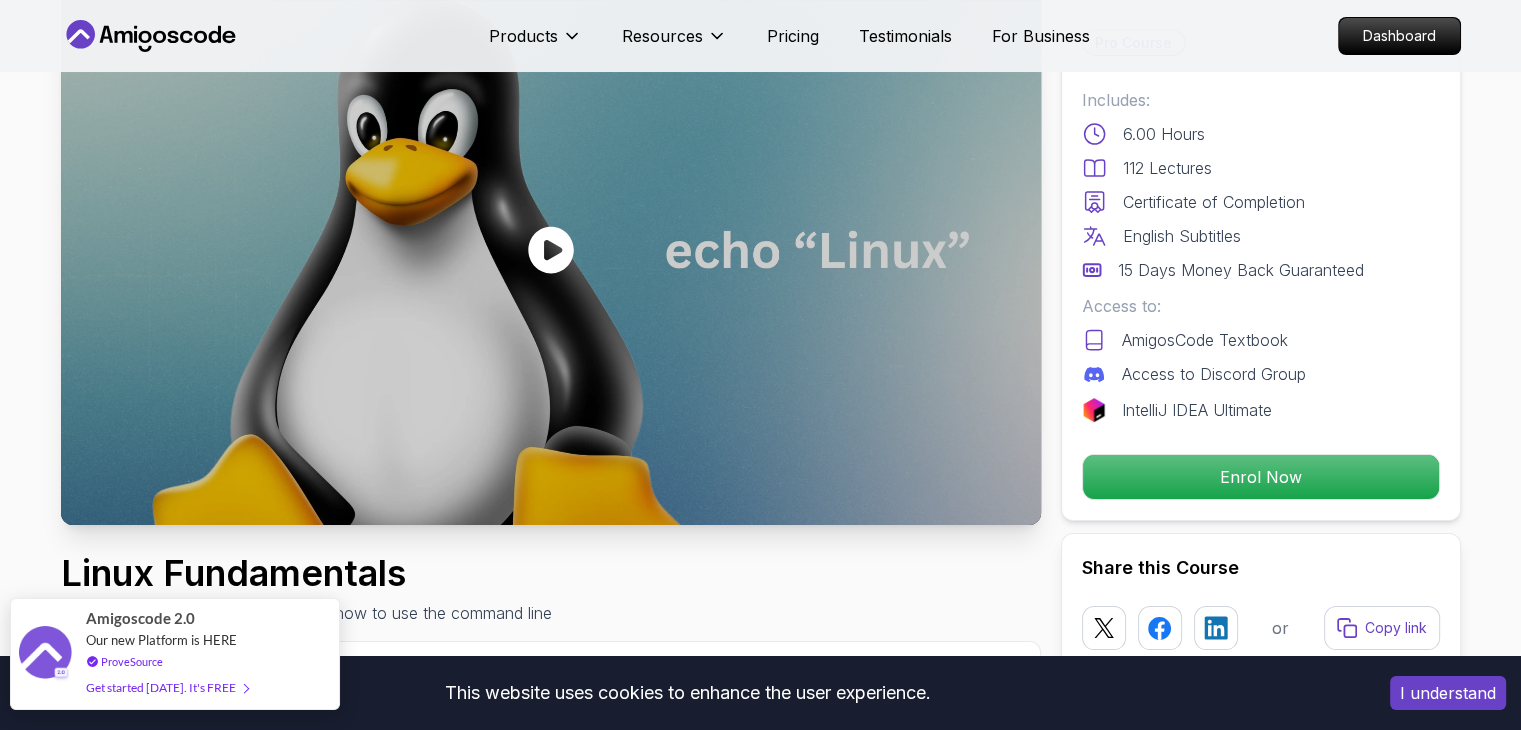 click on "Get started [DATE]. It's FREE" 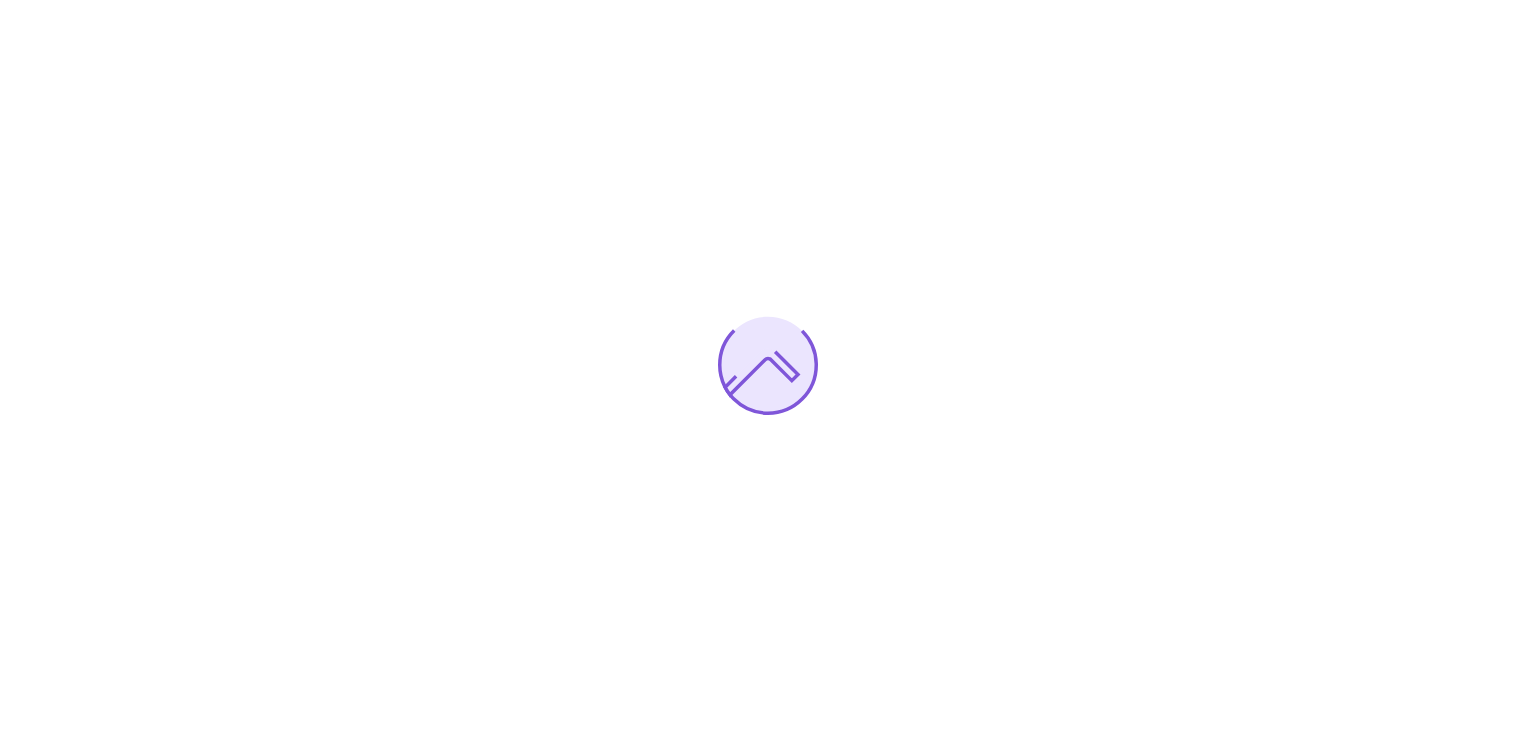 scroll, scrollTop: 0, scrollLeft: 0, axis: both 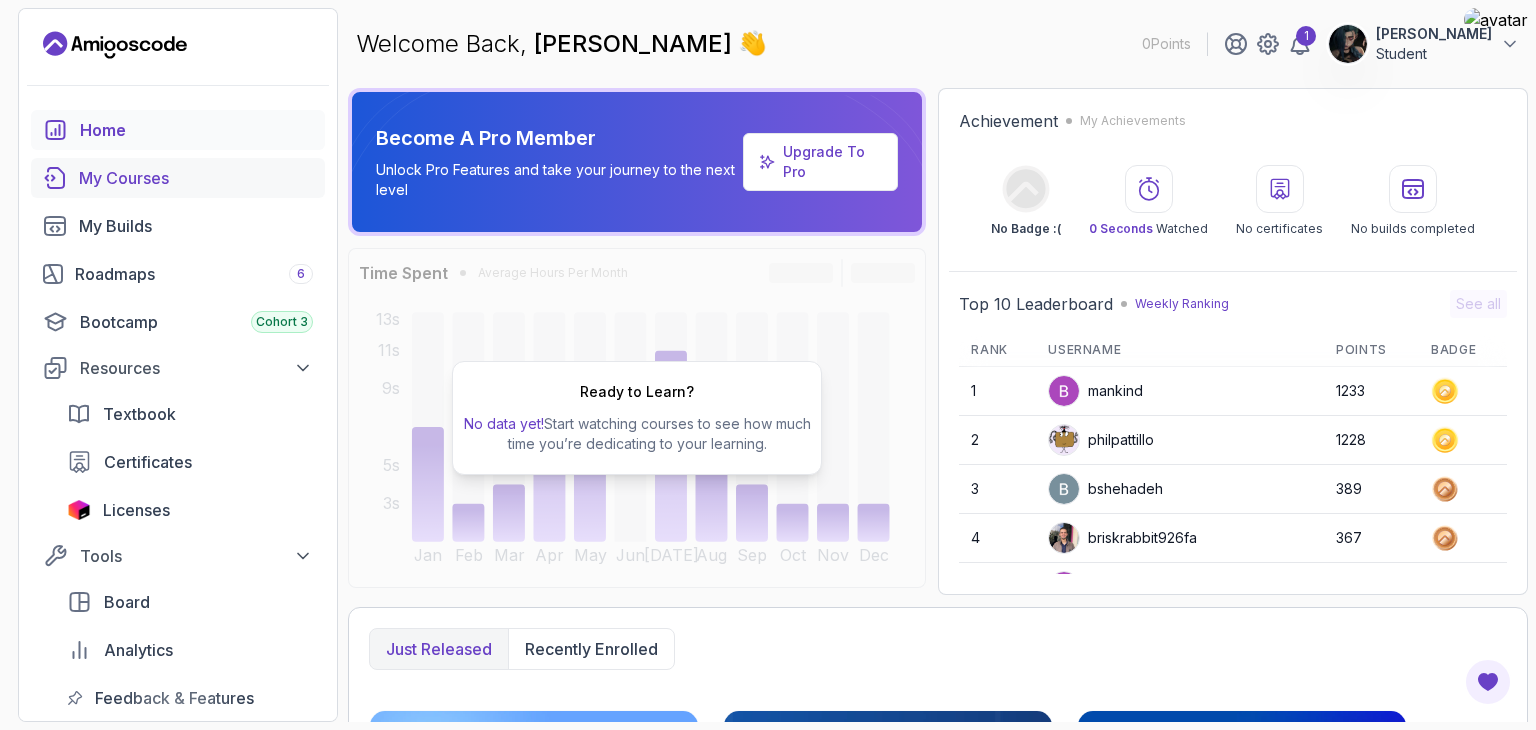 click on "My Courses" at bounding box center (196, 178) 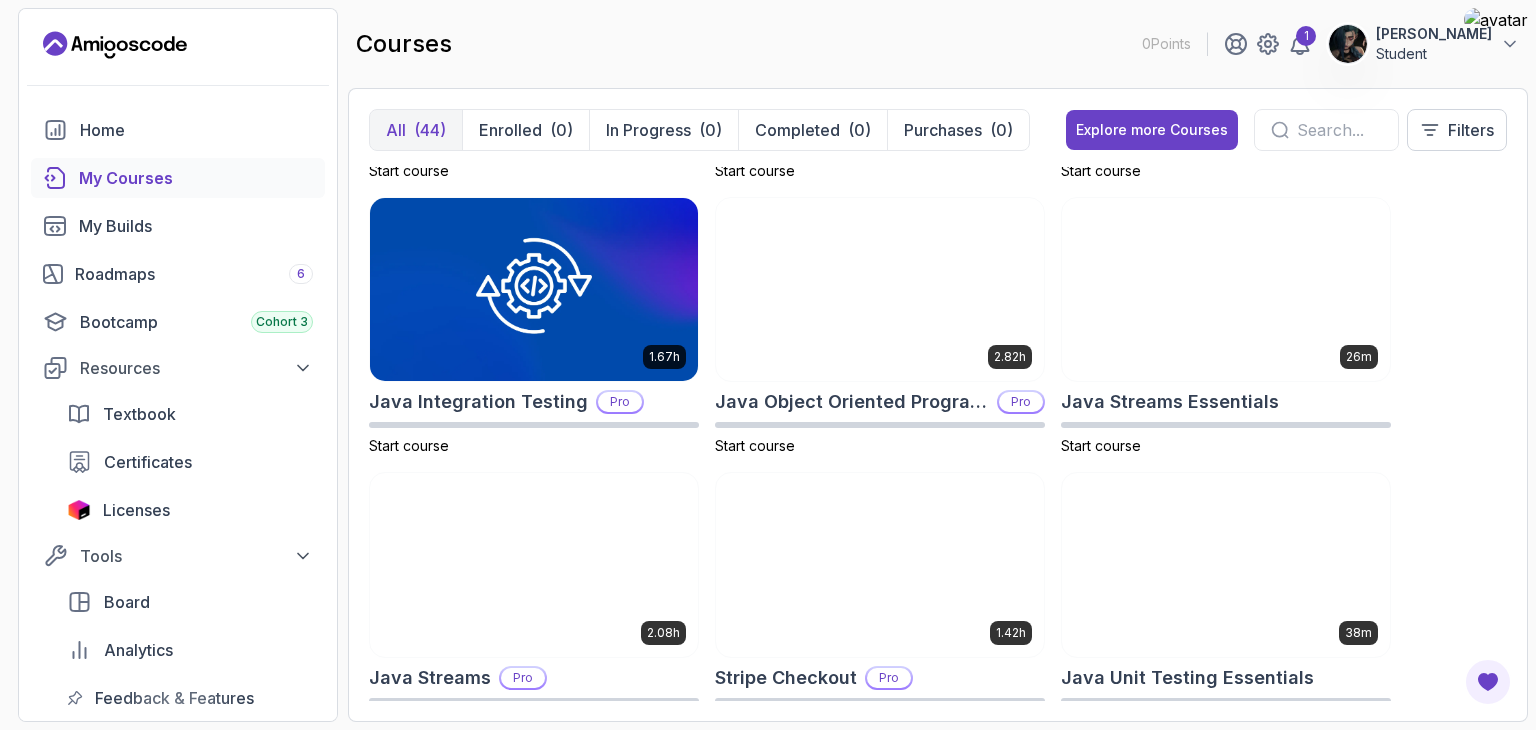 scroll, scrollTop: 2036, scrollLeft: 0, axis: vertical 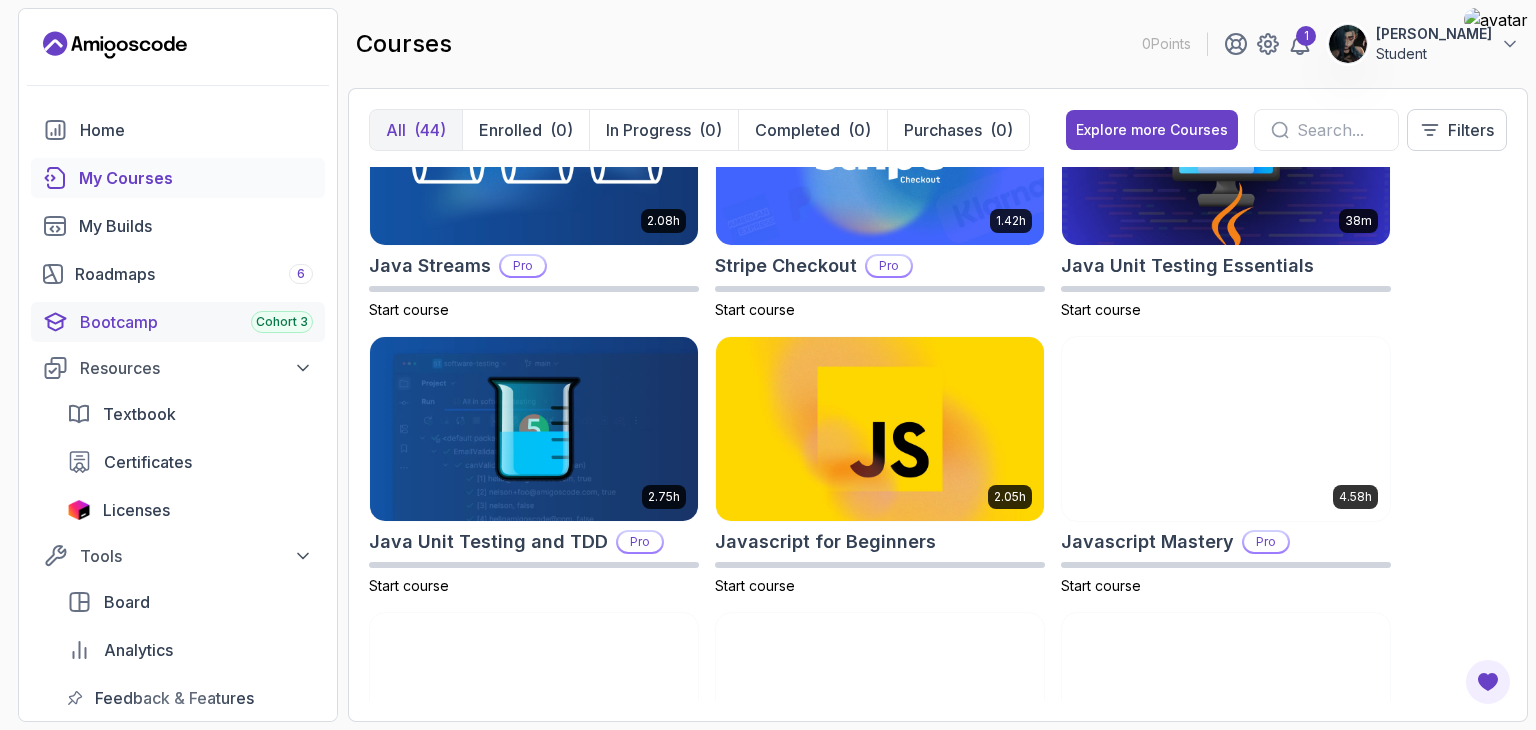 click on "Bootcamp Cohort 3" at bounding box center (178, 322) 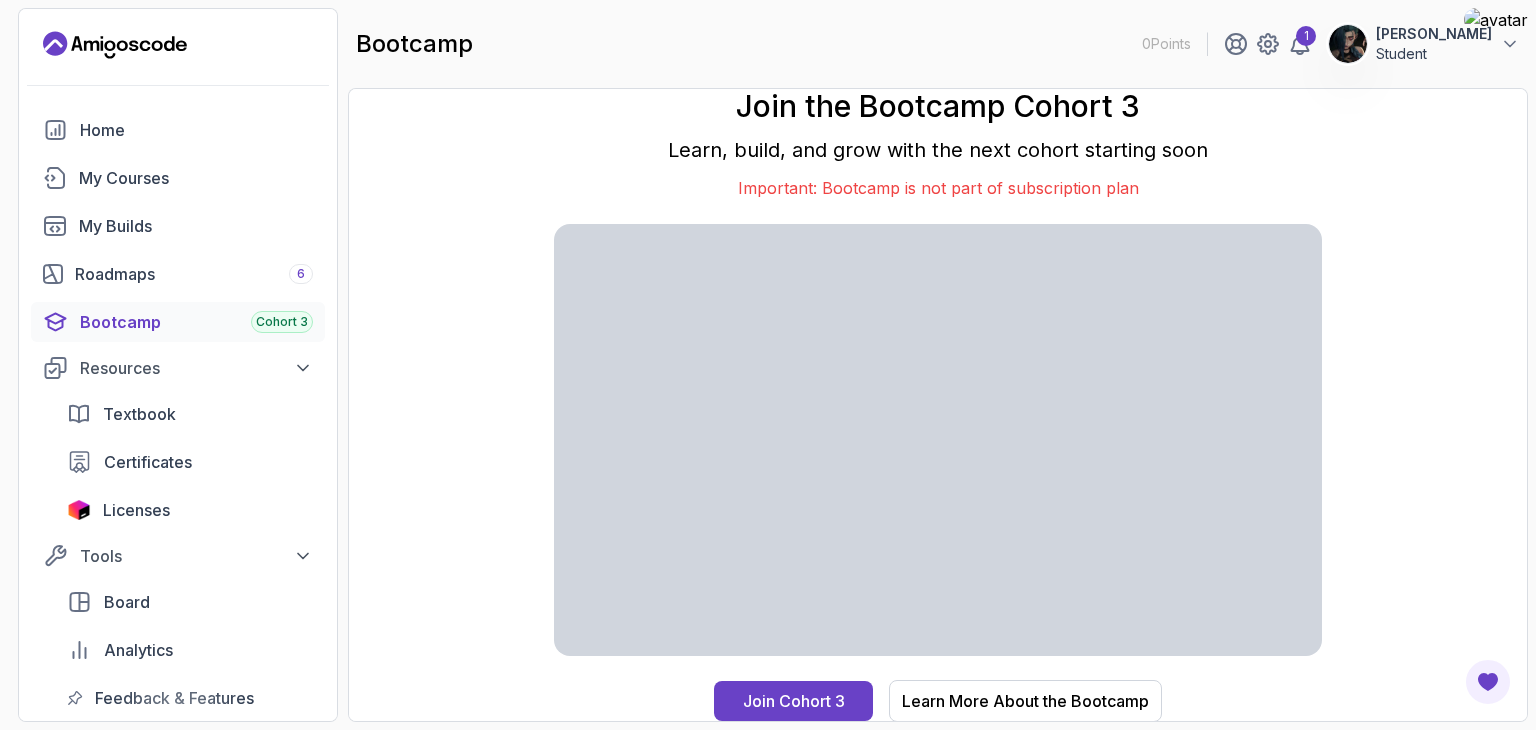 scroll, scrollTop: 0, scrollLeft: 0, axis: both 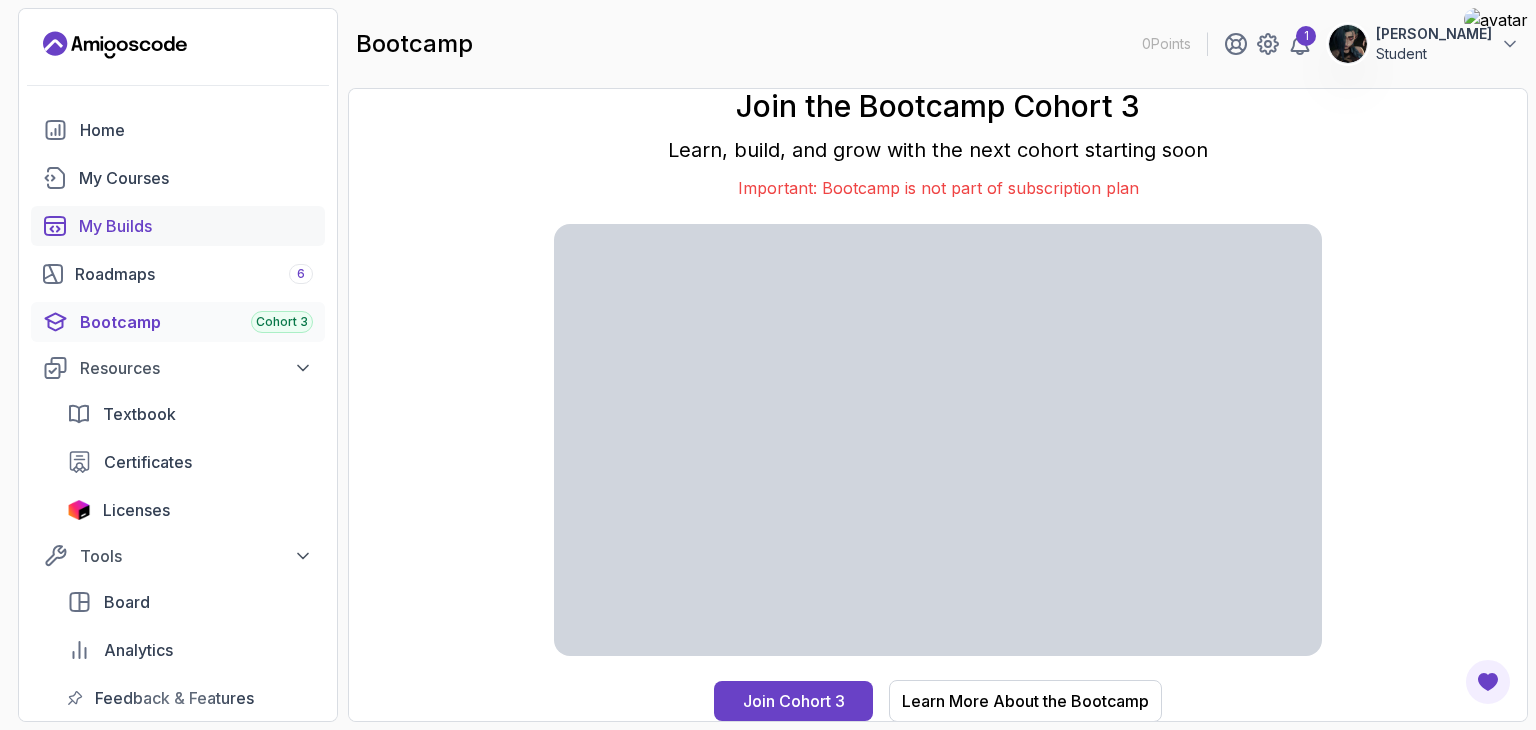click on "My Builds" at bounding box center [196, 226] 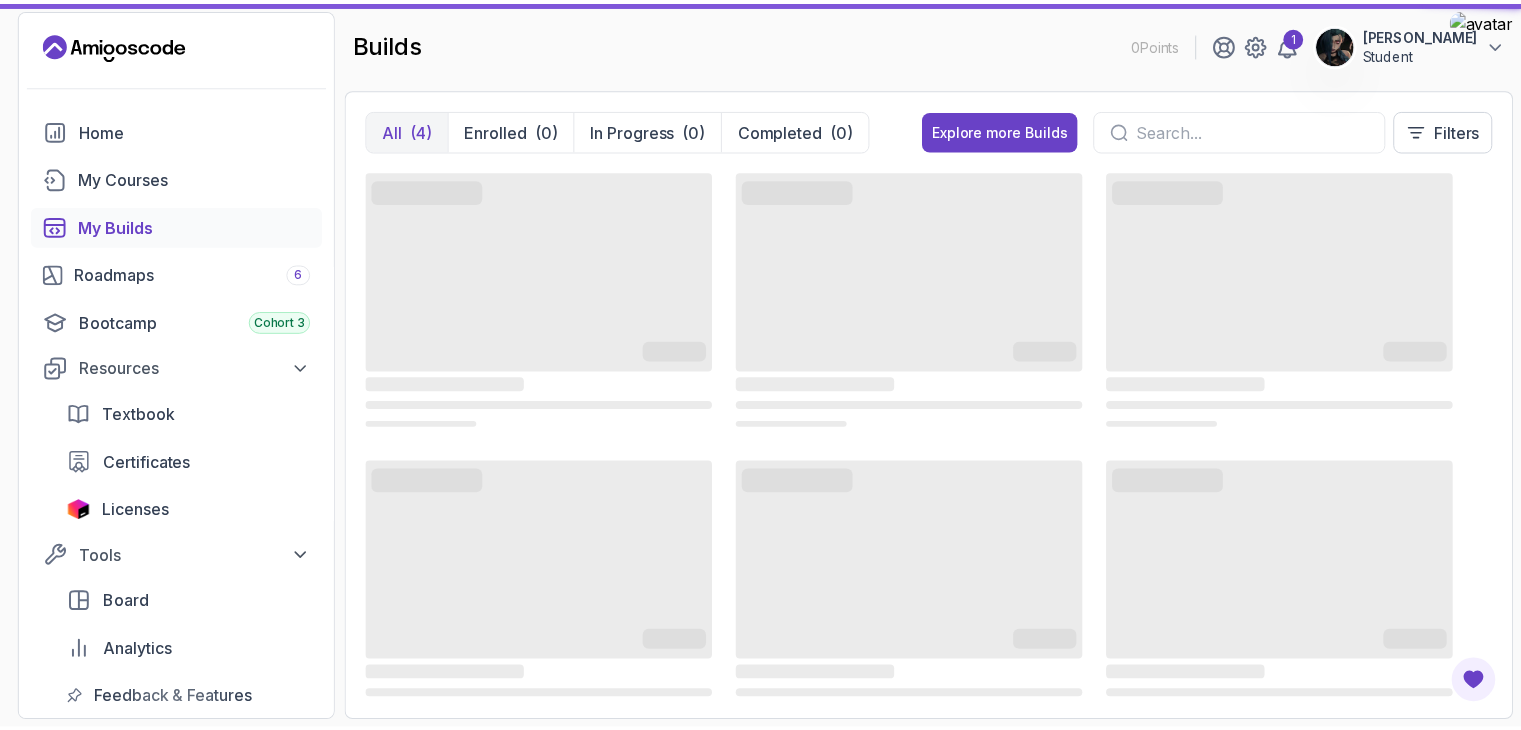 scroll, scrollTop: 0, scrollLeft: 0, axis: both 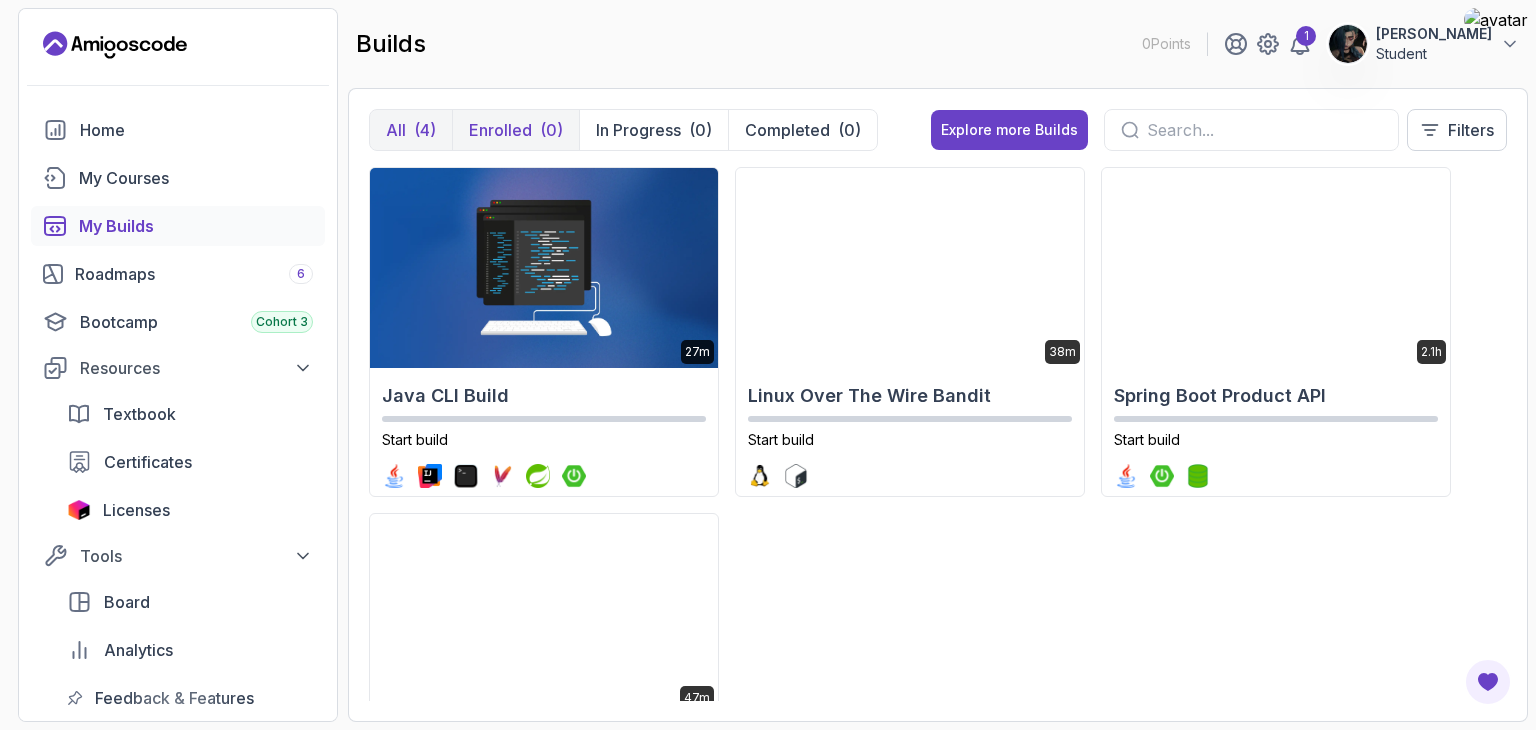 click on "Enrolled" at bounding box center [500, 130] 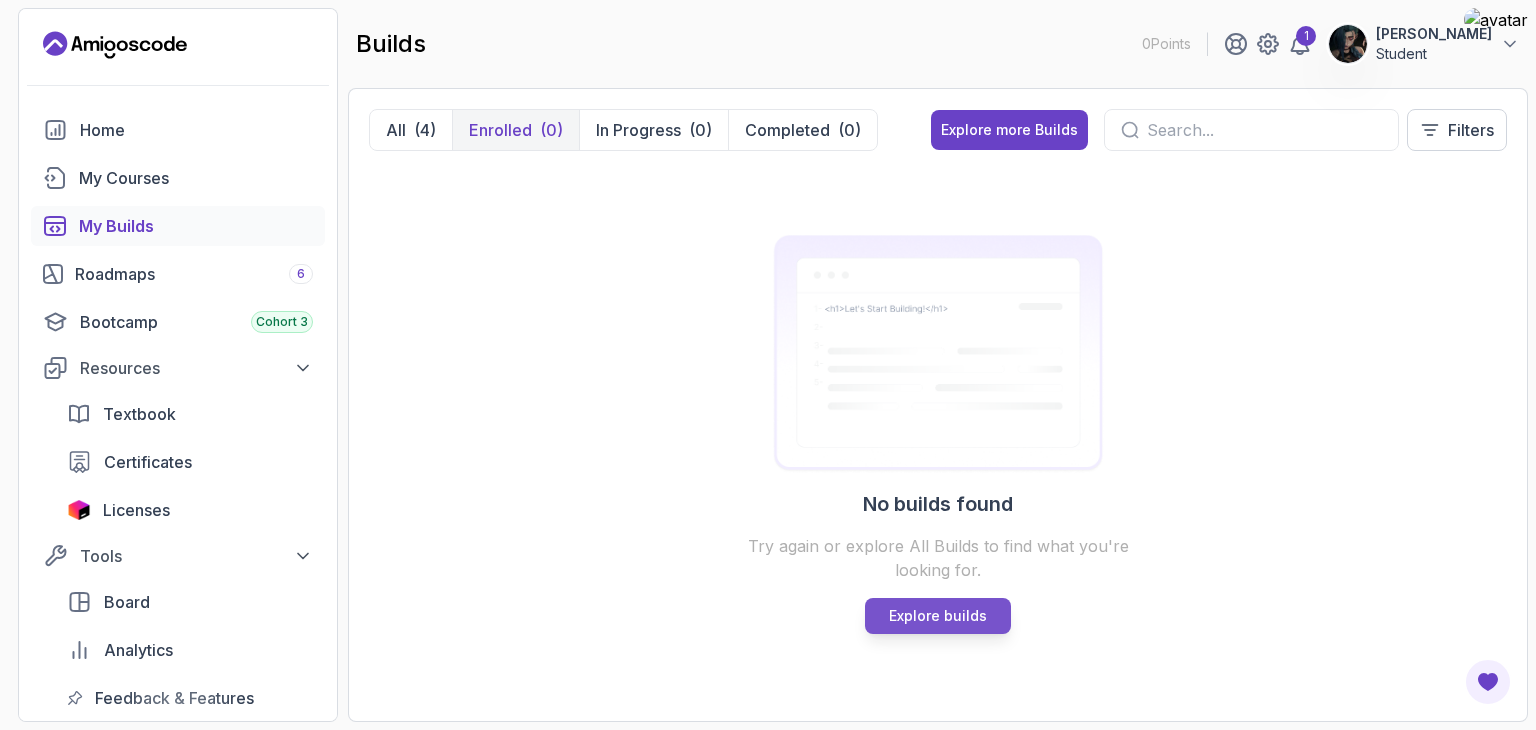 click on "Explore builds" at bounding box center (938, 616) 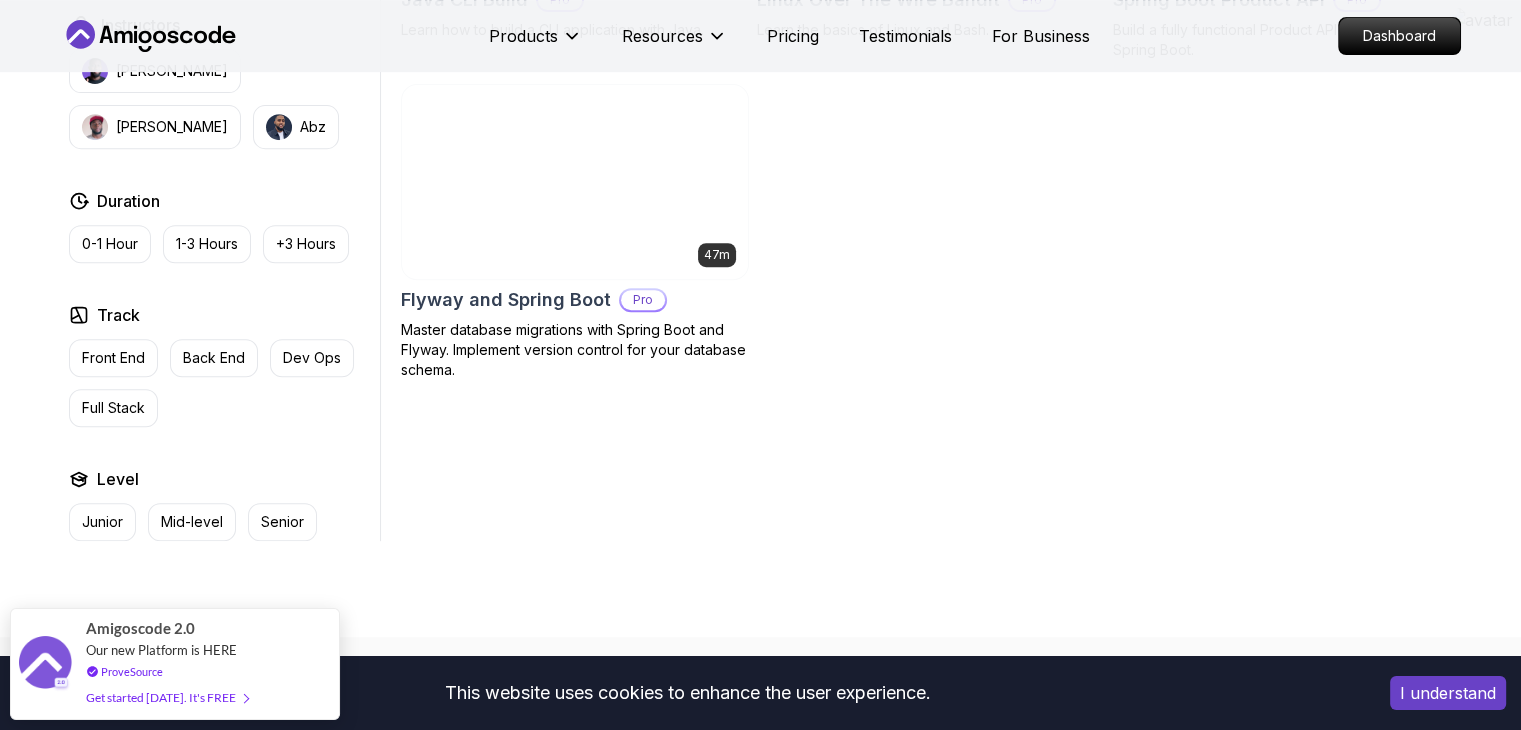 scroll, scrollTop: 846, scrollLeft: 0, axis: vertical 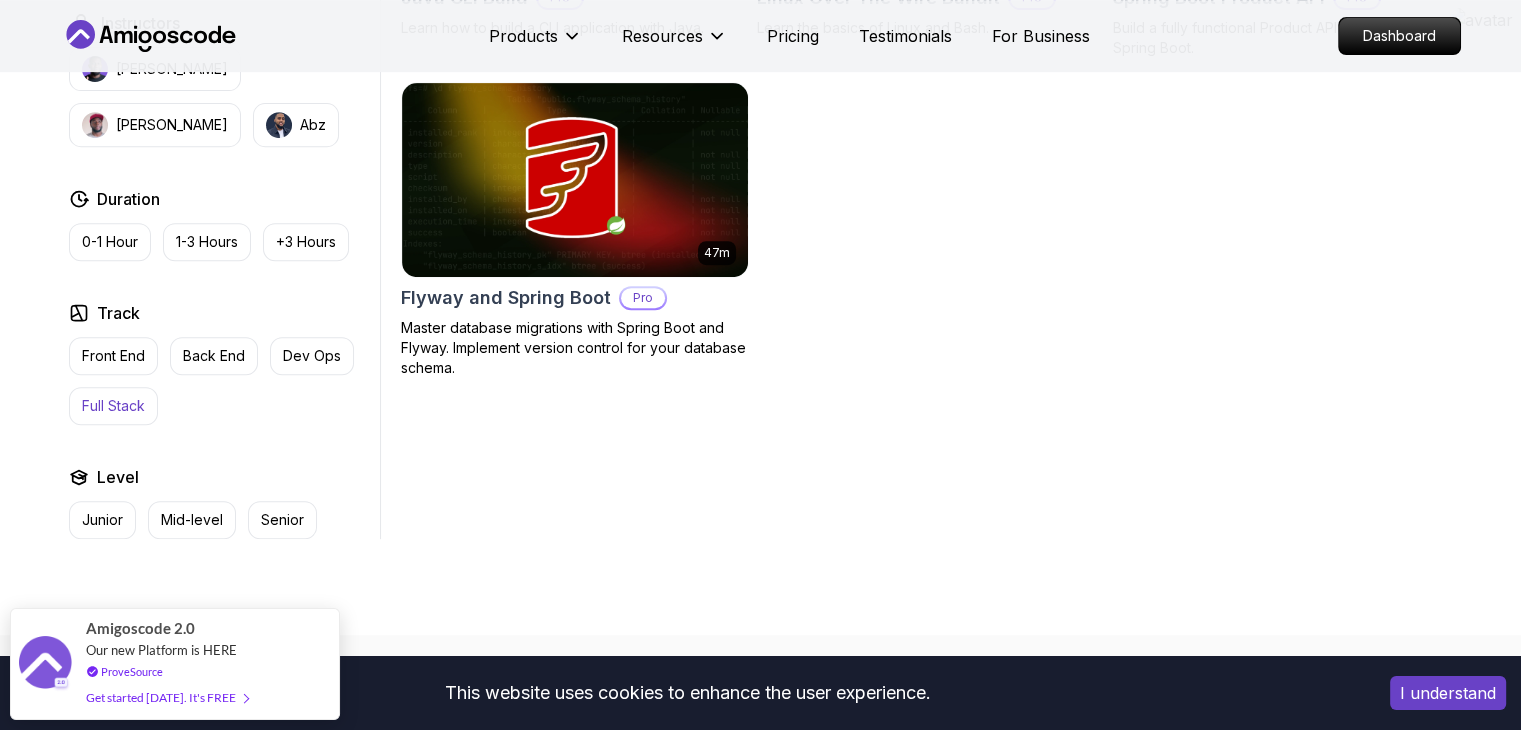 click on "Full Stack" at bounding box center [113, 406] 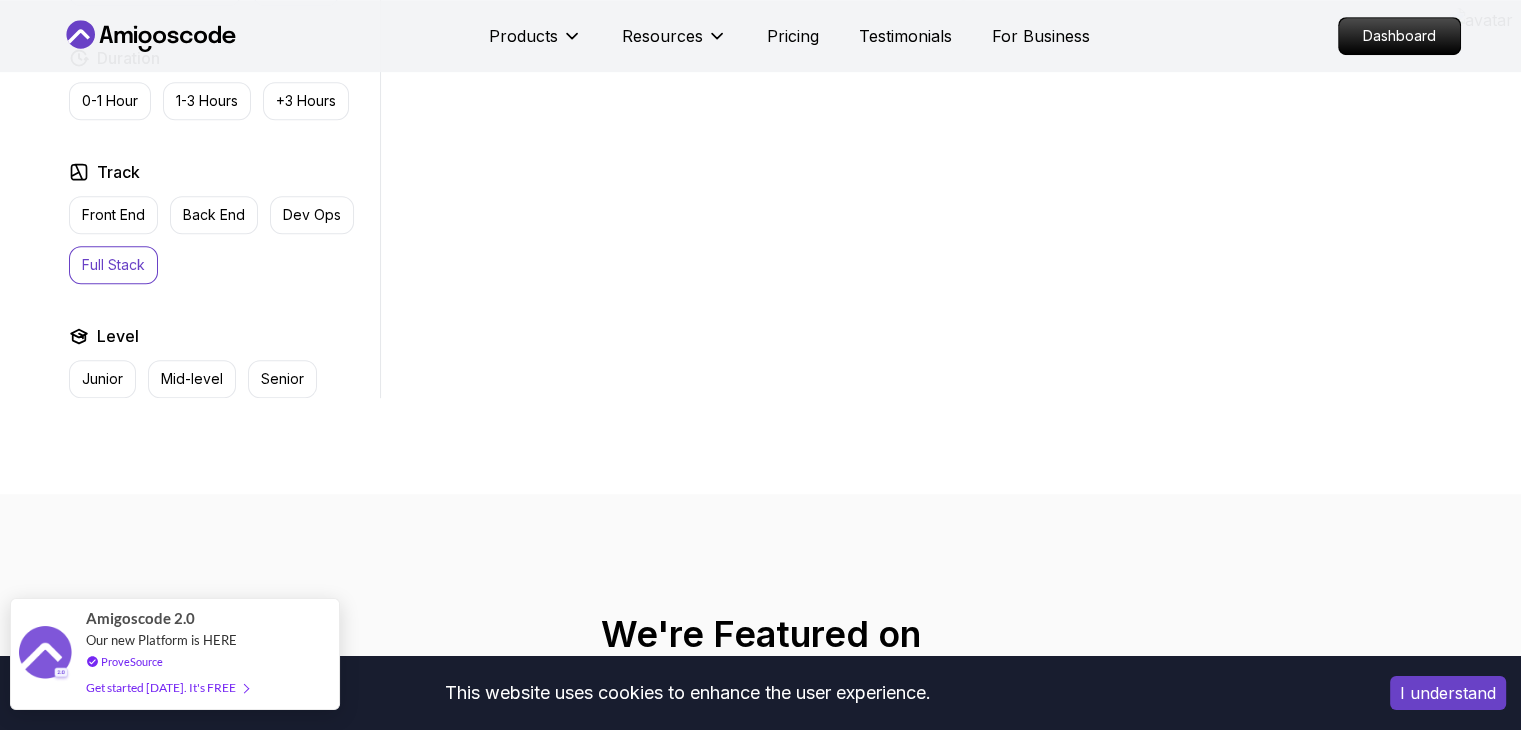 scroll, scrollTop: 1096, scrollLeft: 0, axis: vertical 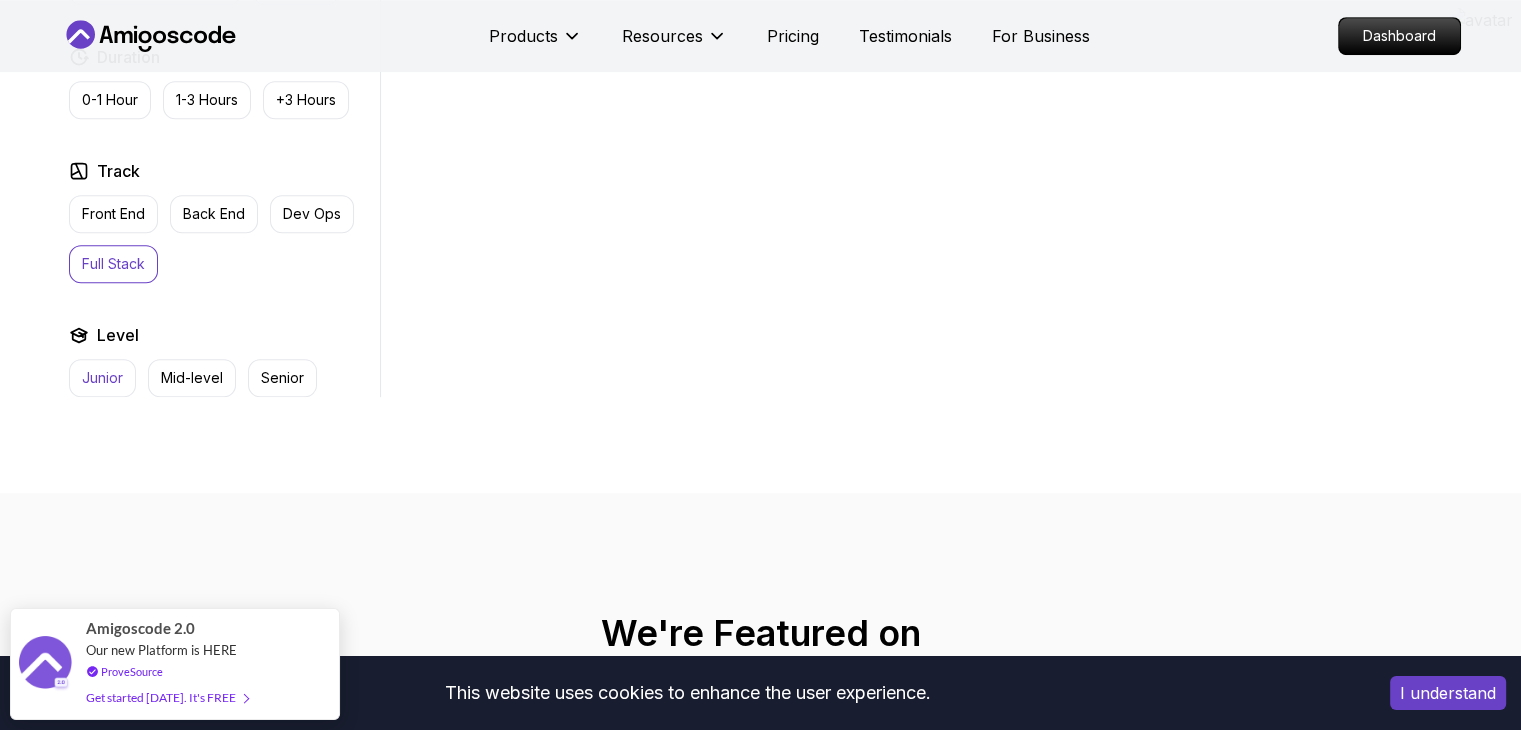 click on "Junior" at bounding box center (102, 378) 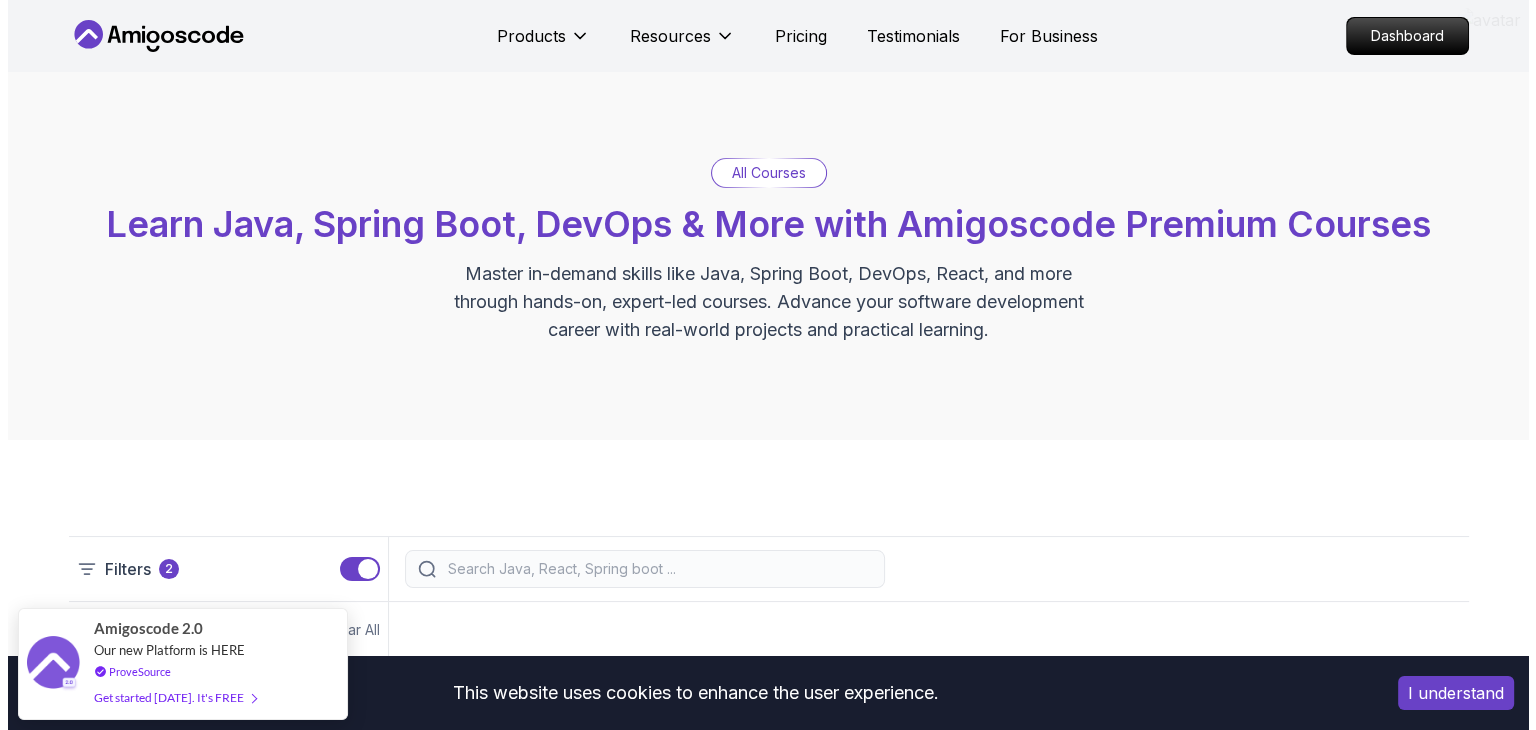 scroll, scrollTop: 0, scrollLeft: 0, axis: both 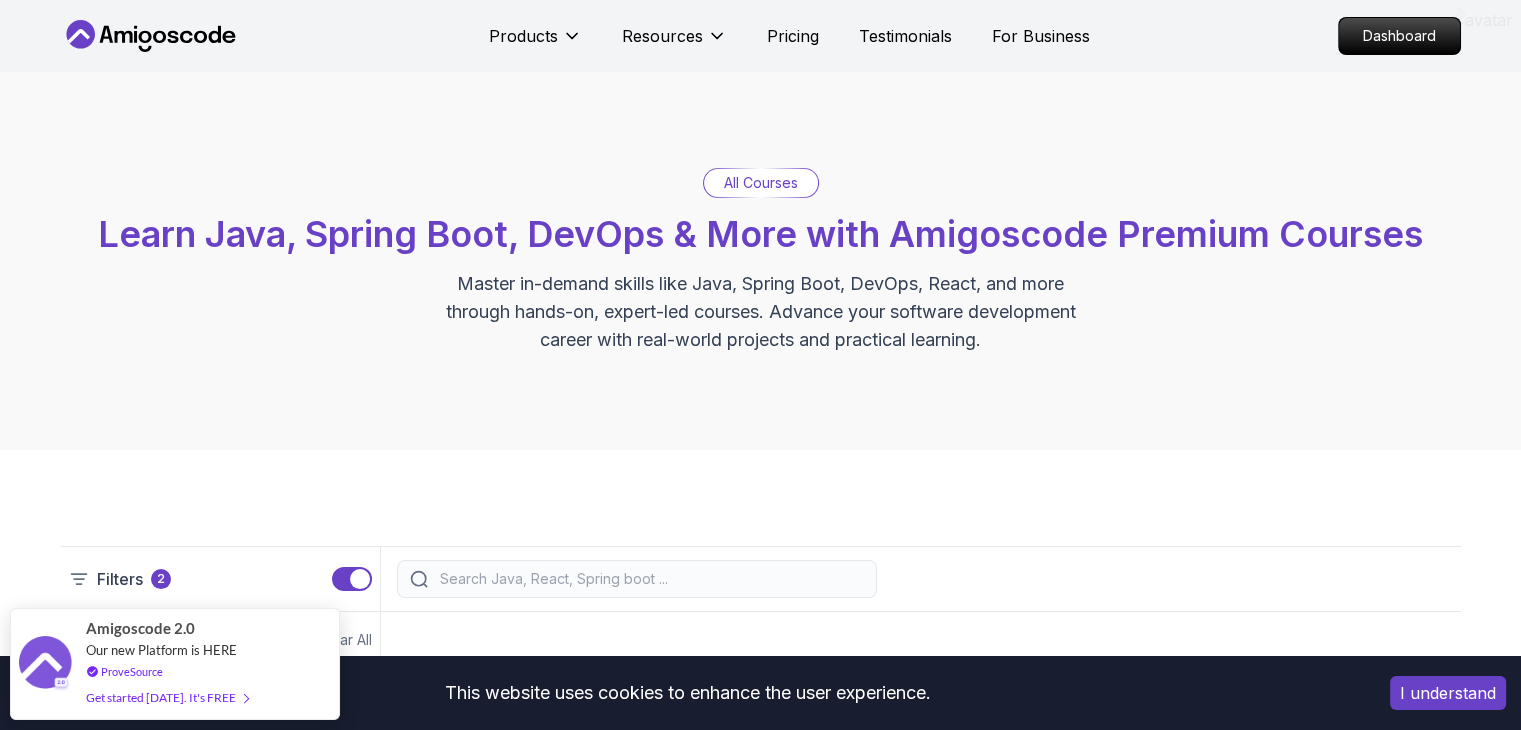 click on "All Courses" at bounding box center [761, 183] 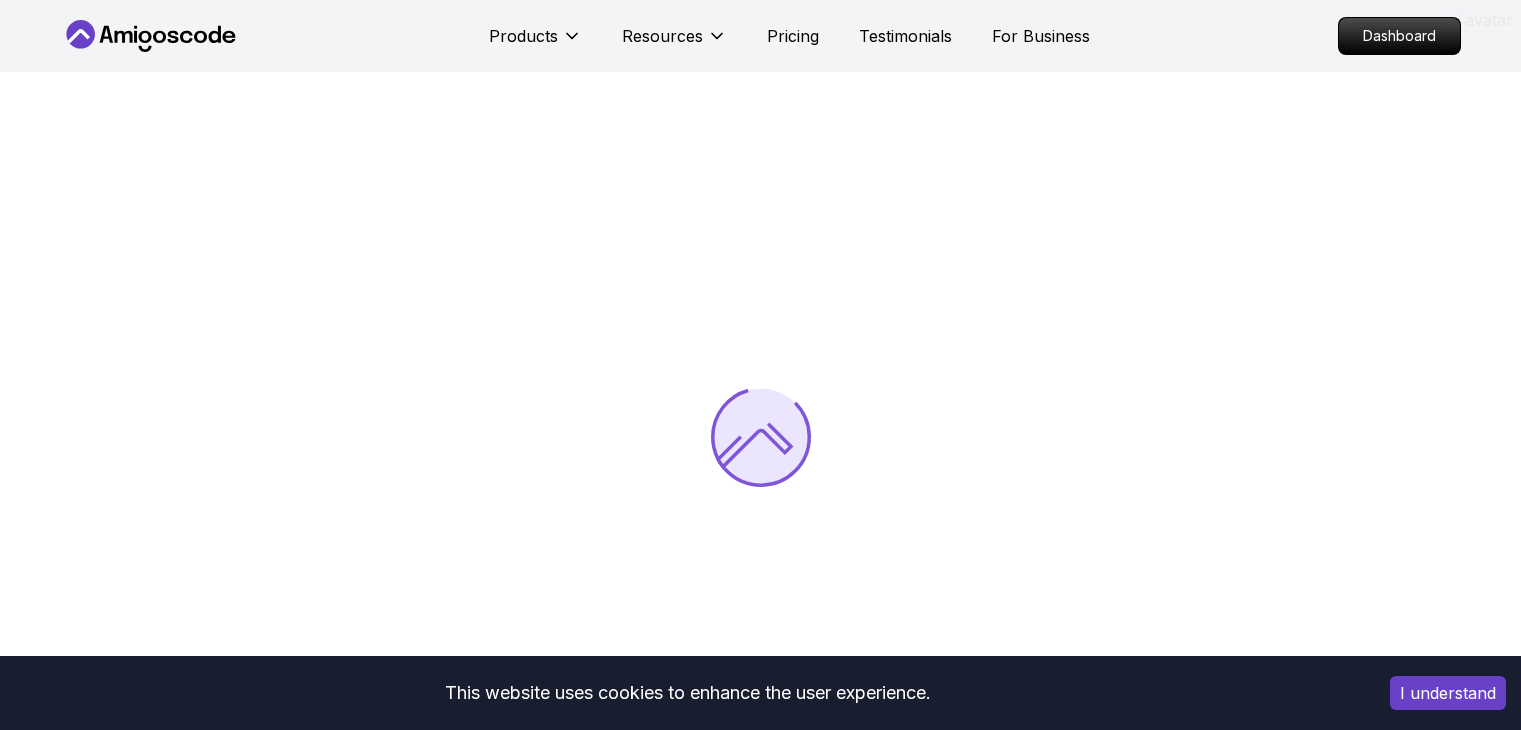 scroll, scrollTop: 146, scrollLeft: 0, axis: vertical 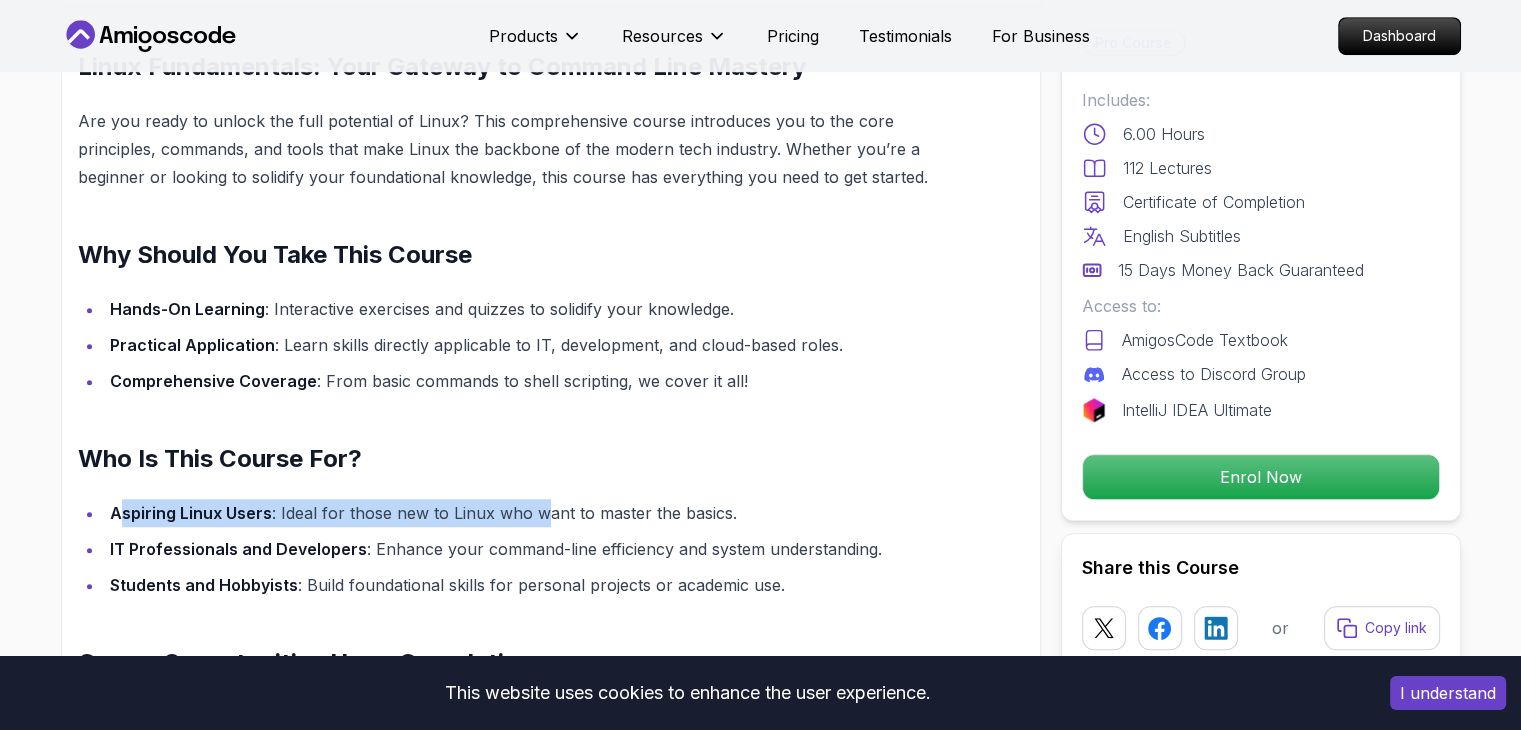 drag, startPoint x: 124, startPoint y: 481, endPoint x: 546, endPoint y: 467, distance: 422.23218 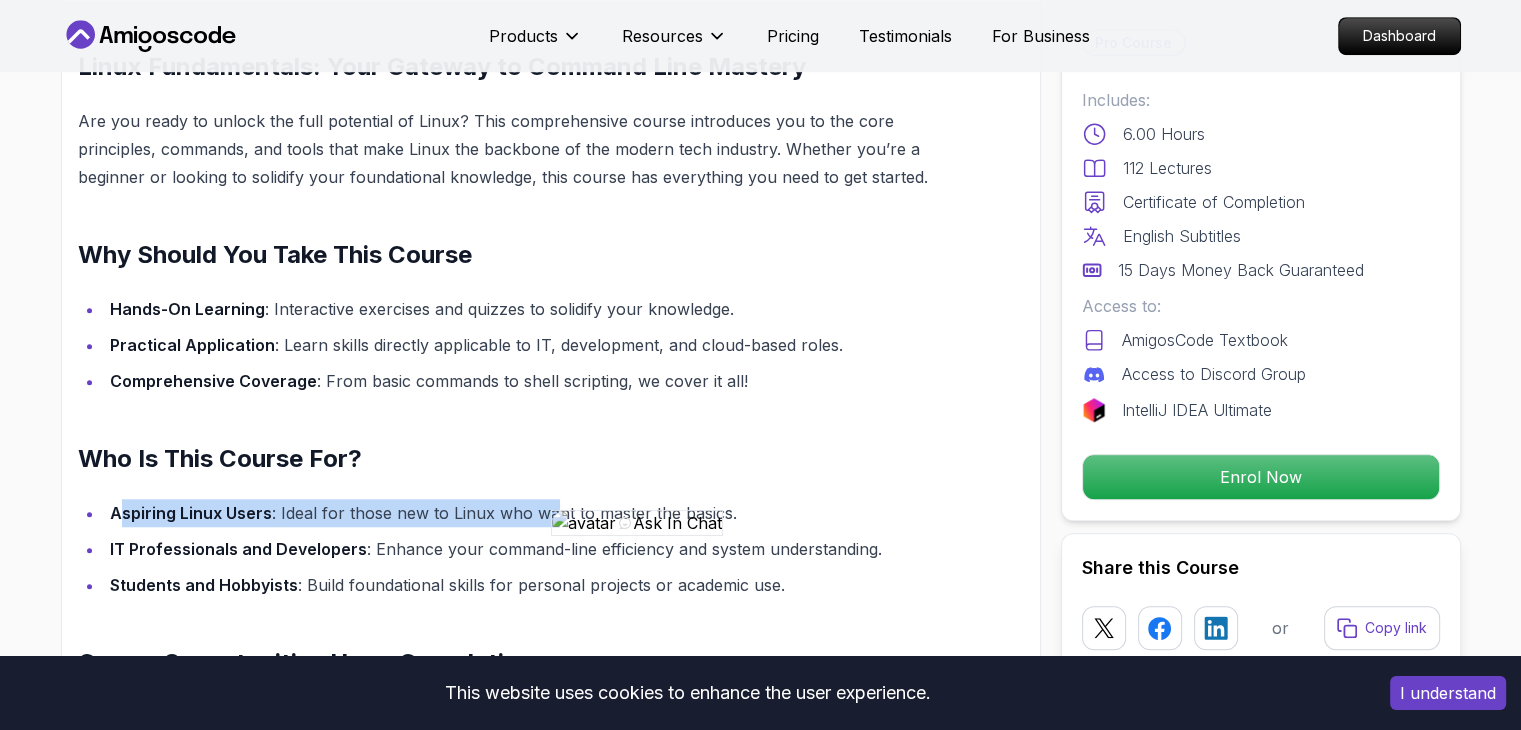 click on "Linux Fundamentals: Your Gateway to Command Line Mastery
Are you ready to unlock the full potential of Linux? This comprehensive course introduces you to the core principles, commands, and tools that make Linux the backbone of the modern tech industry. Whether you’re a beginner or looking to solidify your foundational knowledge, this course has everything you need to get started.
Why Should You Take This Course
Hands-On Learning : Interactive exercises and quizzes to solidify your knowledge.
Practical Application : Learn skills directly applicable to IT, development, and cloud-based roles.
Comprehensive Coverage : From basic commands to shell scripting, we cover it all!
Who Is This Course For?
Aspiring Linux Users : Ideal for those new to Linux who want to master the basics.
IT Professionals and Developers : Enhance your command-line efficiency and system understanding.
Students and Hobbyists : Build foundational skills for personal projects or academic use." at bounding box center [503, 549] 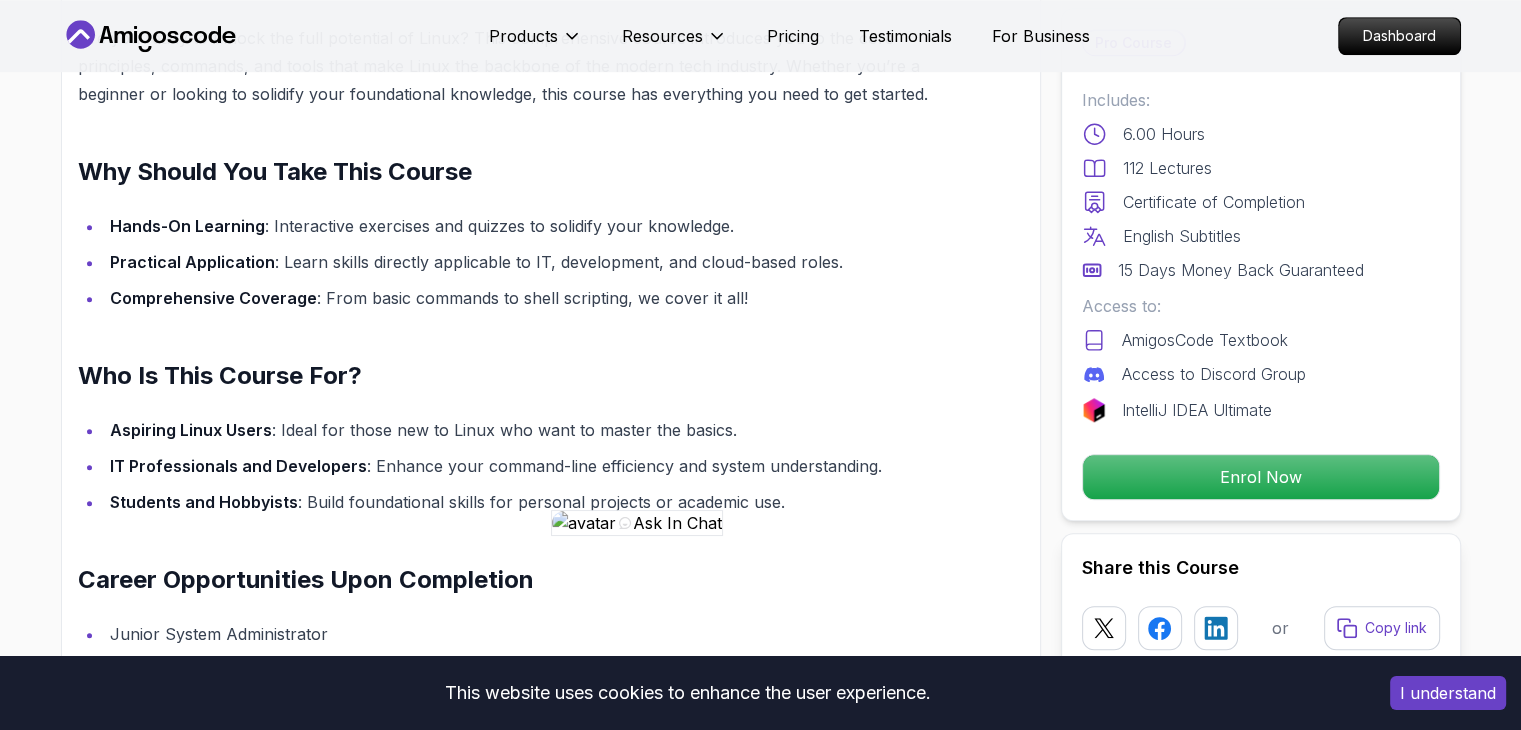 scroll, scrollTop: 1630, scrollLeft: 0, axis: vertical 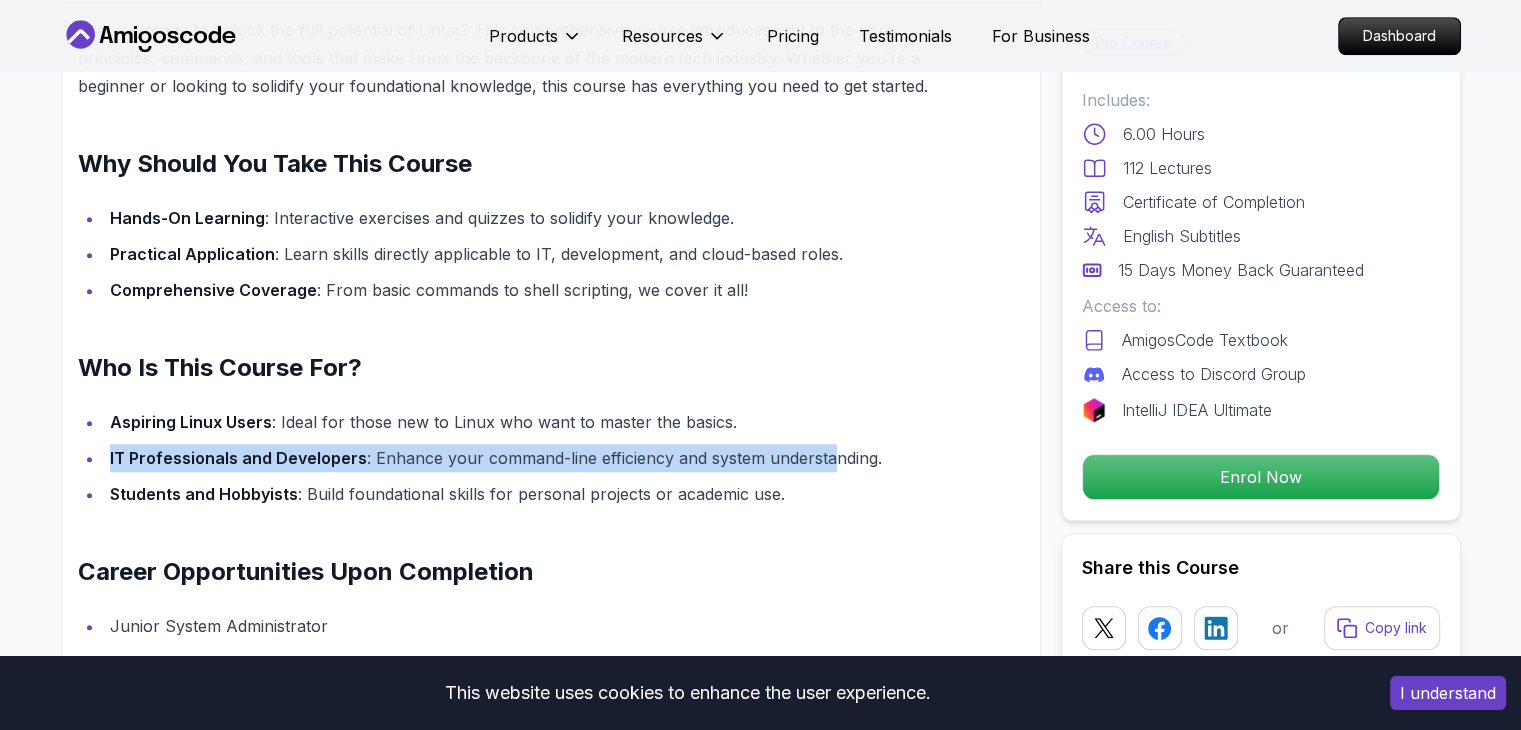 drag, startPoint x: 101, startPoint y: 446, endPoint x: 828, endPoint y: 436, distance: 727.0688 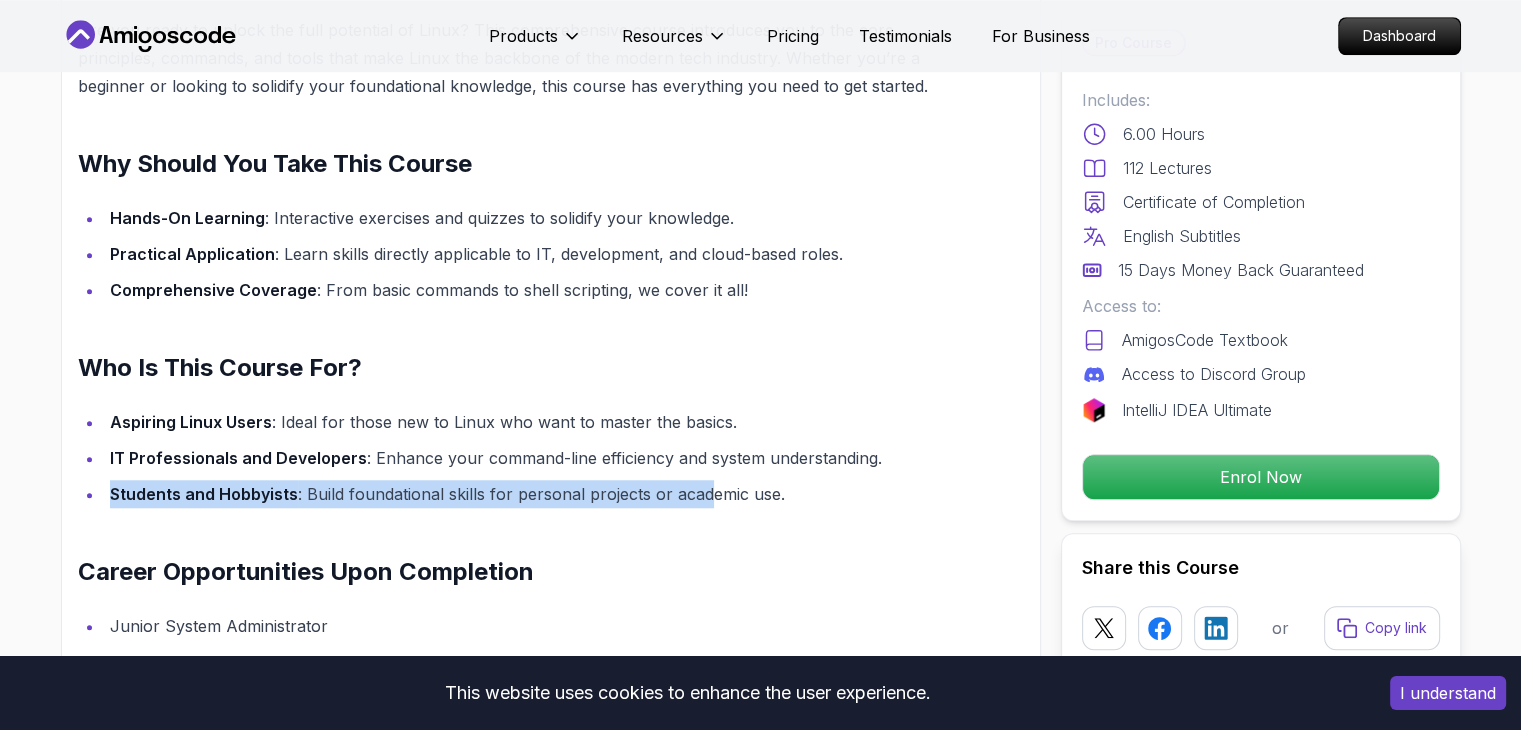 drag, startPoint x: 106, startPoint y: 472, endPoint x: 704, endPoint y: 460, distance: 598.12036 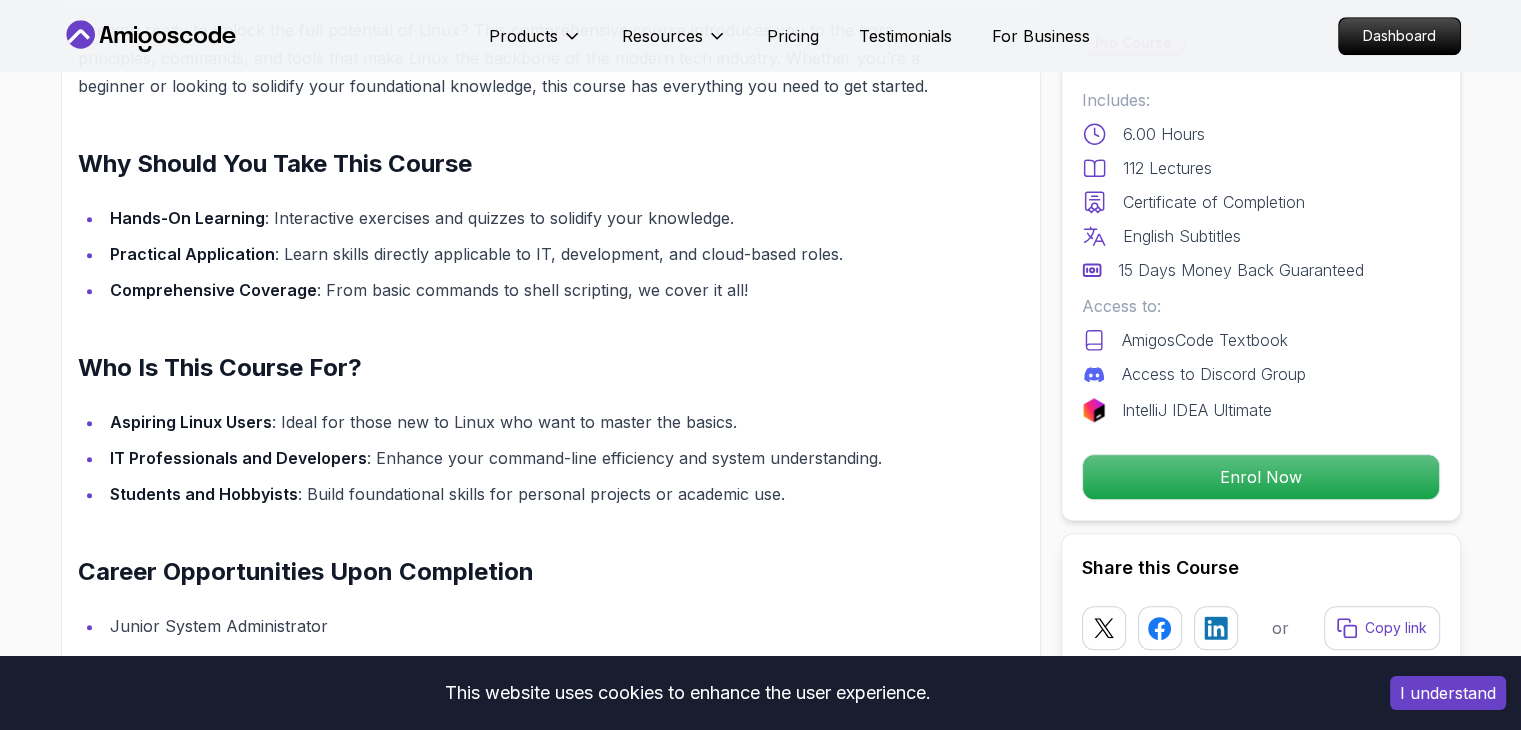 click on "Linux Fundamentals: Your Gateway to Command Line Mastery
Are you ready to unlock the full potential of Linux? This comprehensive course introduces you to the core principles, commands, and tools that make Linux the backbone of the modern tech industry. Whether you’re a beginner or looking to solidify your foundational knowledge, this course has everything you need to get started.
Why Should You Take This Course
Hands-On Learning : Interactive exercises and quizzes to solidify your knowledge.
Practical Application : Learn skills directly applicable to IT, development, and cloud-based roles.
Comprehensive Coverage : From basic commands to shell scripting, we cover it all!
Who Is This Course For?
Aspiring Linux Users : Ideal for those new to Linux who want to master the basics.
IT Professionals and Developers : Enhance your command-line efficiency and system understanding.
Students and Hobbyists : Build foundational skills for personal projects or academic use." at bounding box center [503, 458] 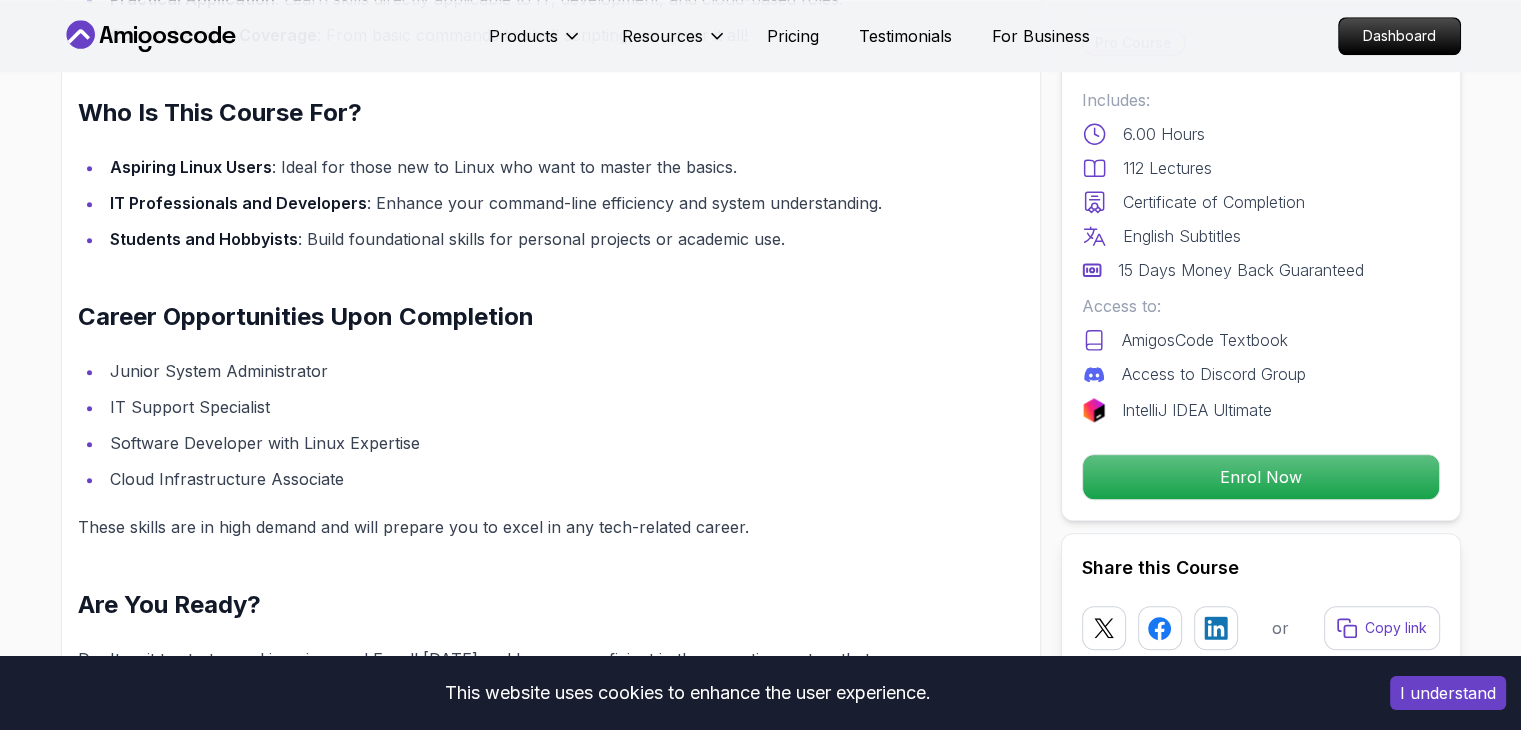 scroll, scrollTop: 1886, scrollLeft: 0, axis: vertical 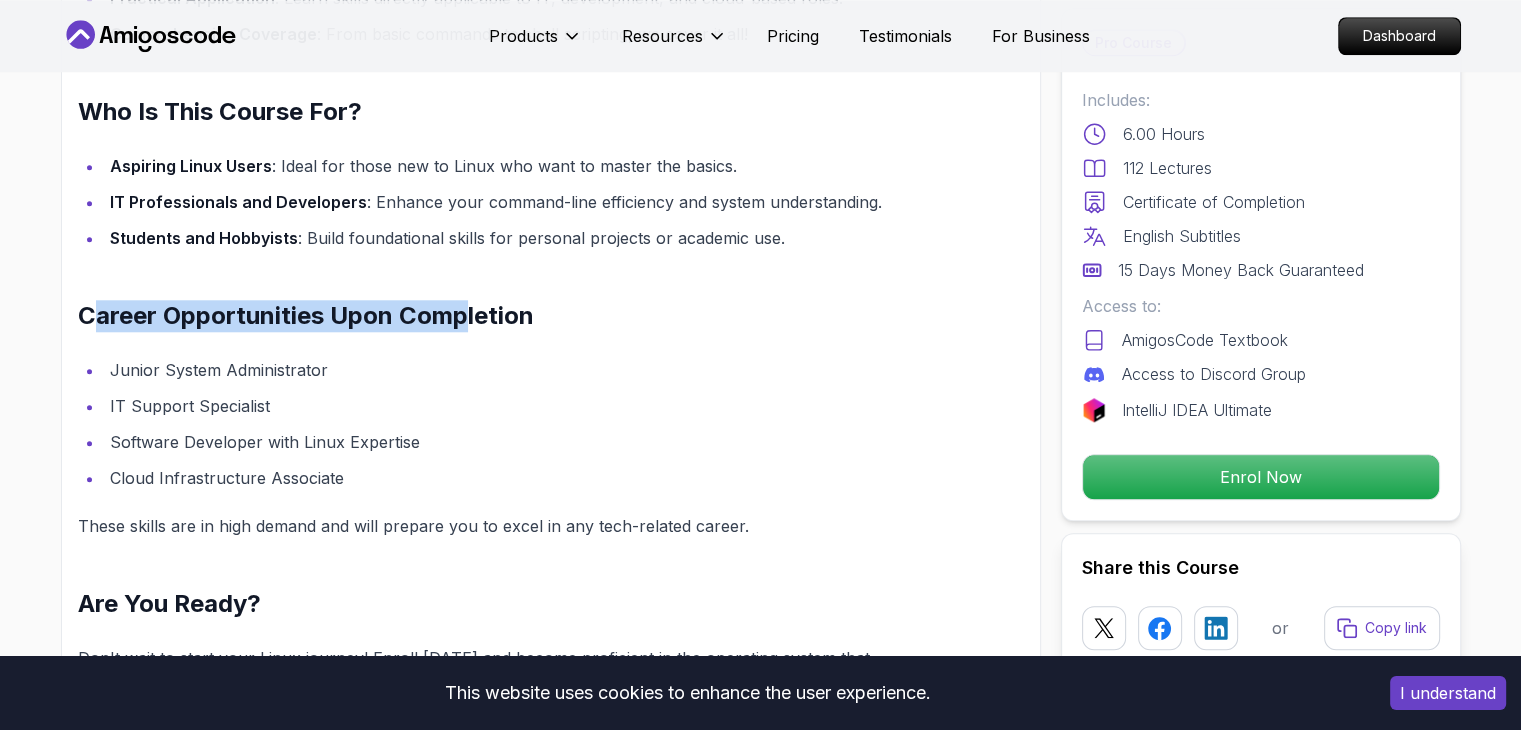 drag, startPoint x: 97, startPoint y: 271, endPoint x: 460, endPoint y: 291, distance: 363.55054 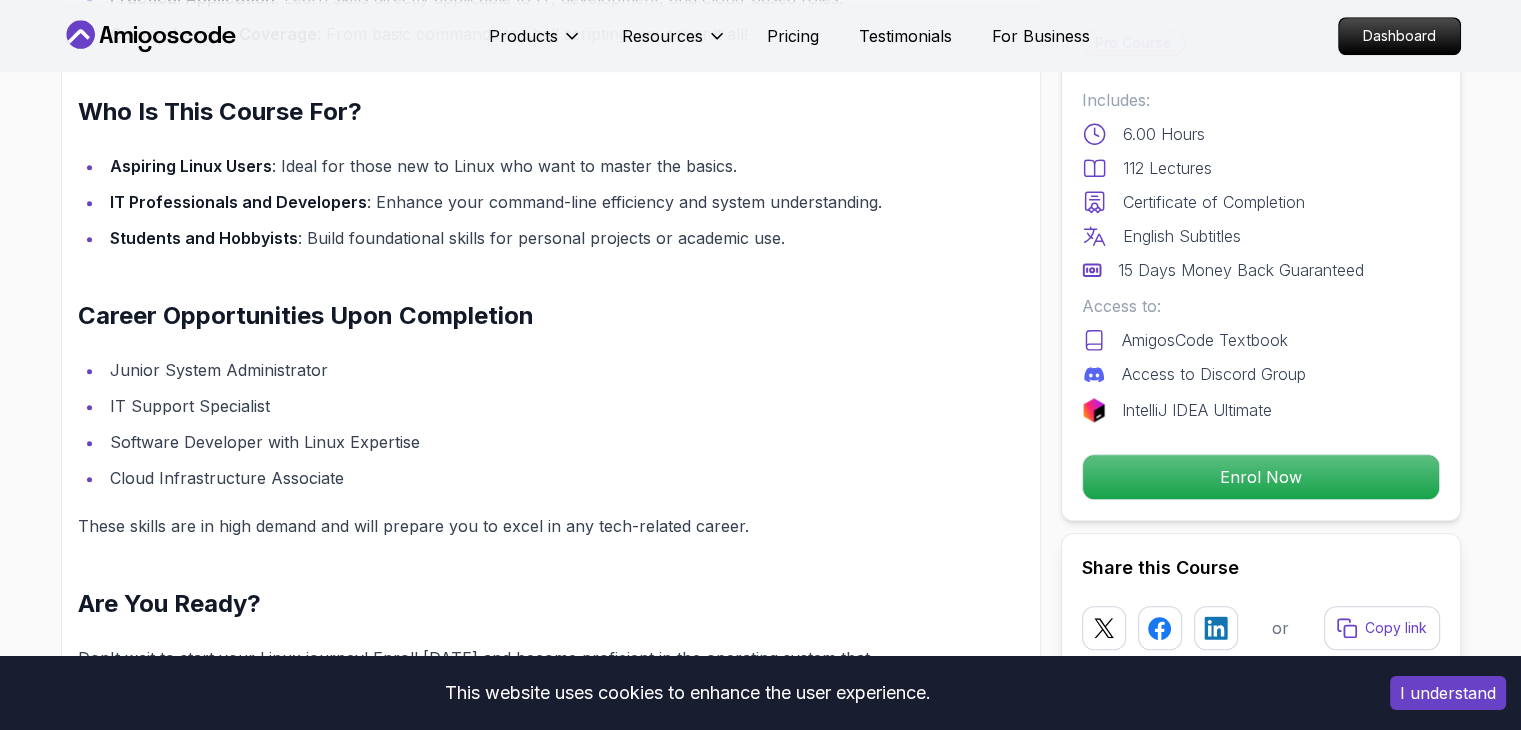 click on "IT Support Specialist" at bounding box center [516, 406] 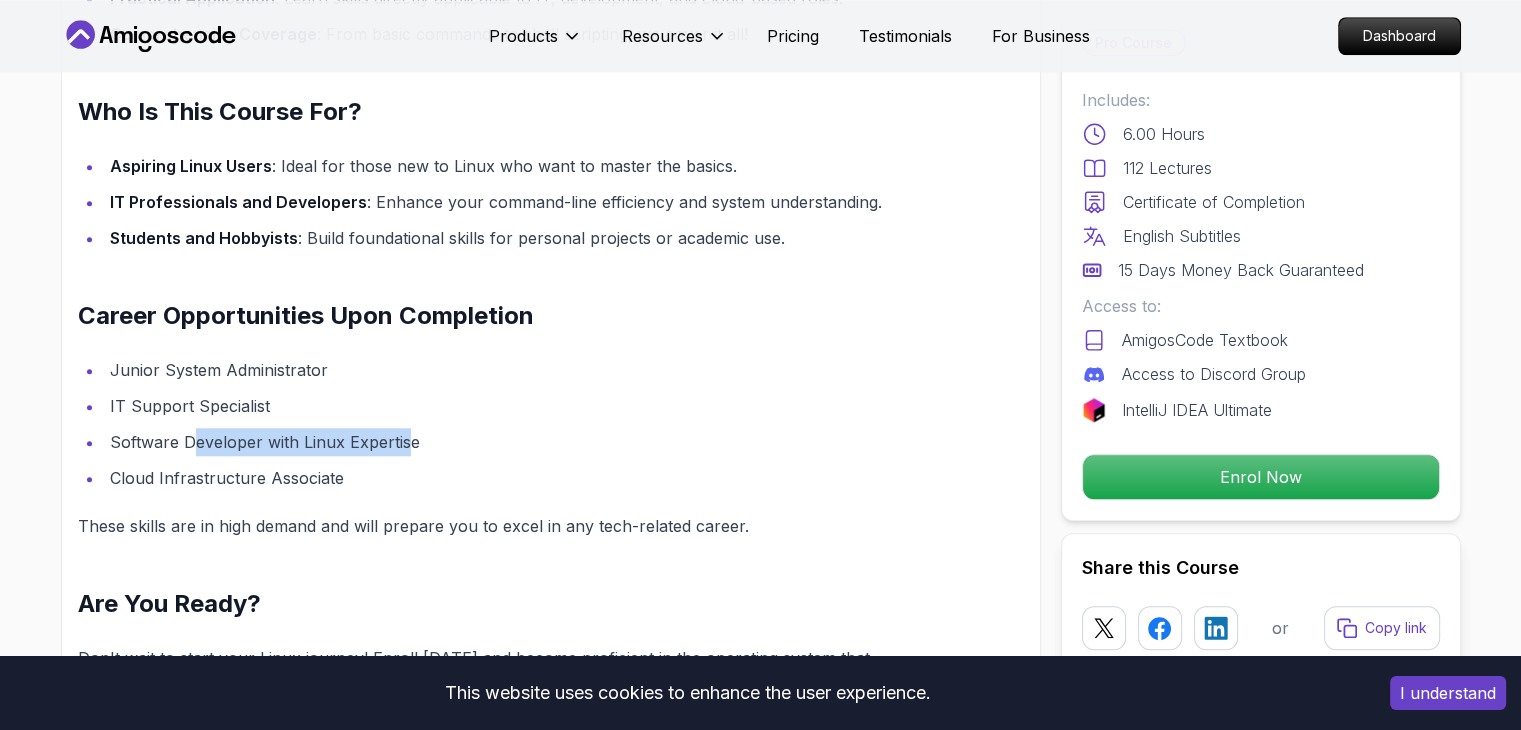 drag, startPoint x: 194, startPoint y: 429, endPoint x: 407, endPoint y: 410, distance: 213.84573 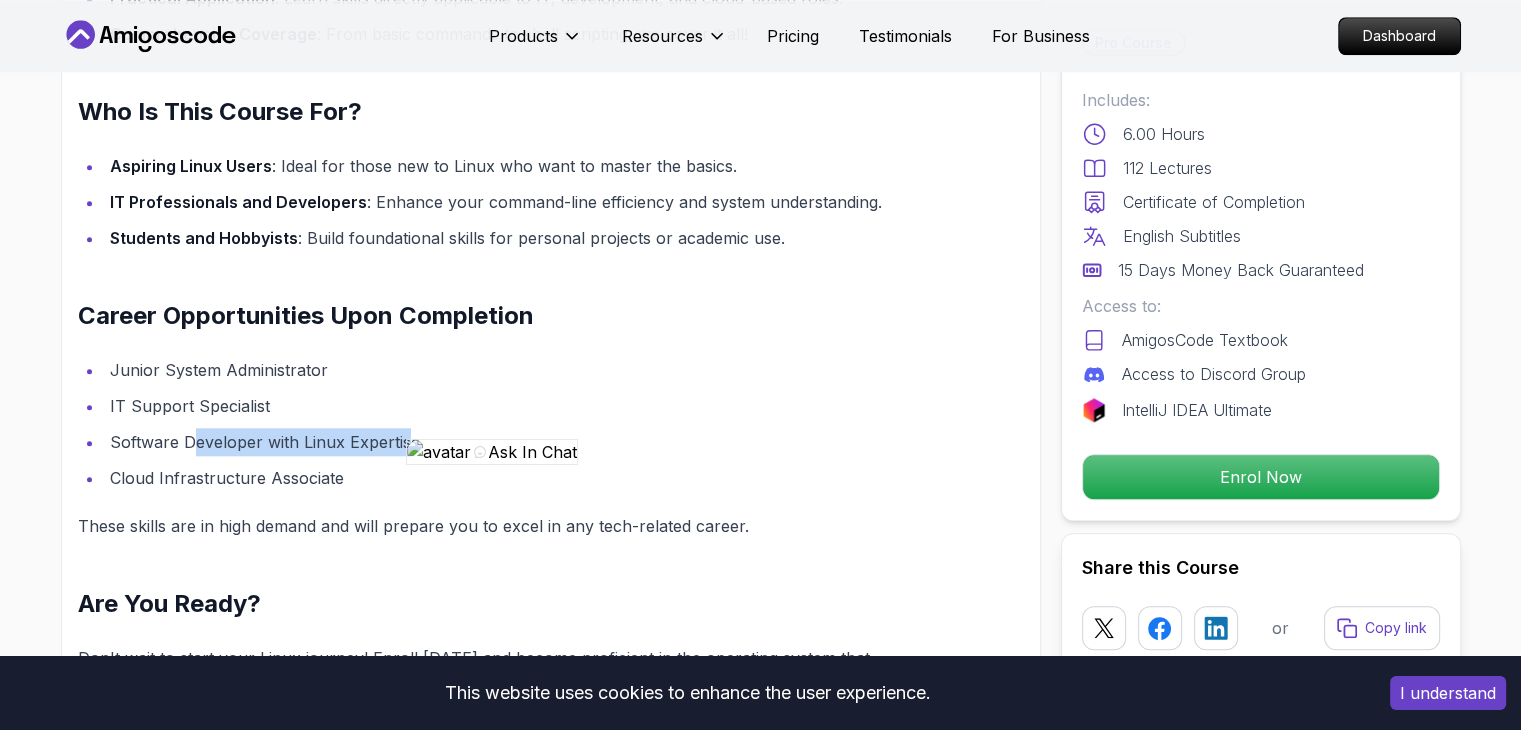click on "Software Developer with Linux Expertise" at bounding box center (516, 442) 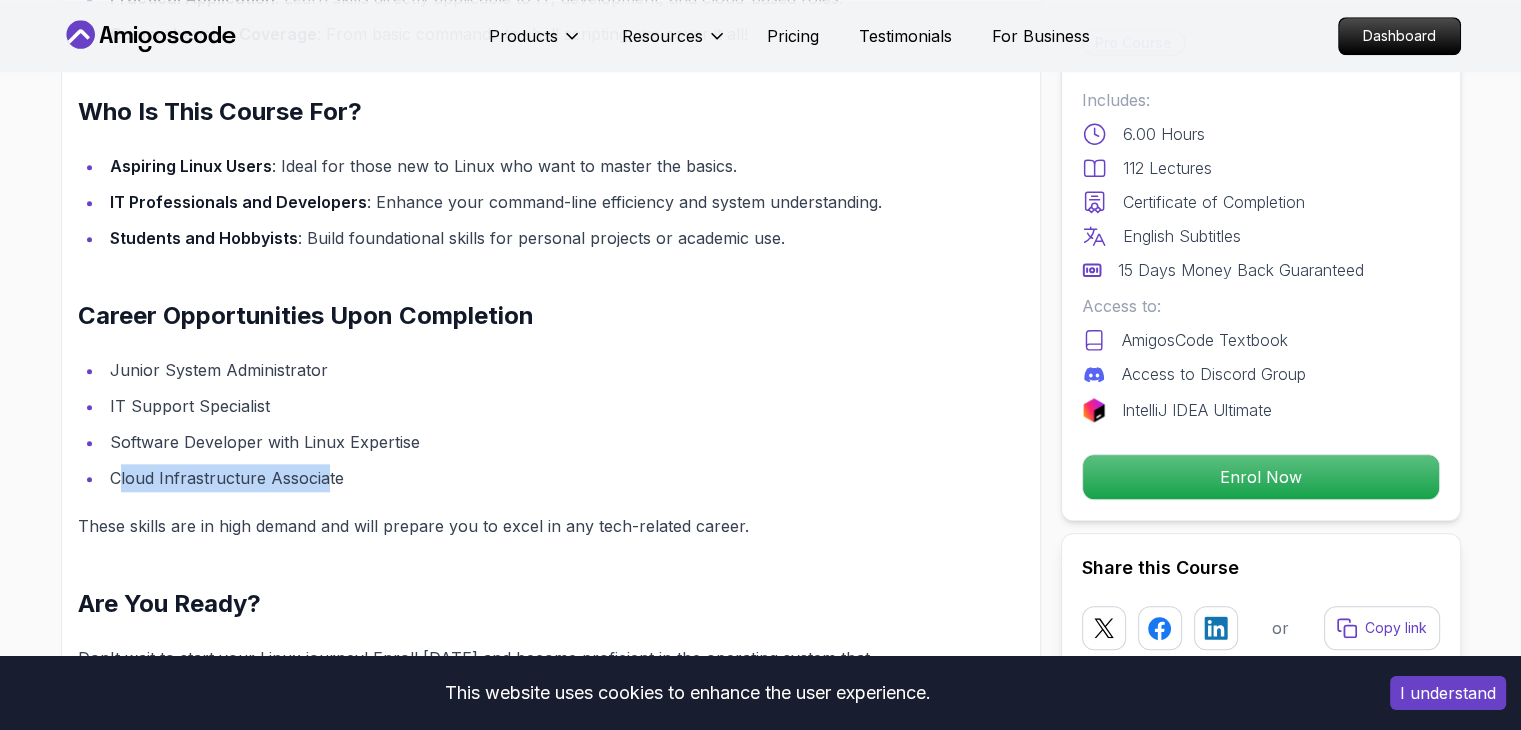 drag, startPoint x: 116, startPoint y: 457, endPoint x: 323, endPoint y: 454, distance: 207.02174 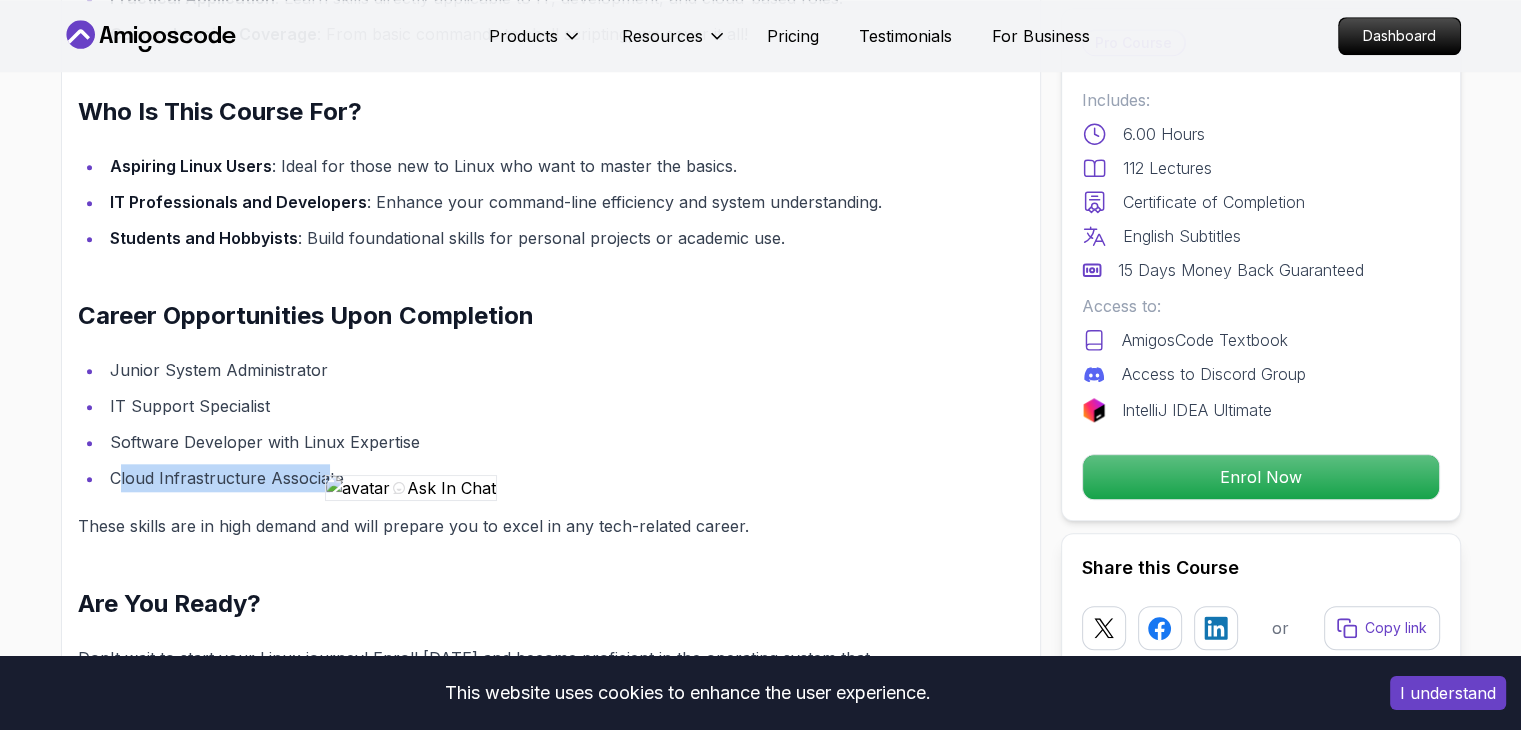 click on "Cloud Infrastructure Associate" at bounding box center [516, 478] 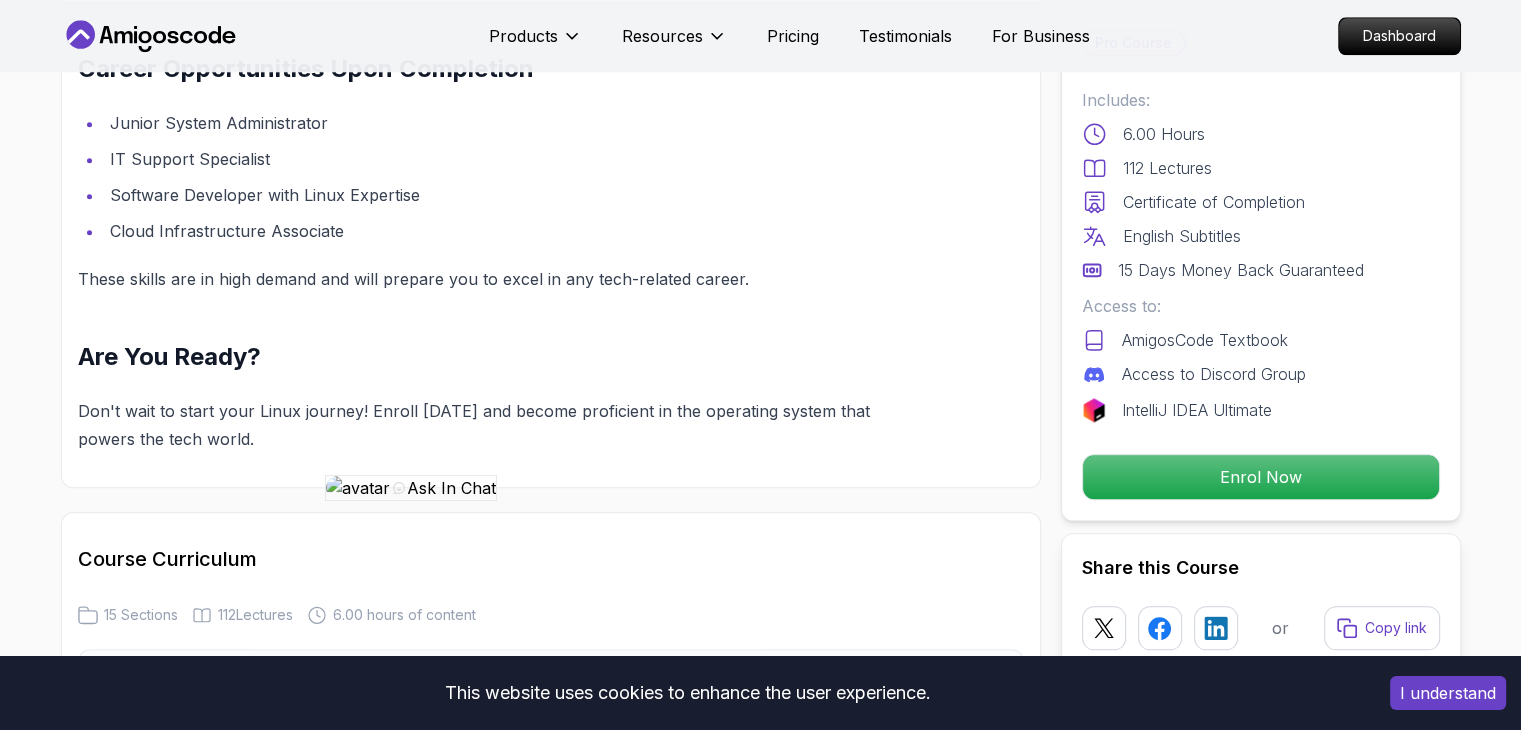 scroll, scrollTop: 2140, scrollLeft: 0, axis: vertical 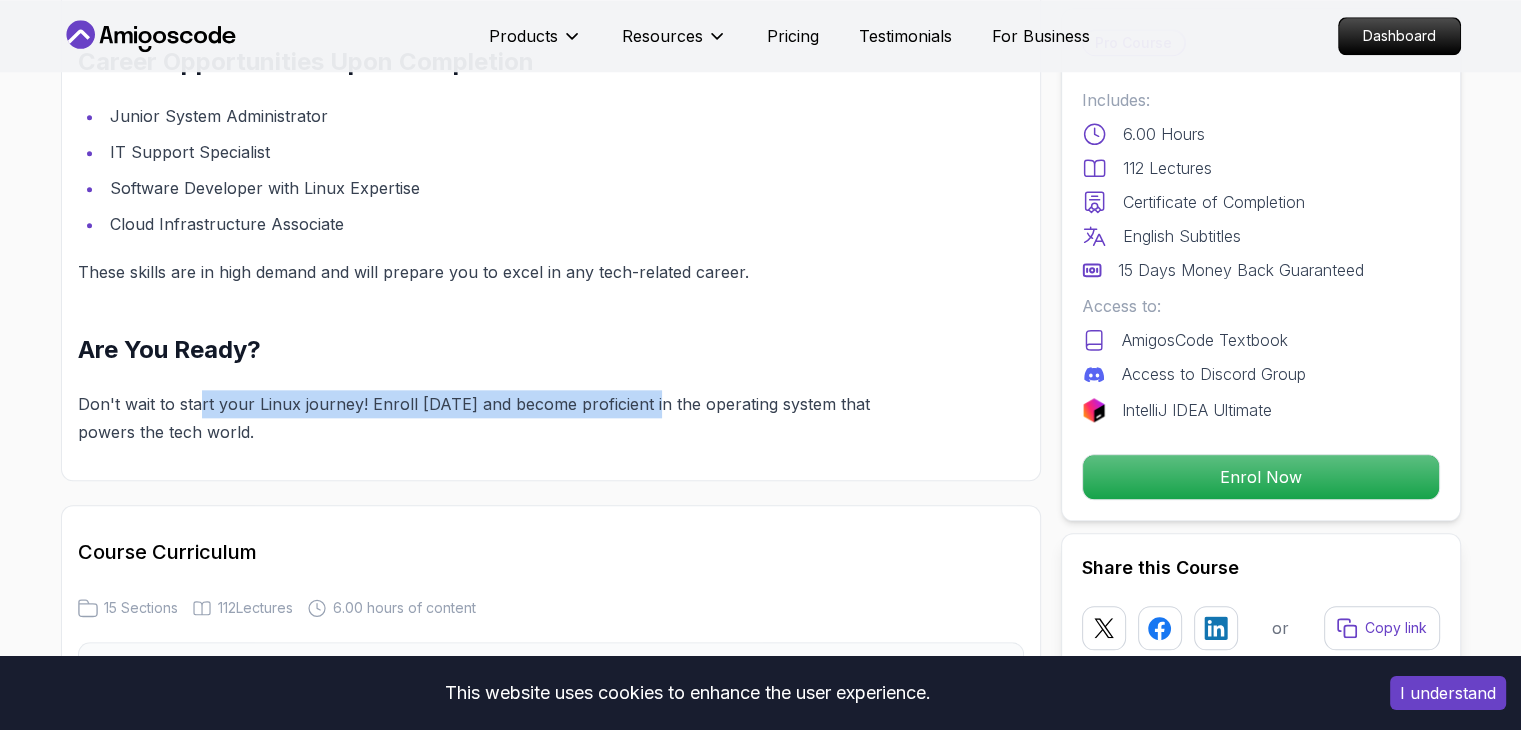 drag, startPoint x: 201, startPoint y: 373, endPoint x: 647, endPoint y: 362, distance: 446.13562 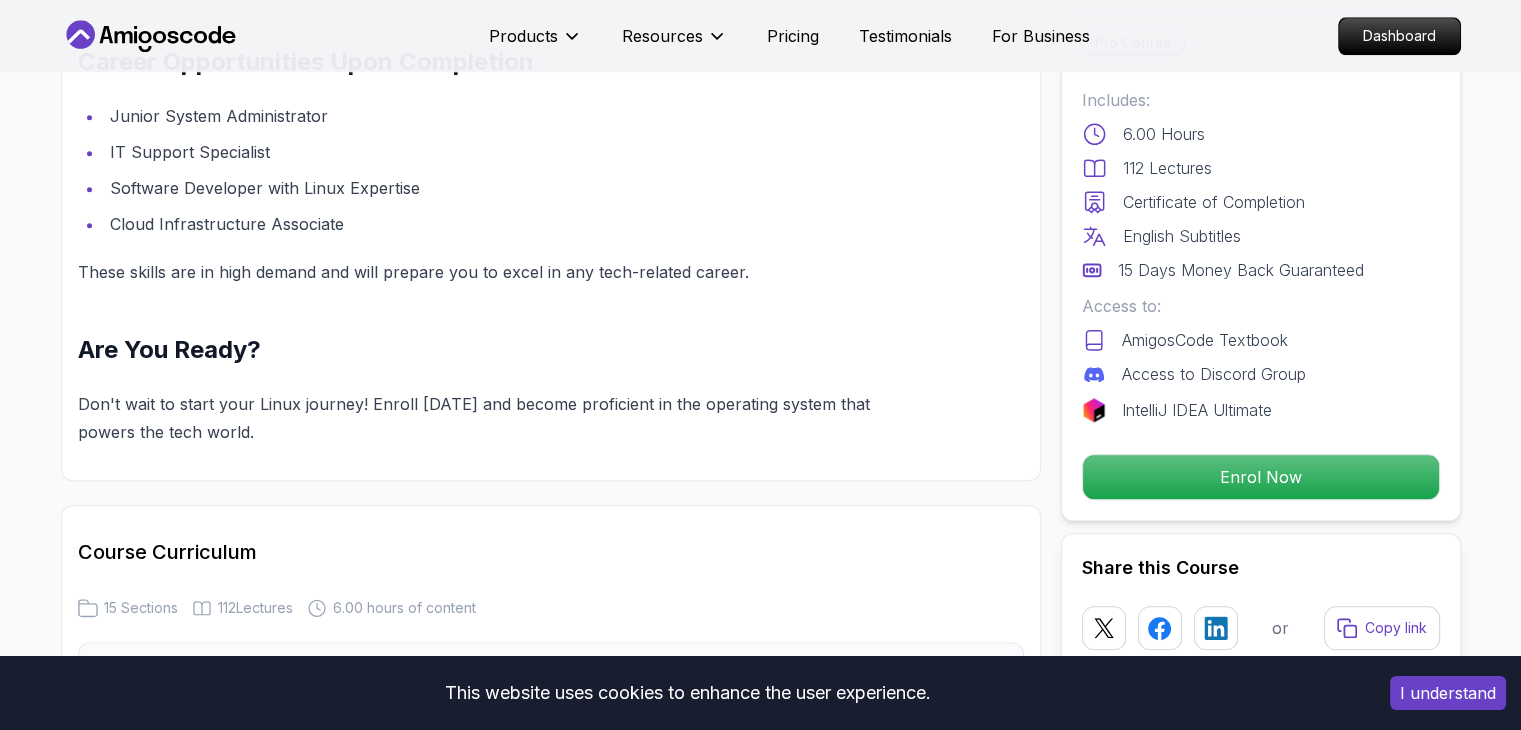 click on "Don't wait to start your Linux journey! Enroll today and become proficient in the operating system that powers the tech world." at bounding box center (503, 418) 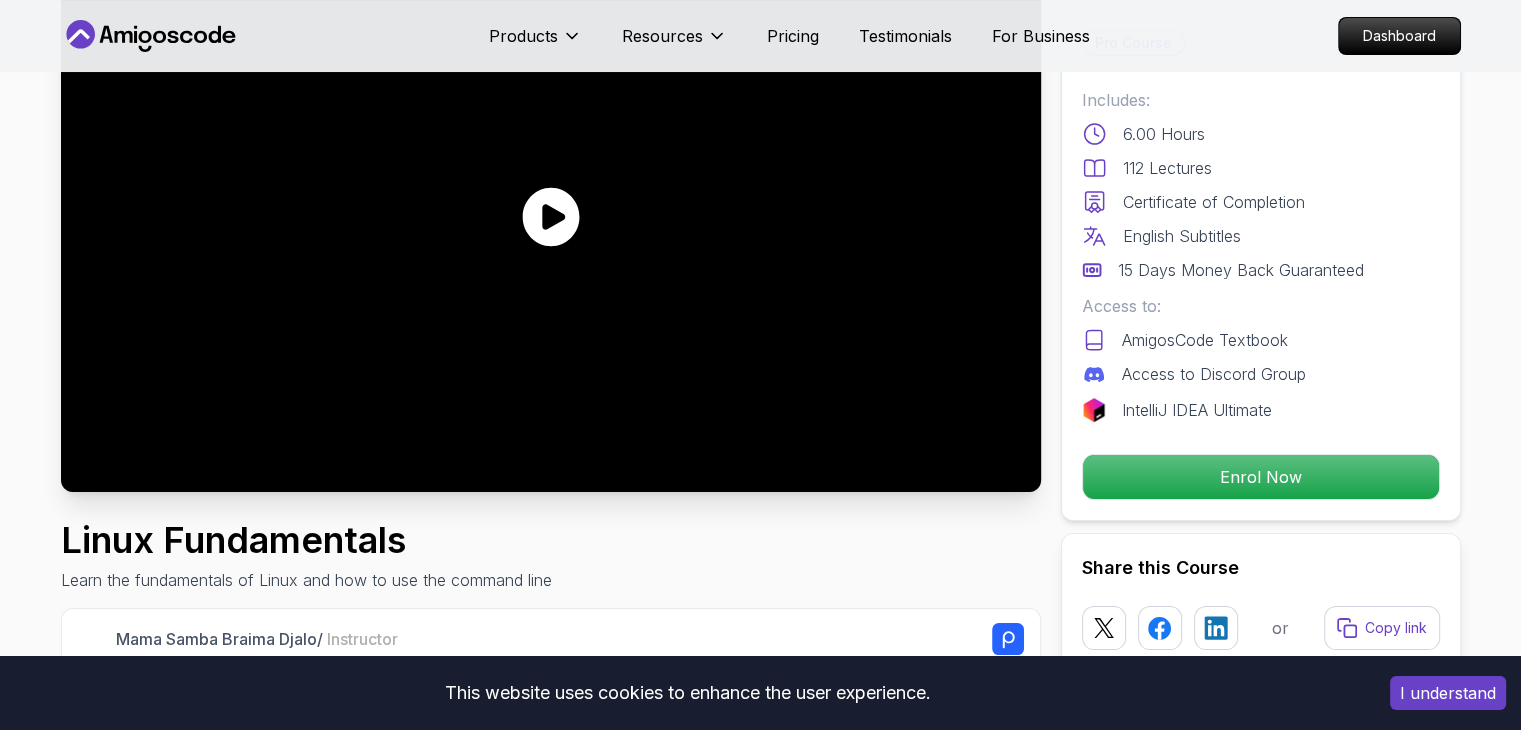 scroll, scrollTop: 0, scrollLeft: 0, axis: both 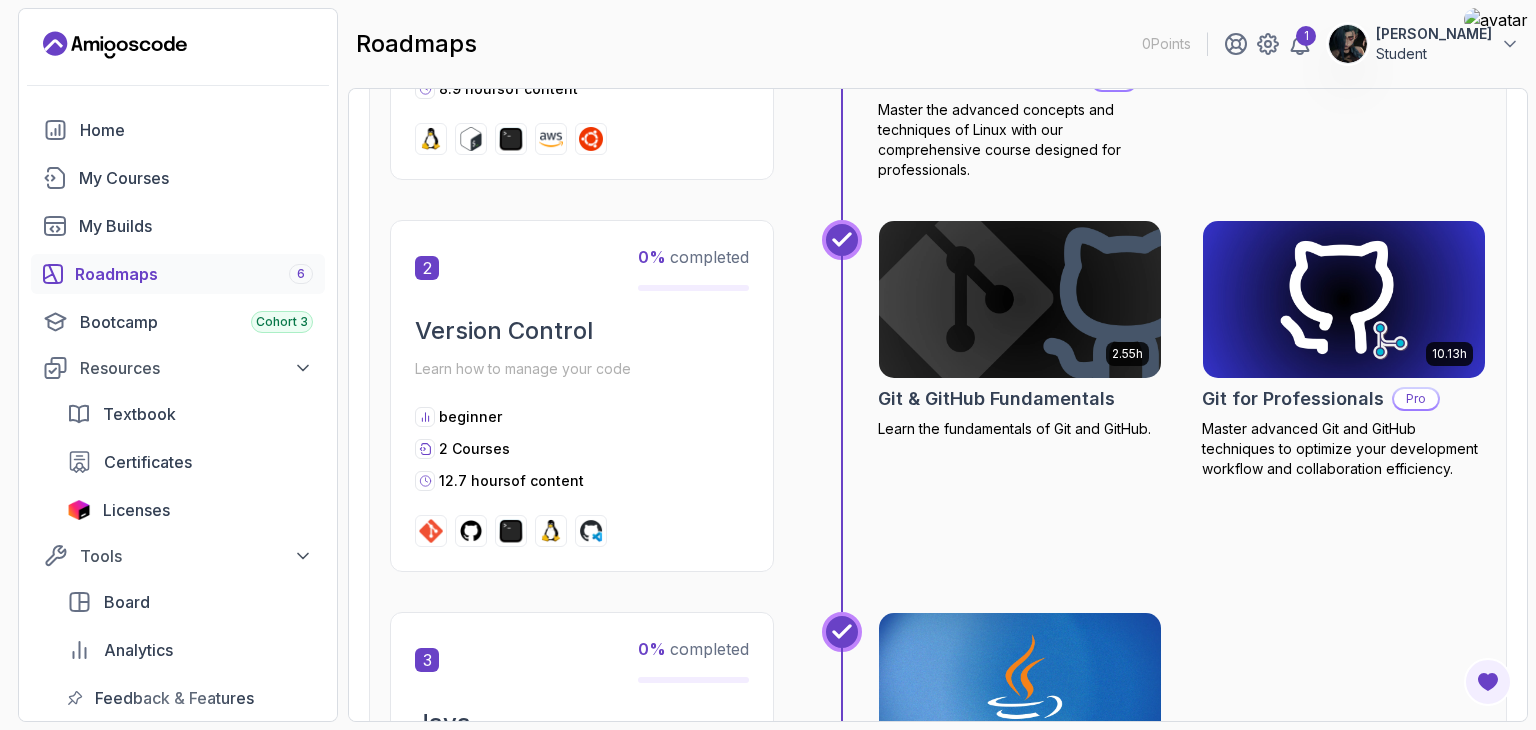 click at bounding box center [1020, 300] 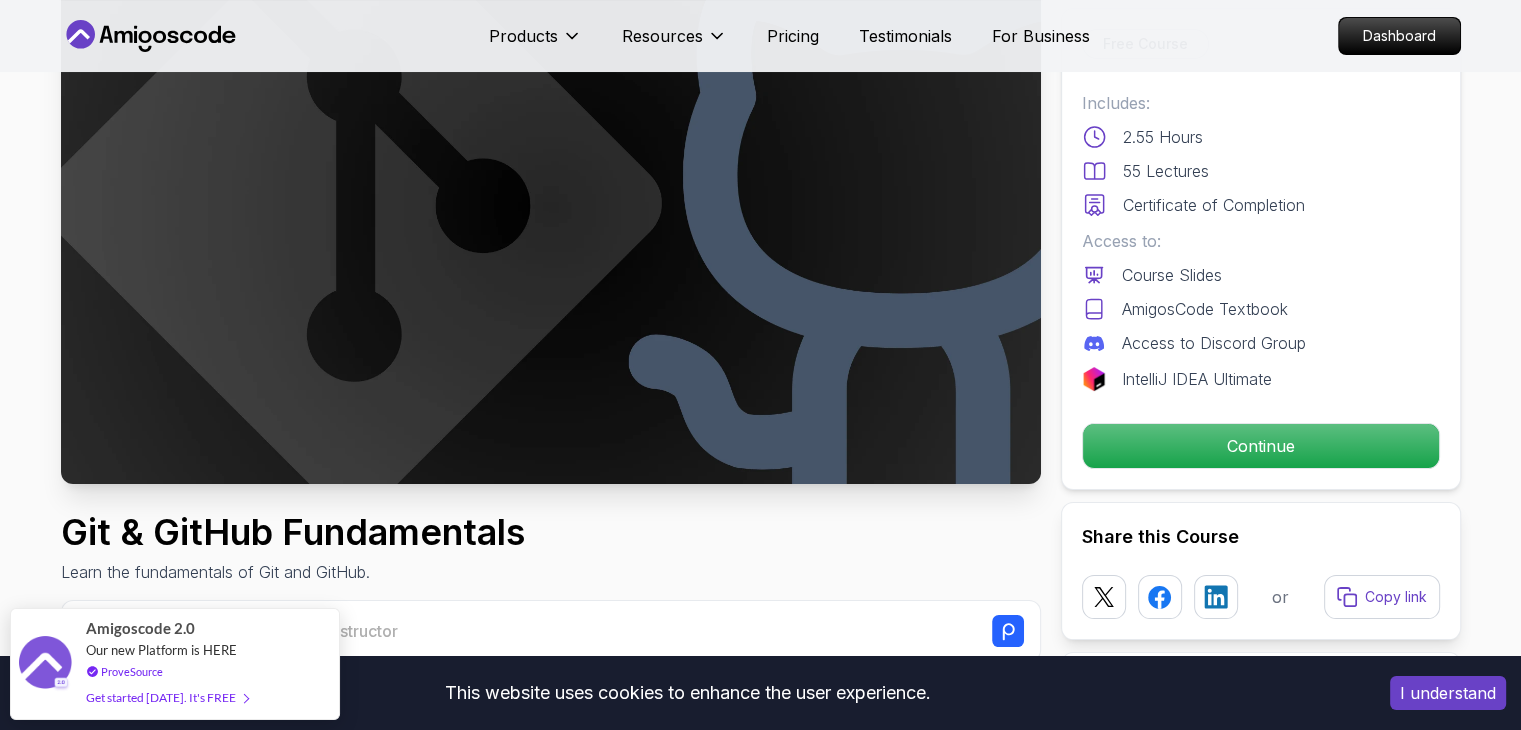 scroll, scrollTop: 184, scrollLeft: 0, axis: vertical 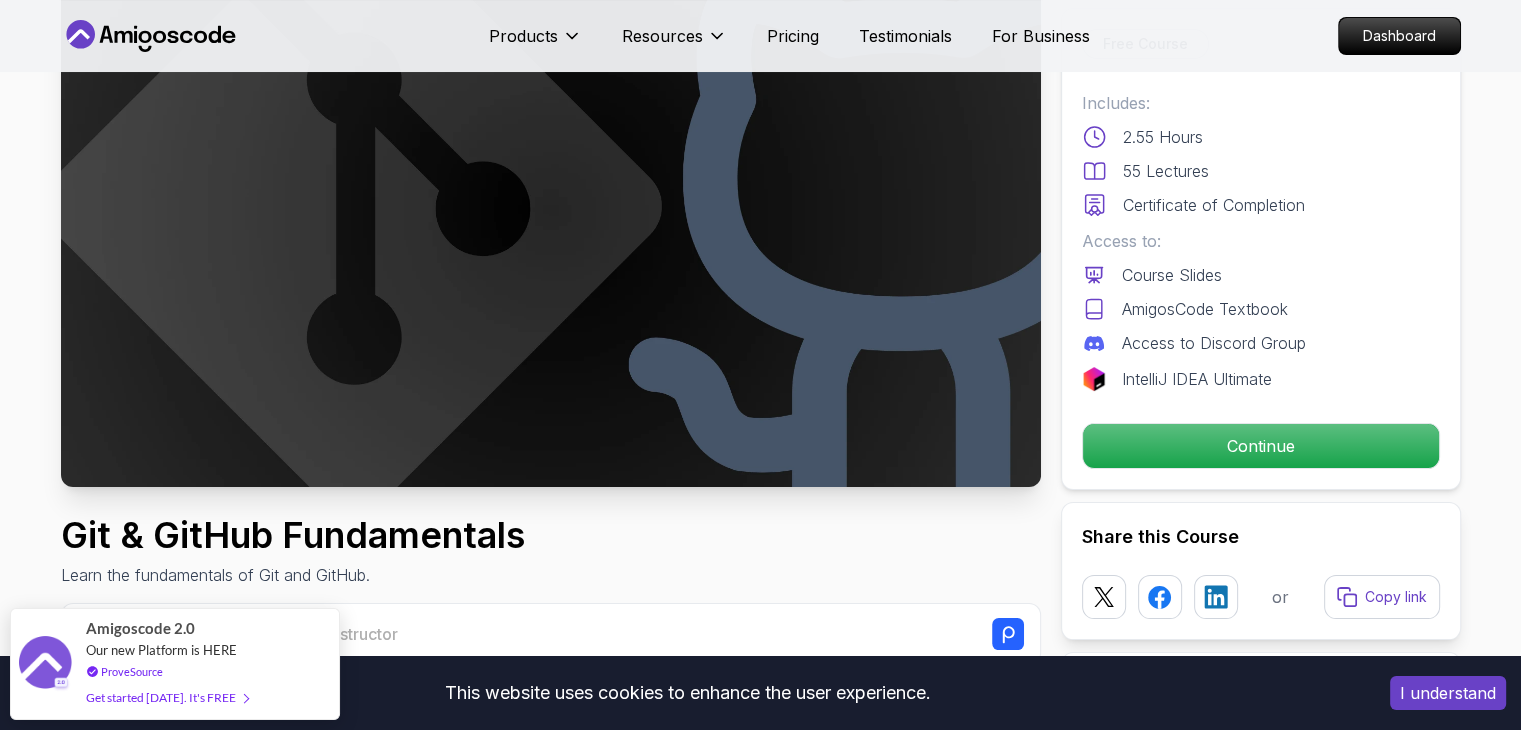 click on "Free Course Includes: 2.55 Hours 55 Lectures Certificate of Completion Access to: Course Slides AmigosCode Textbook Access to Discord Group IntelliJ IDEA Ultimate Continue" at bounding box center (1261, 249) 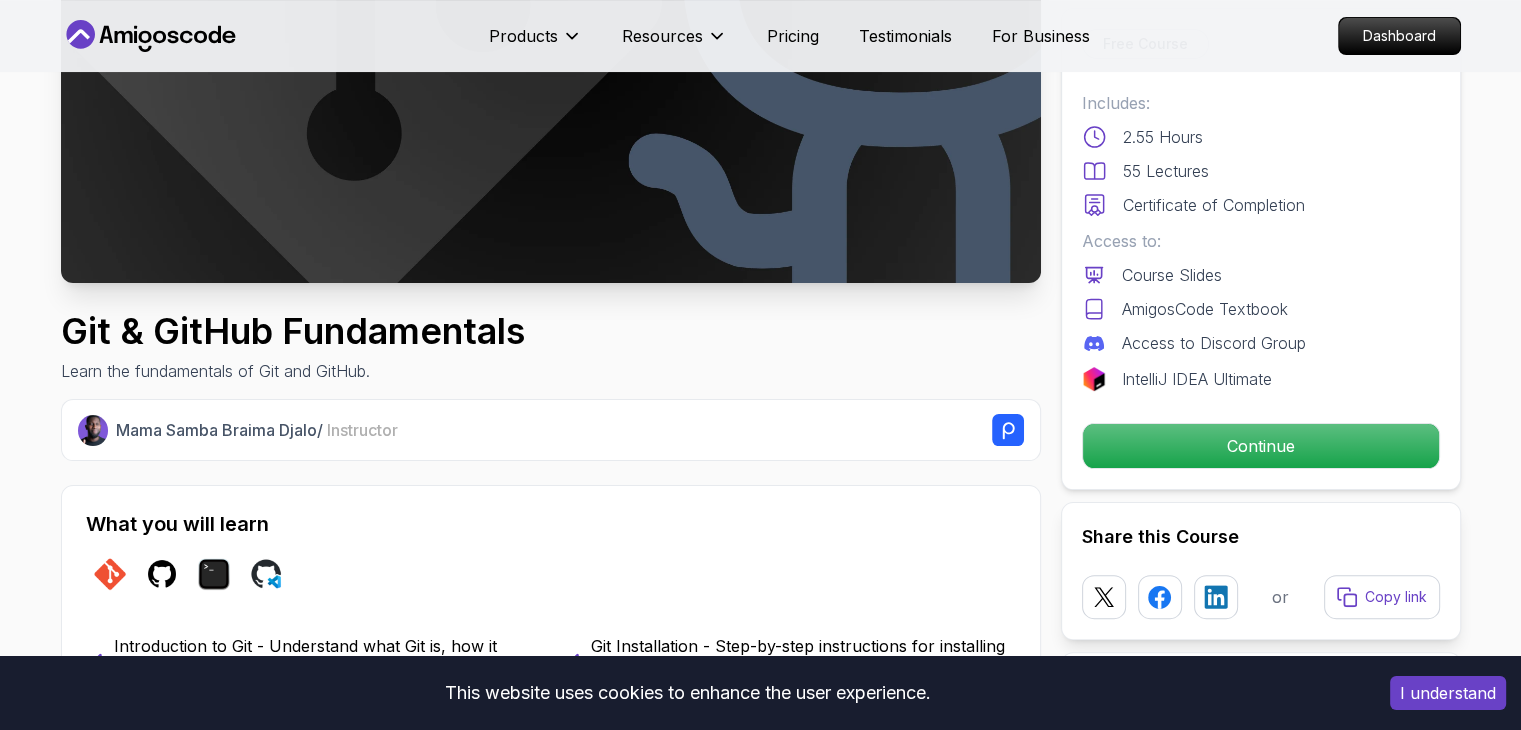scroll, scrollTop: 356, scrollLeft: 0, axis: vertical 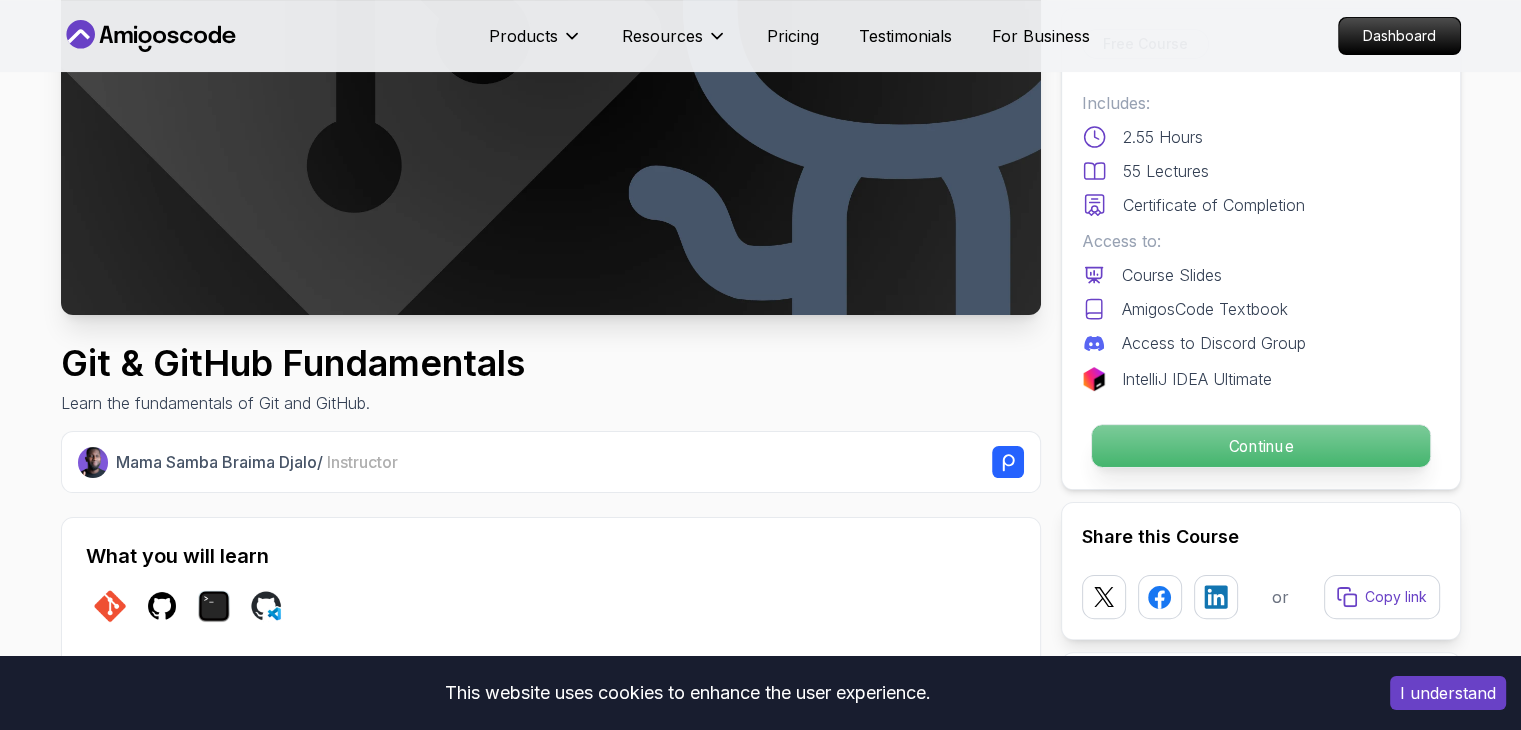 click on "Continue" at bounding box center (1260, 446) 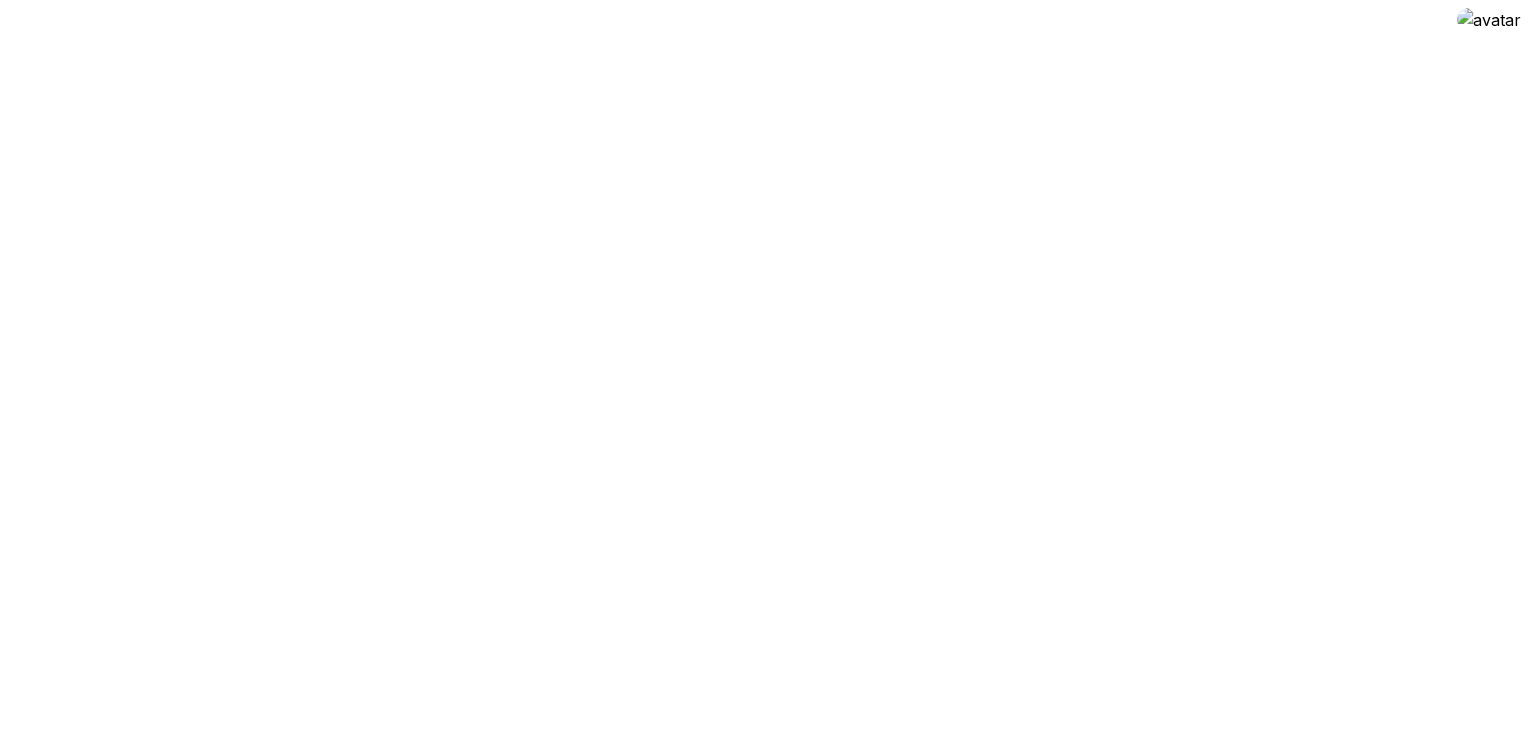 scroll, scrollTop: 0, scrollLeft: 0, axis: both 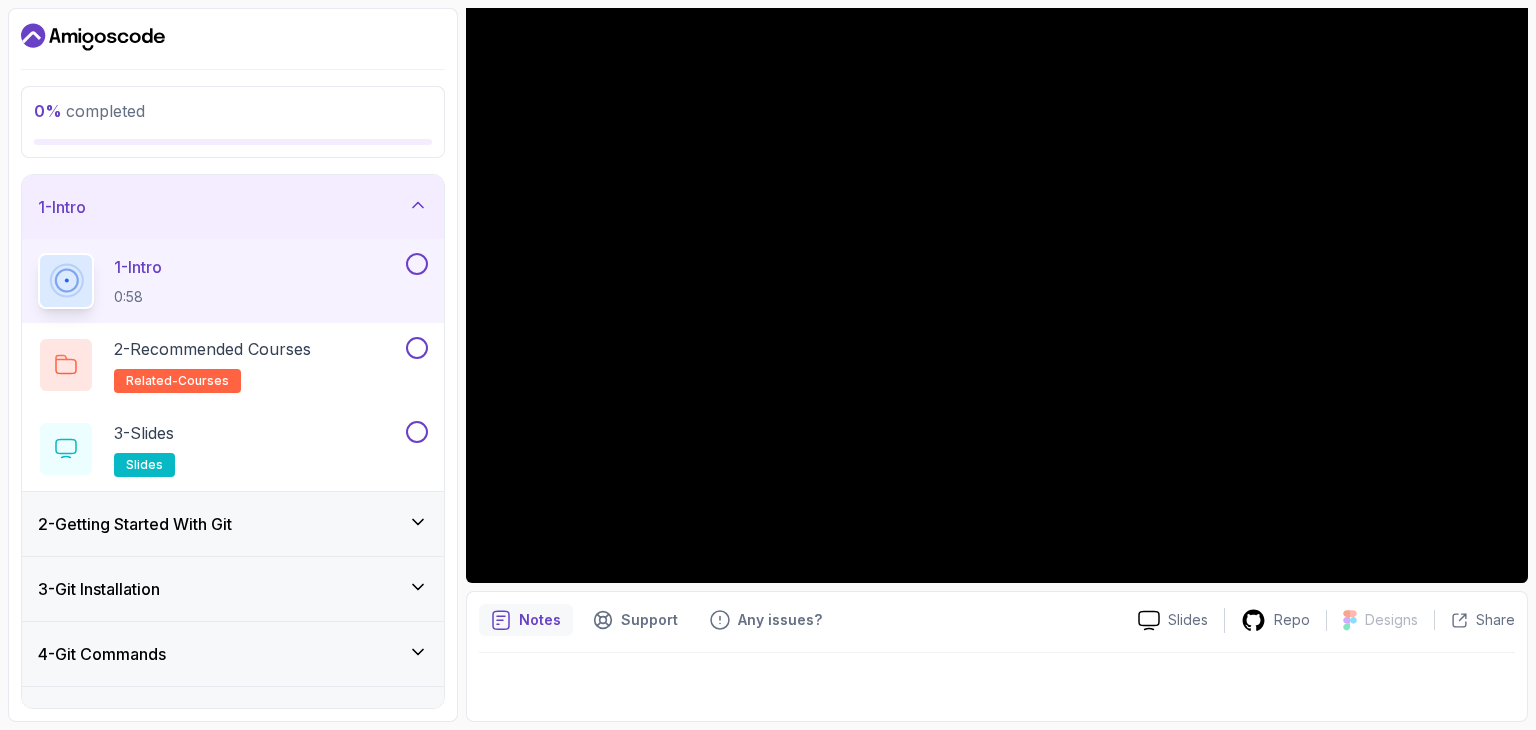 click on "Notes Support Any issues? Slides Repo Designs Design not available Share" at bounding box center [997, 656] 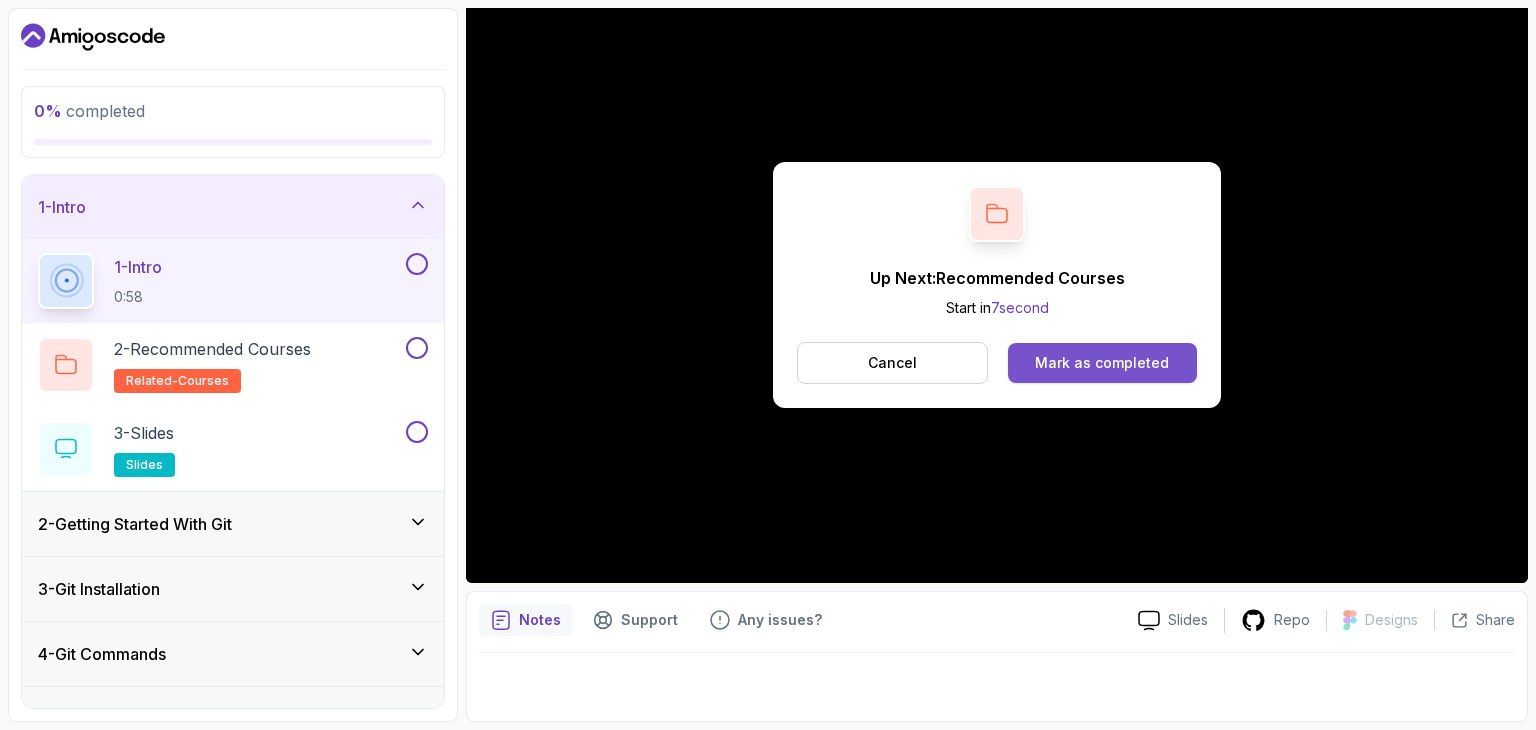 click on "Mark as completed" at bounding box center (1102, 363) 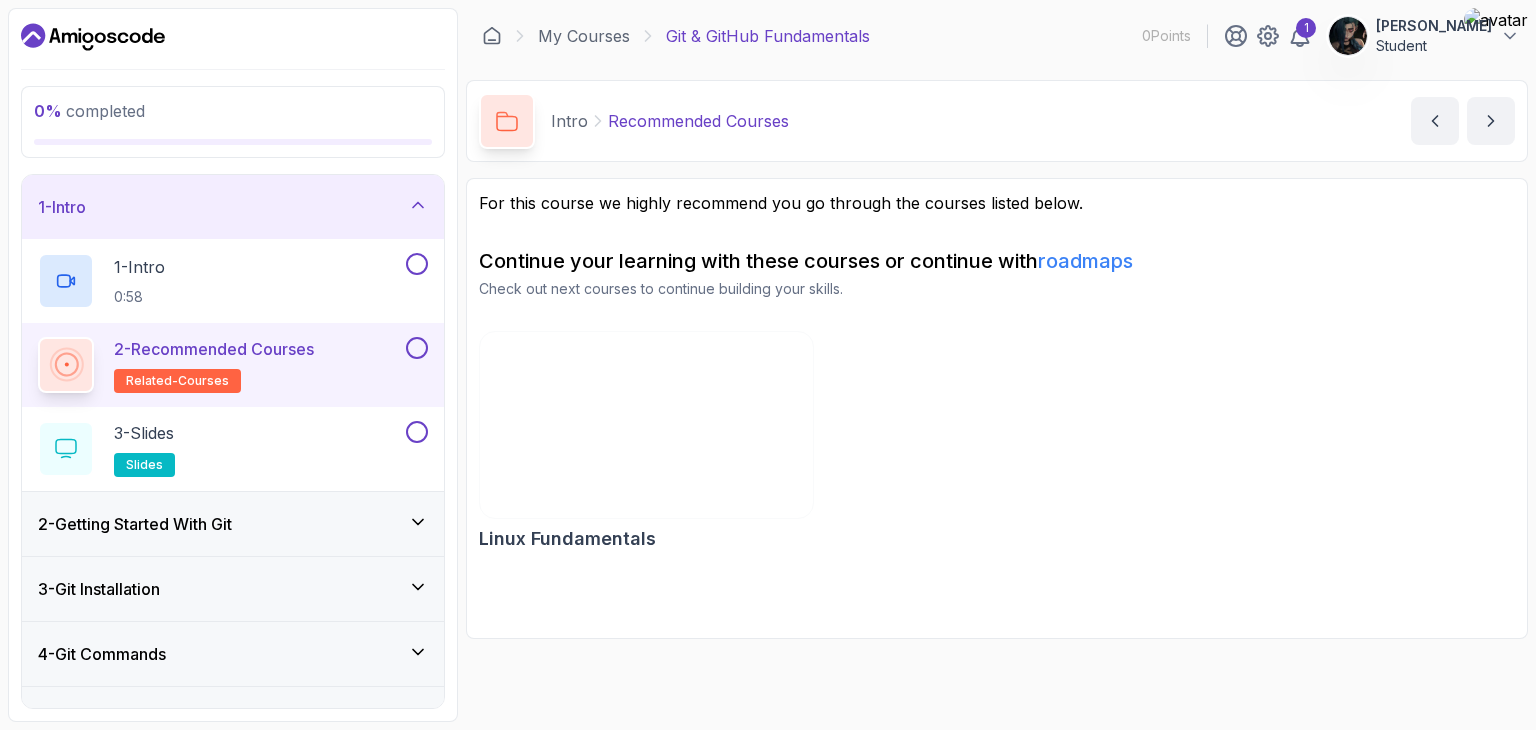 scroll, scrollTop: 0, scrollLeft: 0, axis: both 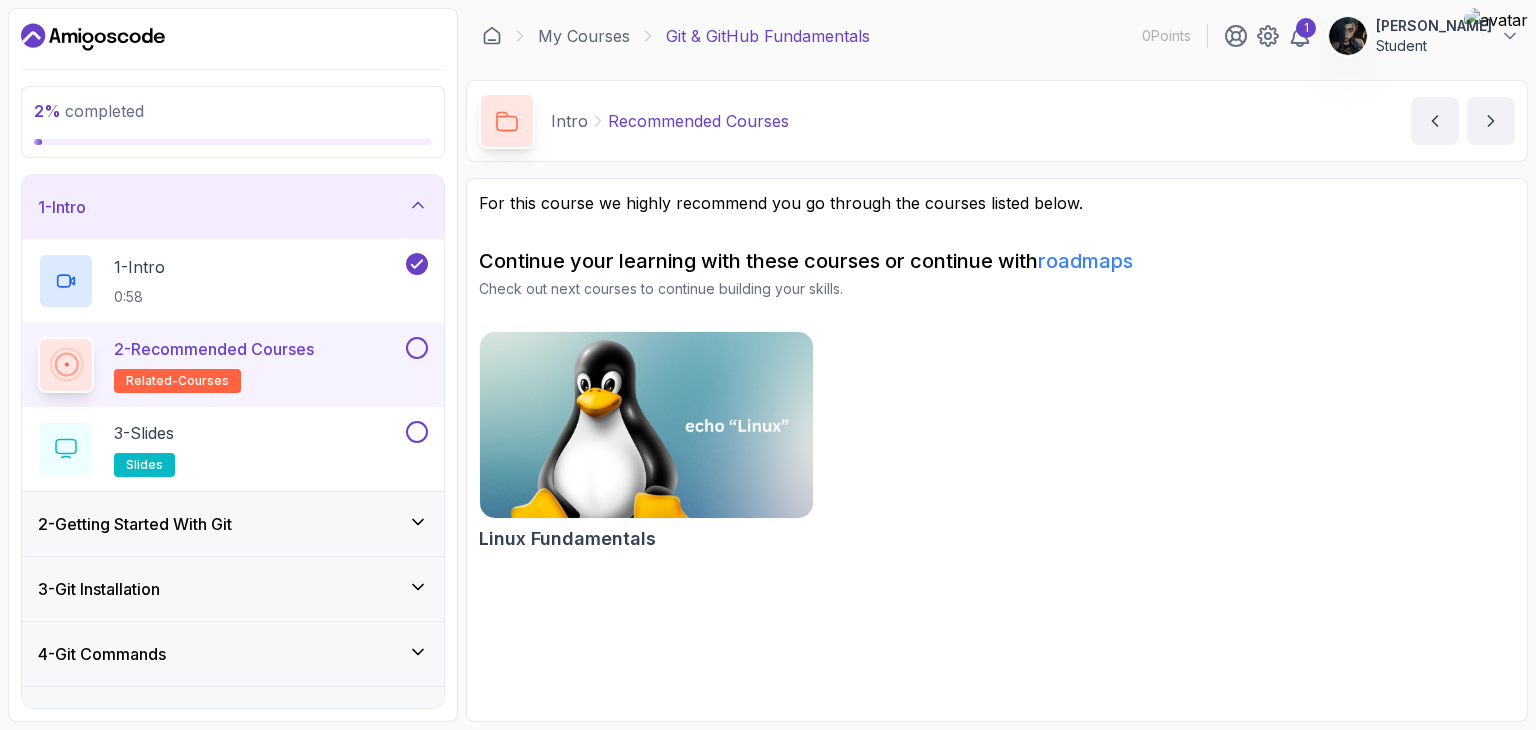 click on "2  -  Recommended Courses related-courses" at bounding box center [214, 365] 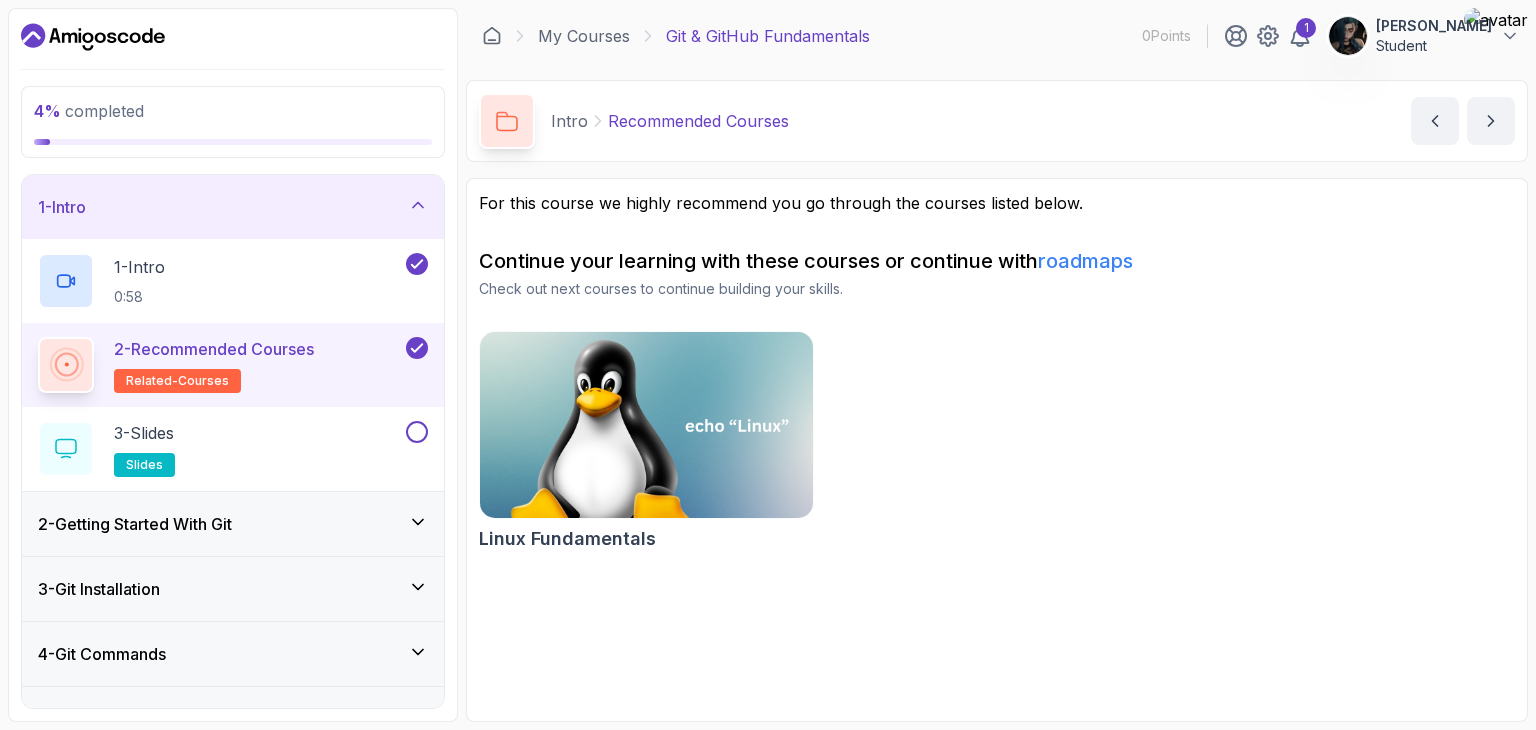 click 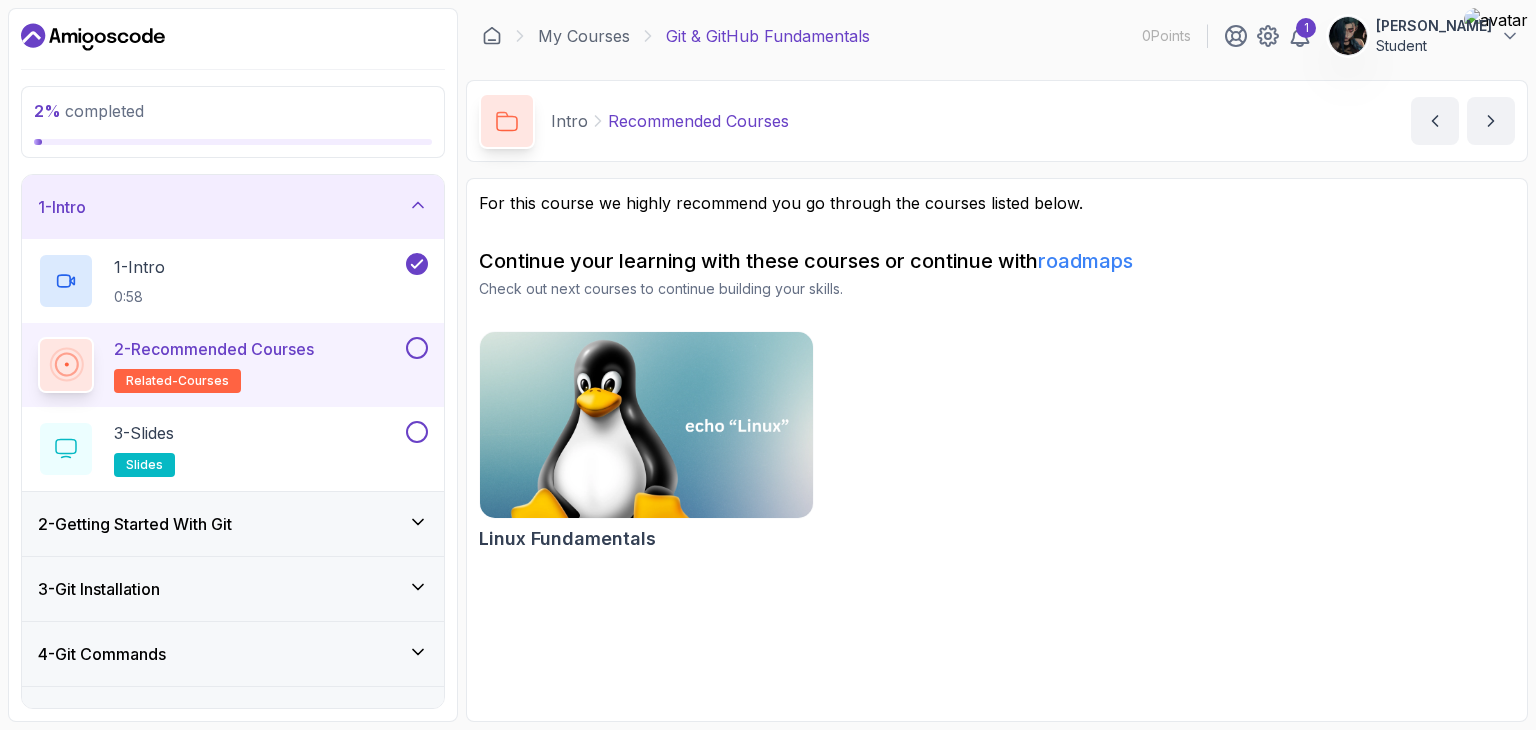 click on "related-courses" at bounding box center [177, 381] 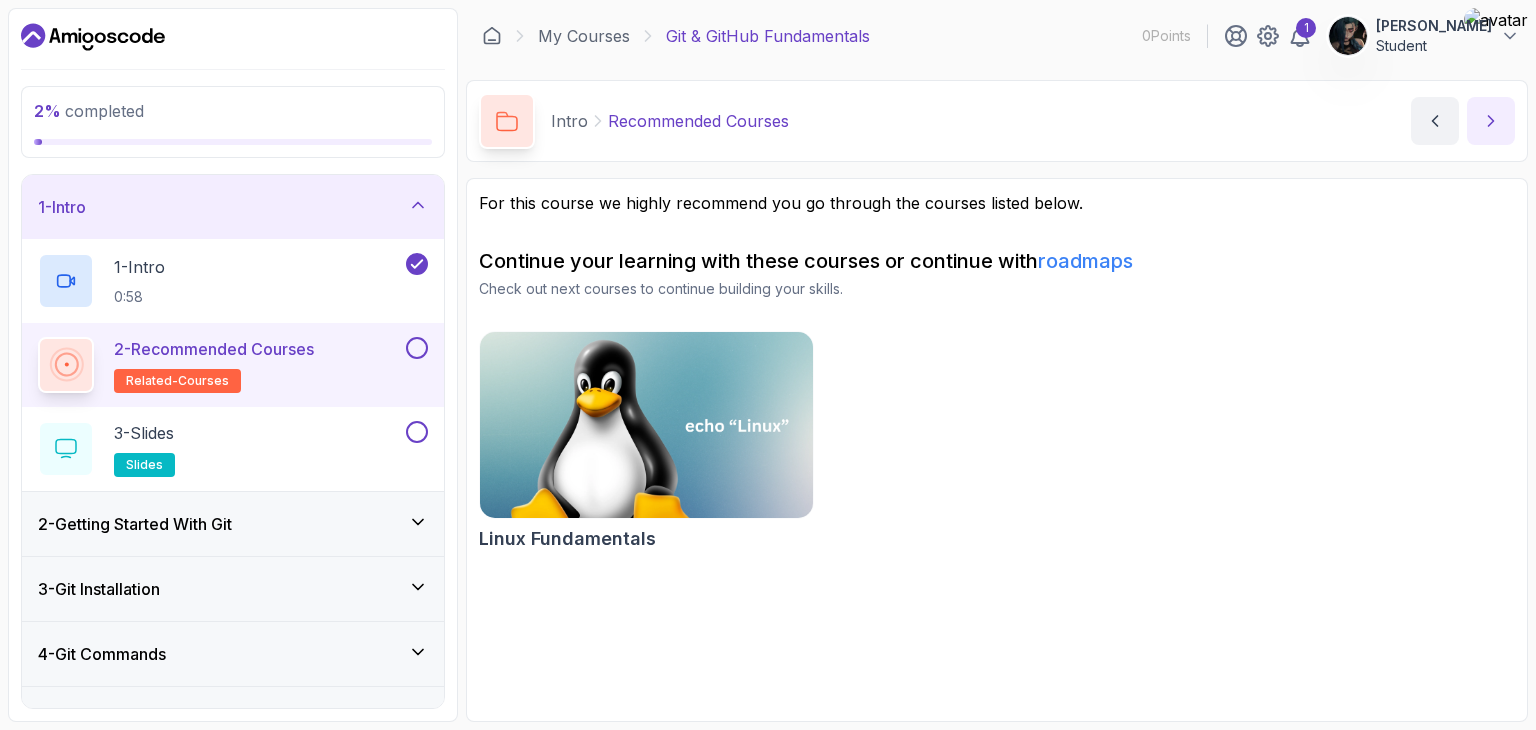 click 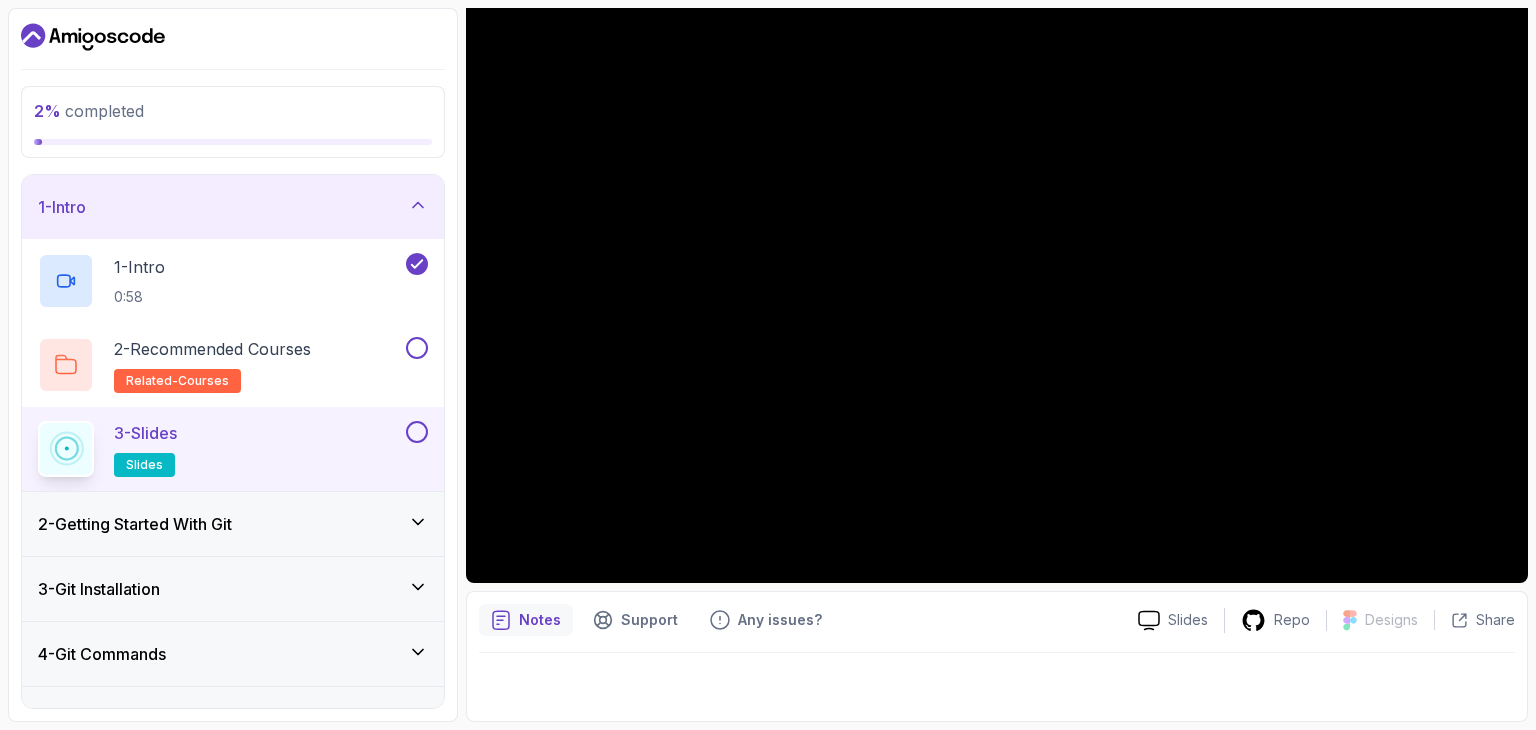 scroll, scrollTop: 191, scrollLeft: 0, axis: vertical 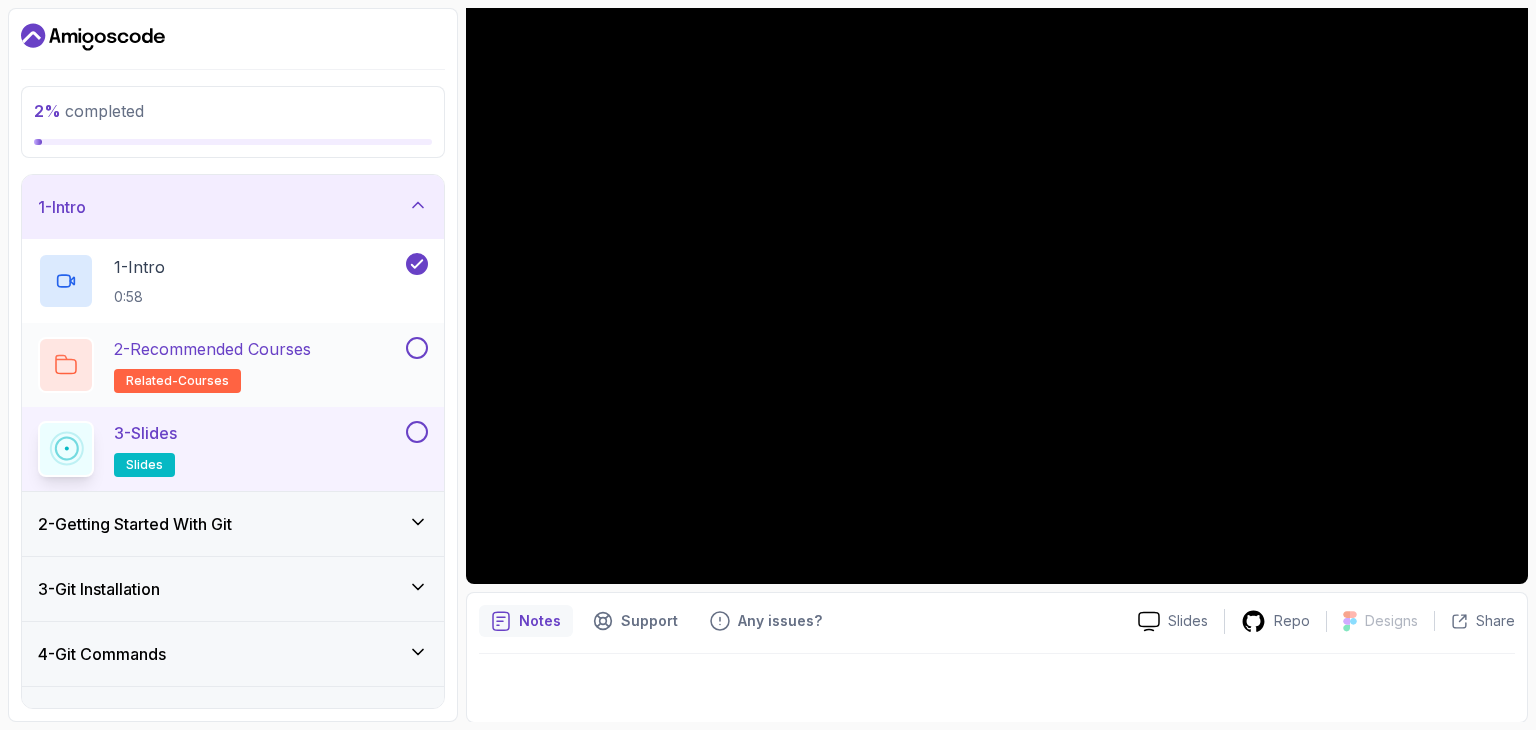 click at bounding box center [417, 348] 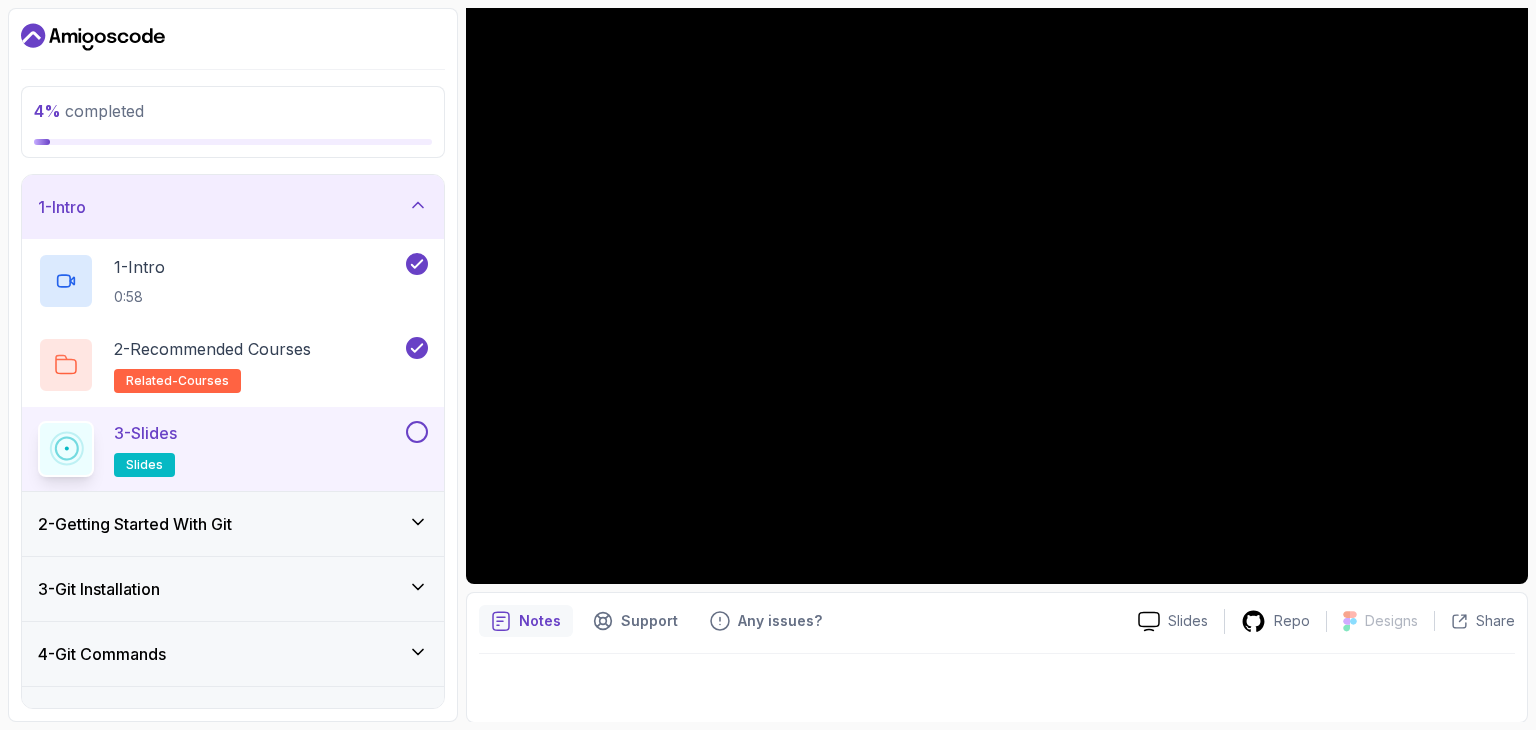 click at bounding box center [417, 432] 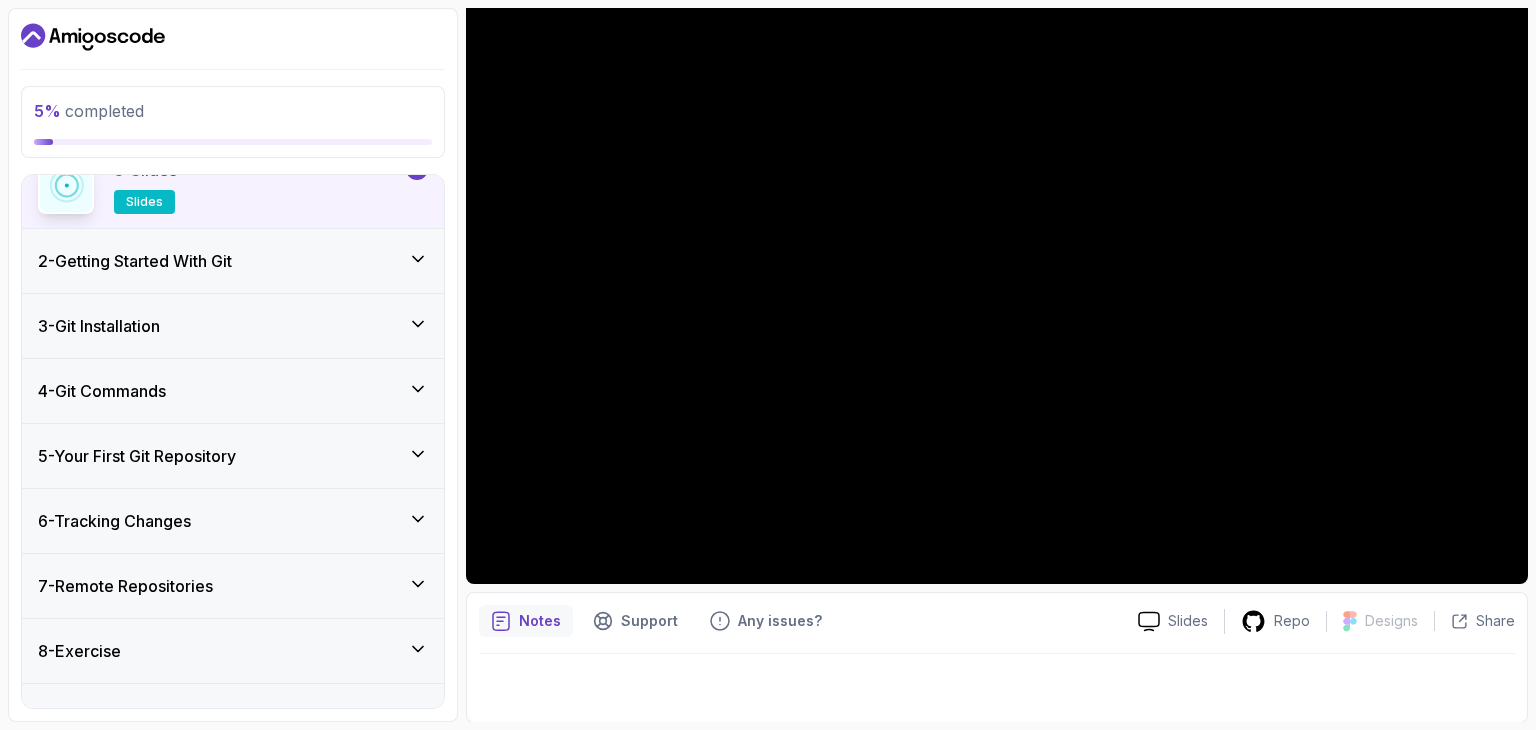 scroll, scrollTop: 300, scrollLeft: 0, axis: vertical 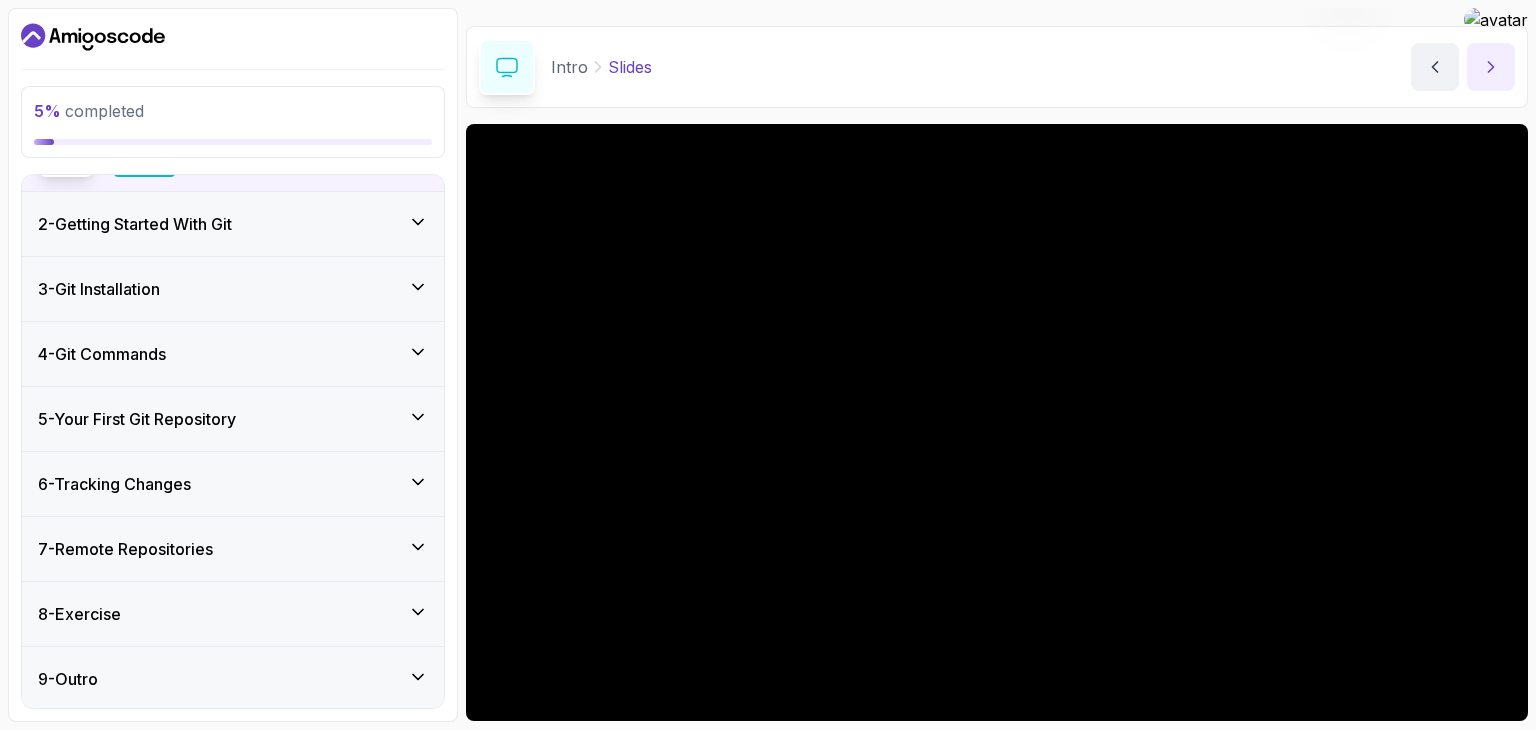 click 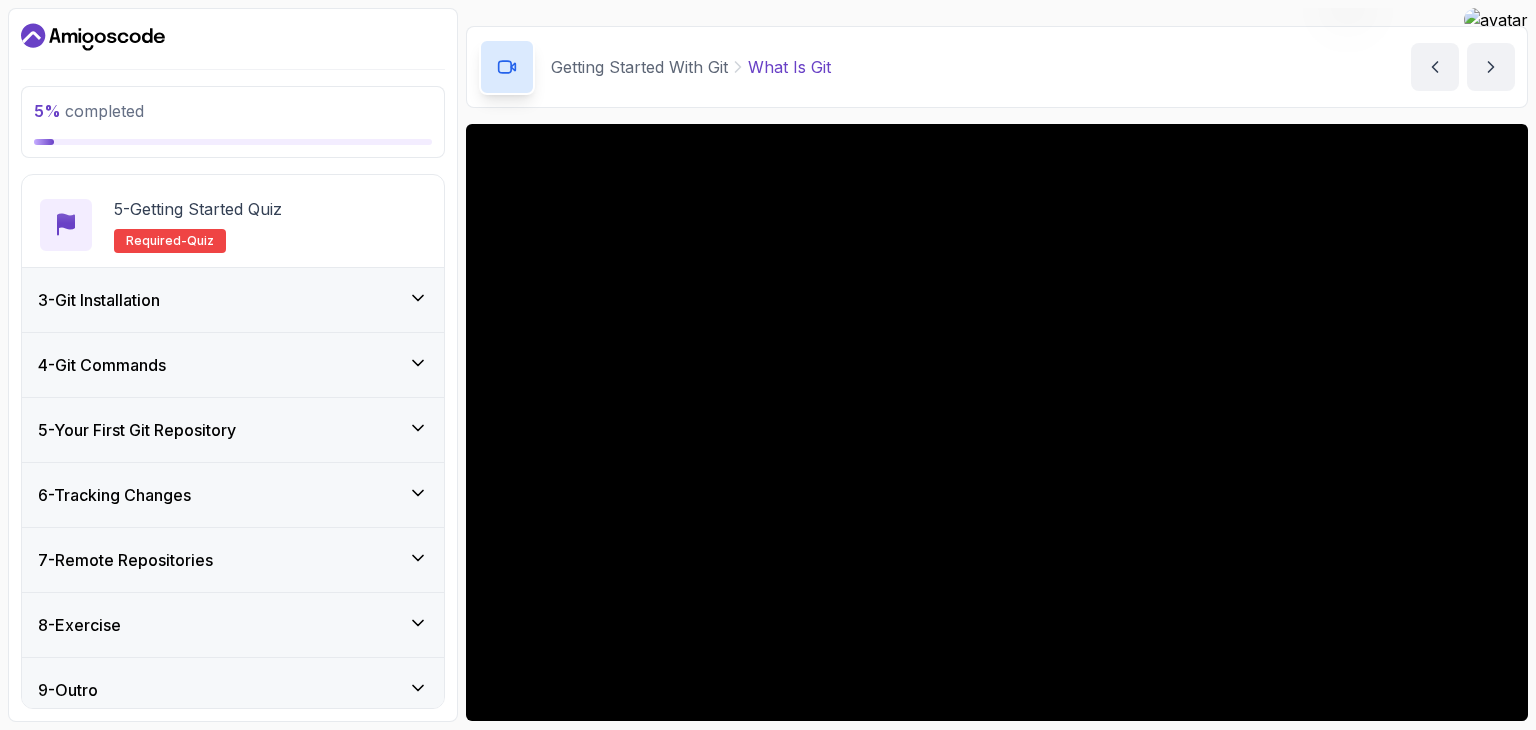 scroll, scrollTop: 468, scrollLeft: 0, axis: vertical 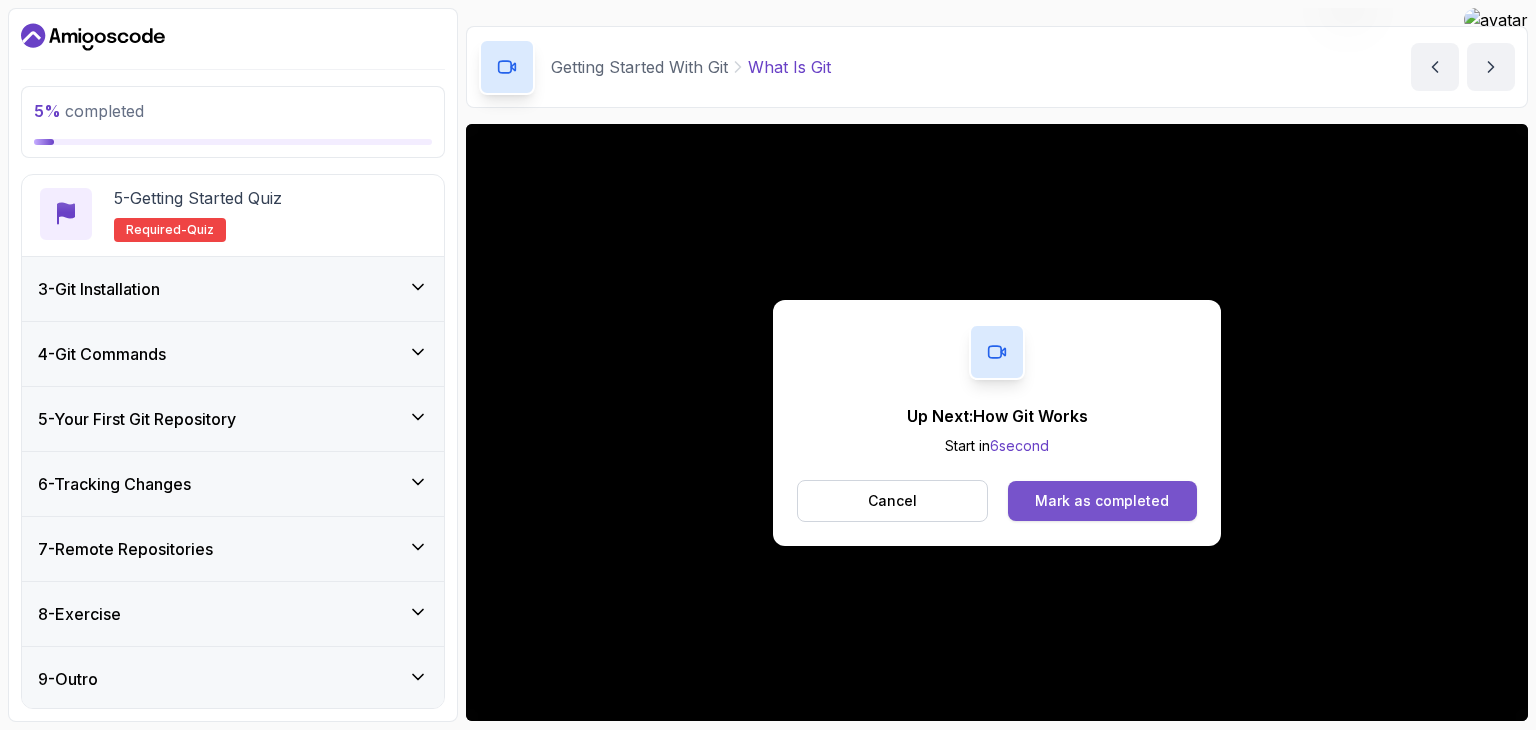 click on "Mark as completed" at bounding box center [1102, 501] 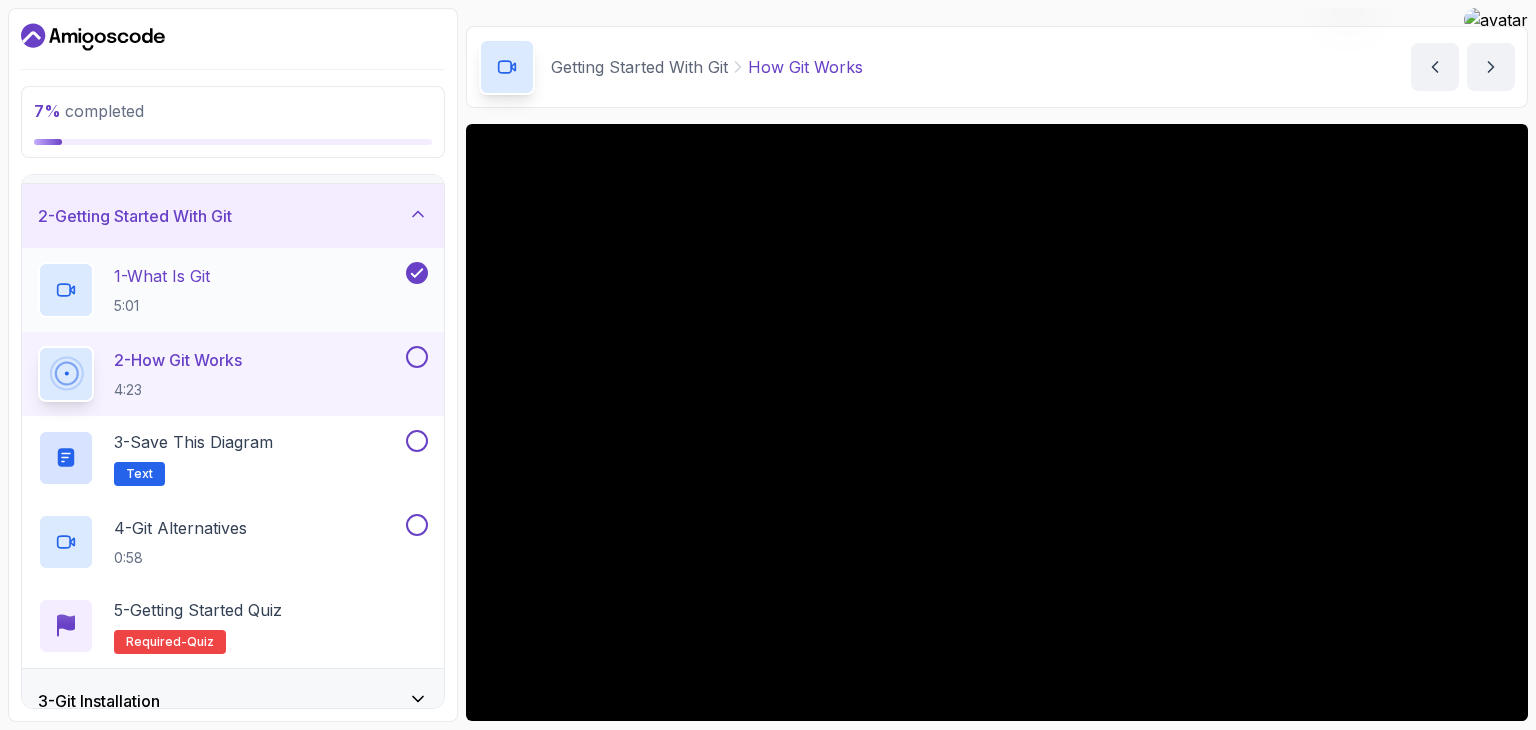 scroll, scrollTop: 60, scrollLeft: 0, axis: vertical 